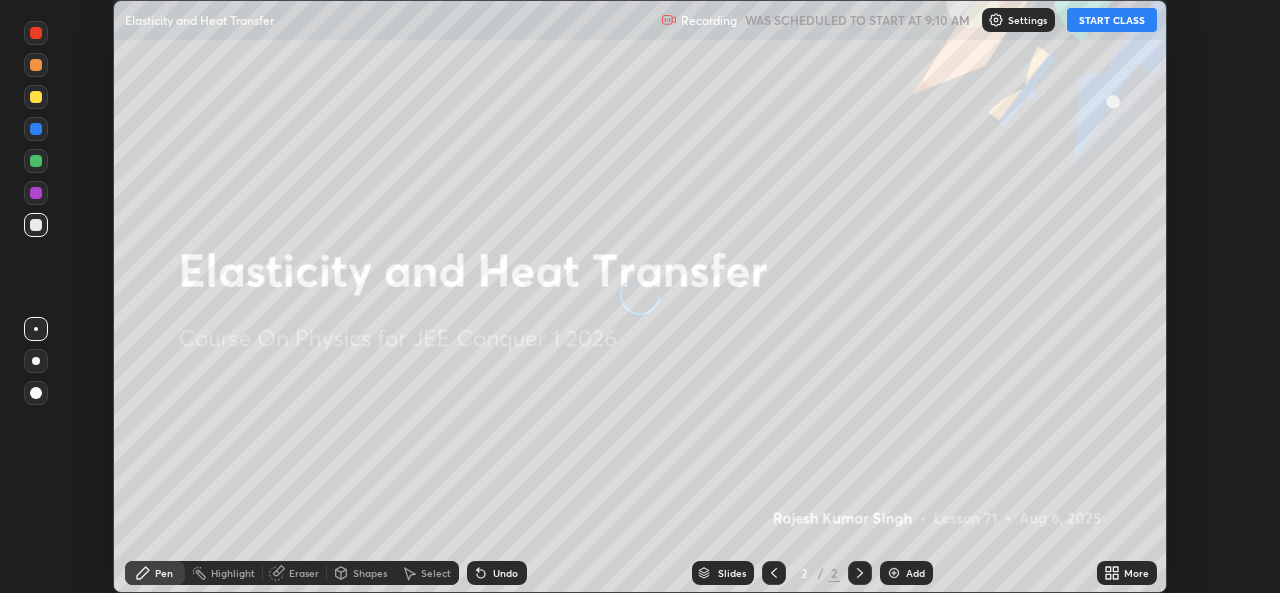 scroll, scrollTop: 0, scrollLeft: 0, axis: both 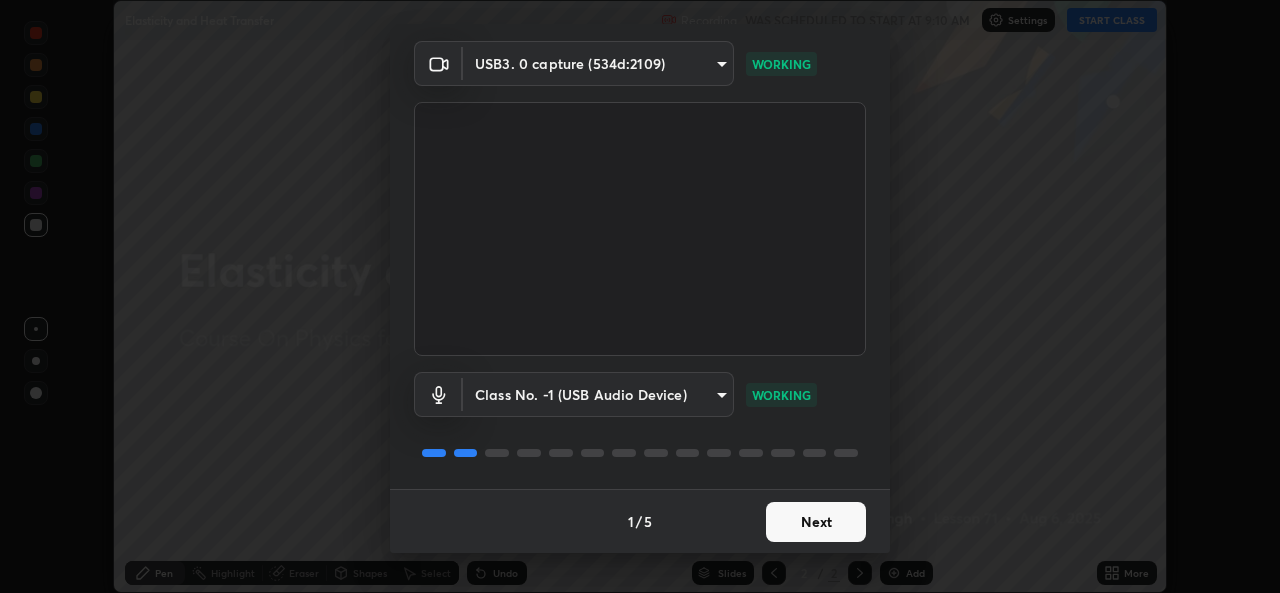 click on "Next" at bounding box center (816, 522) 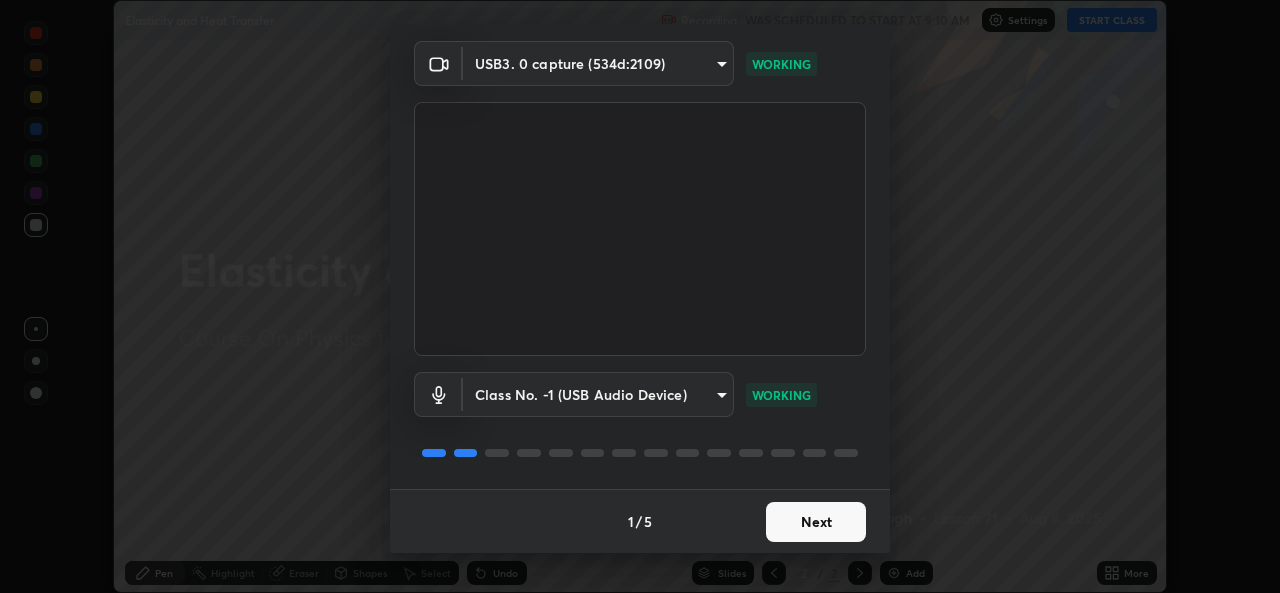 scroll, scrollTop: 0, scrollLeft: 0, axis: both 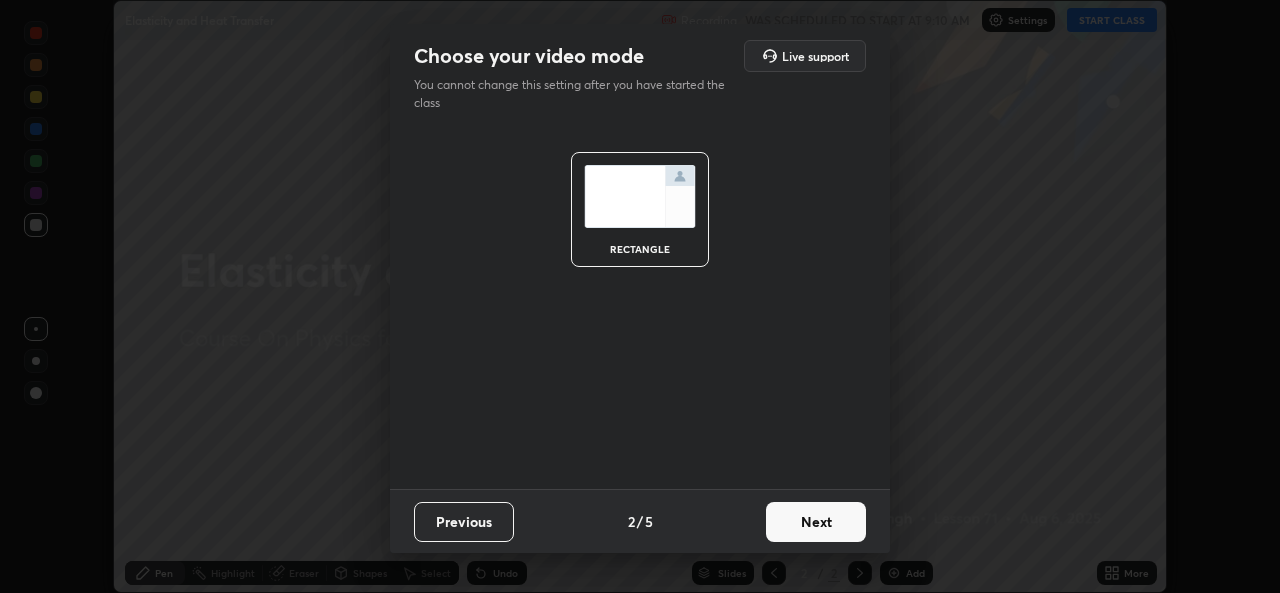 click on "Next" at bounding box center [816, 522] 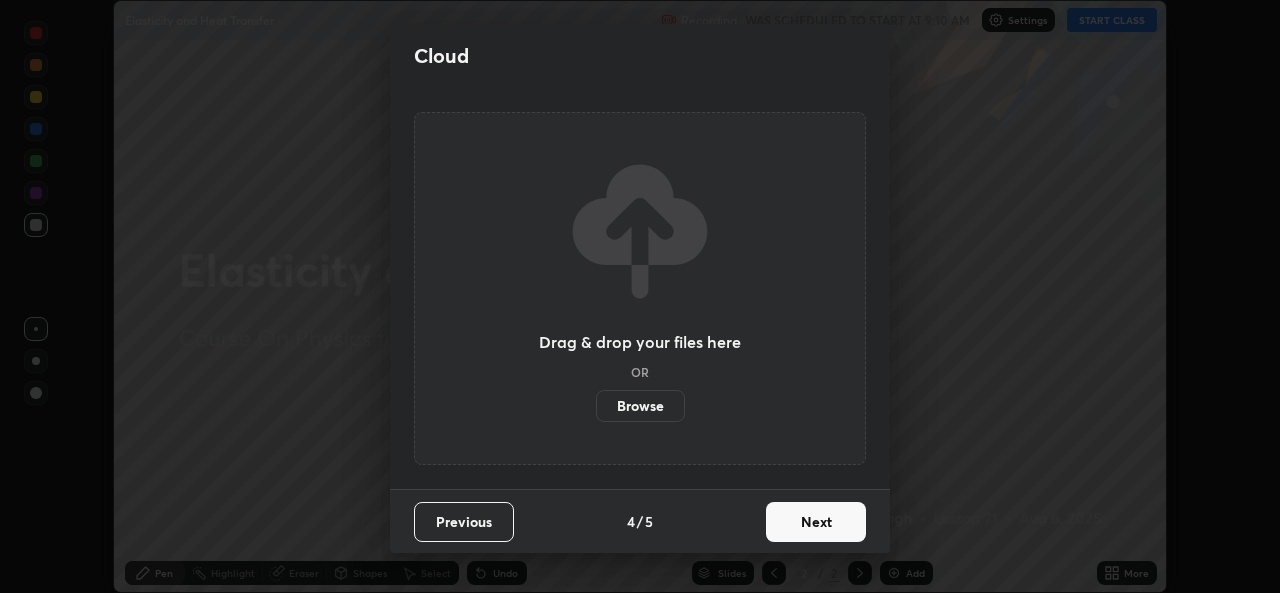 click on "Next" at bounding box center (816, 522) 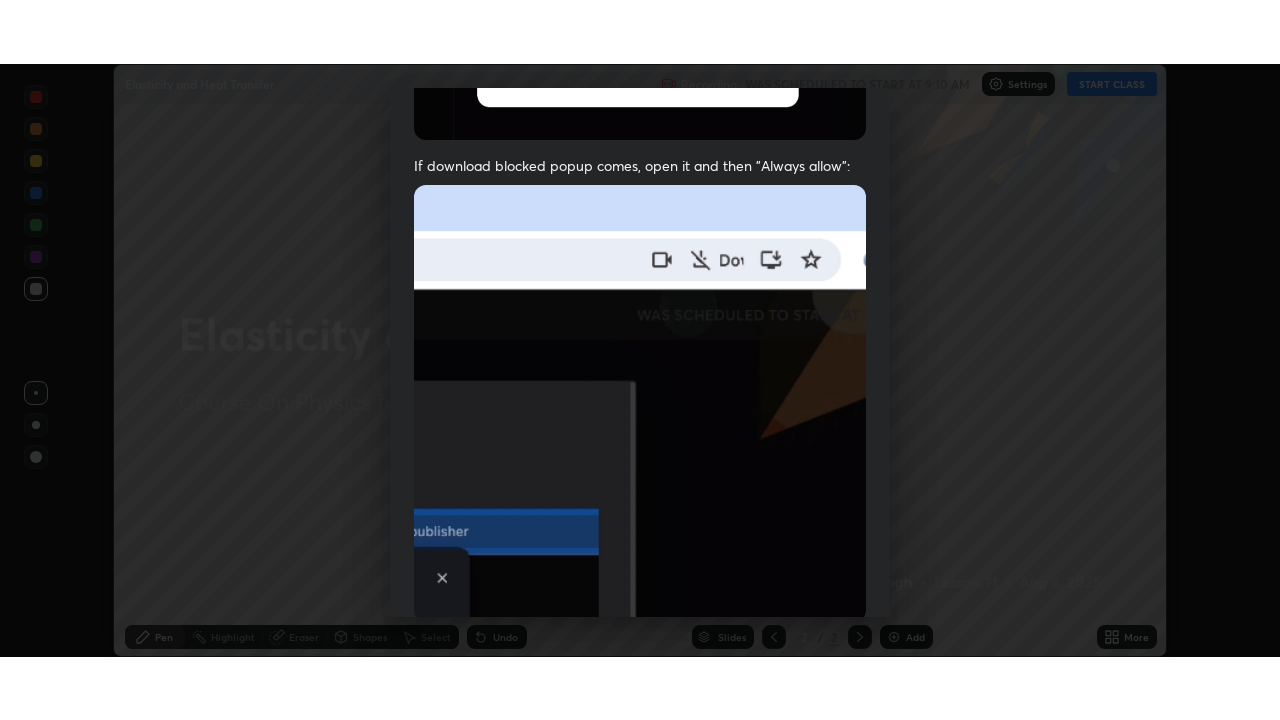 scroll, scrollTop: 471, scrollLeft: 0, axis: vertical 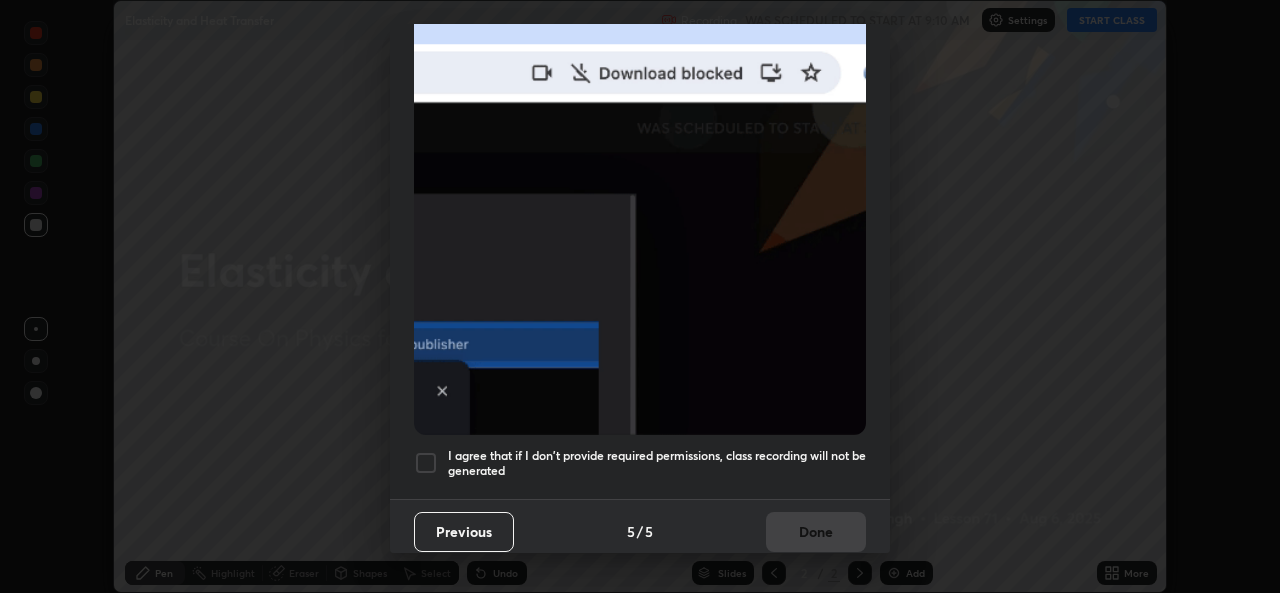 click at bounding box center [426, 463] 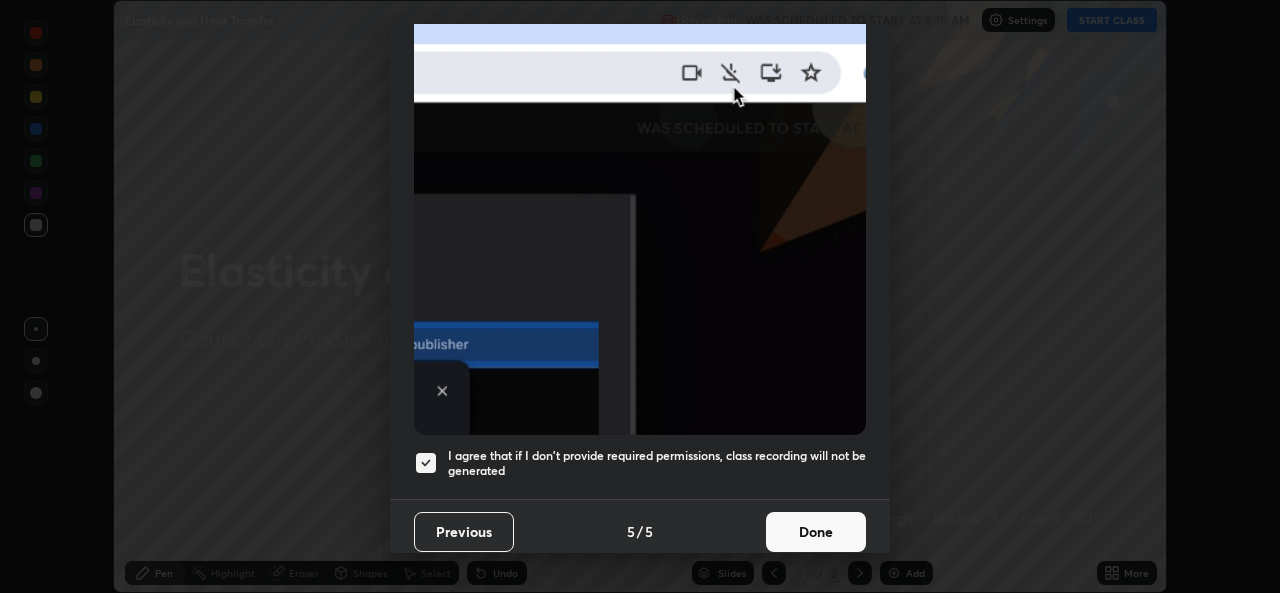 click on "Done" at bounding box center (816, 532) 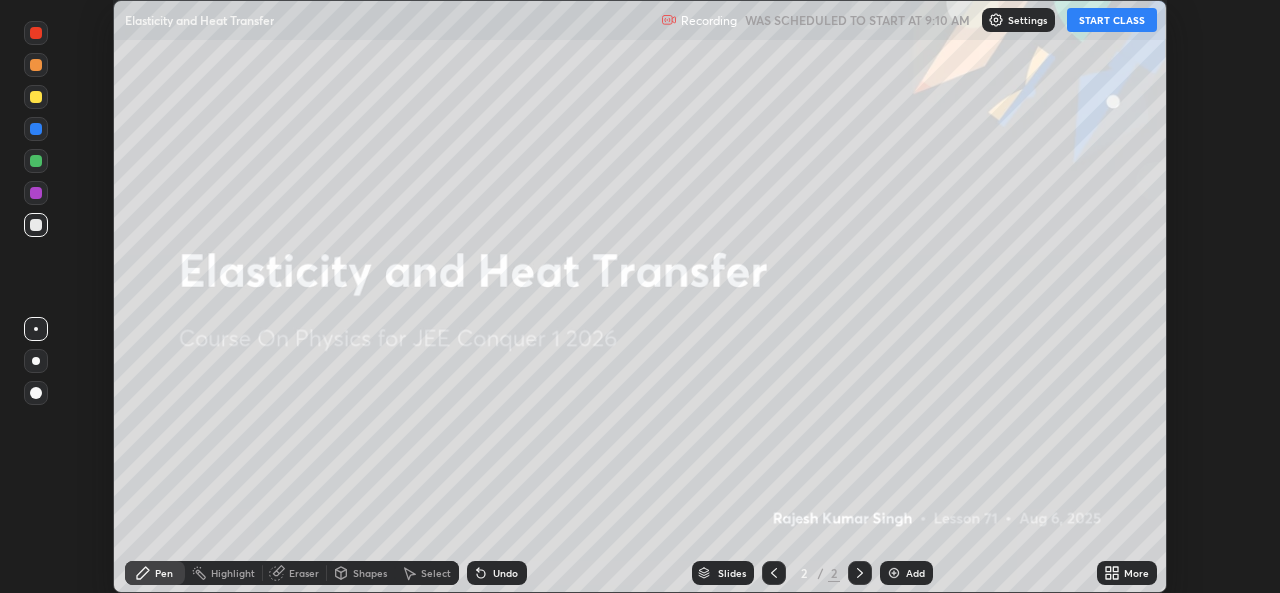 click on "START CLASS" at bounding box center (1112, 20) 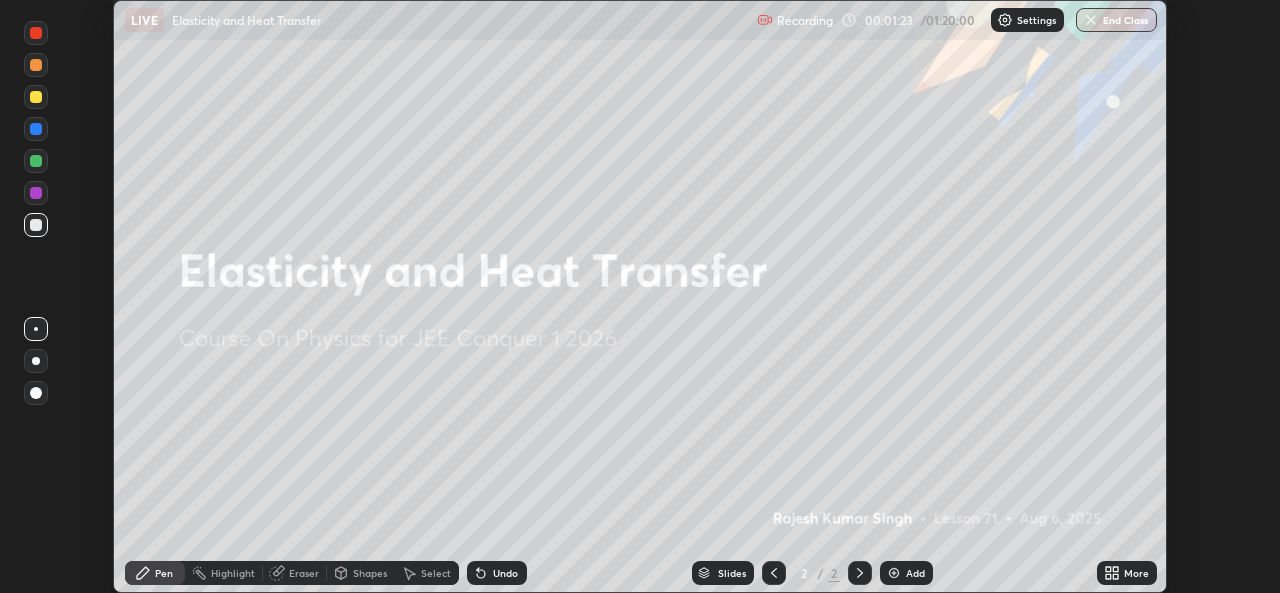 click on "Add" at bounding box center [915, 573] 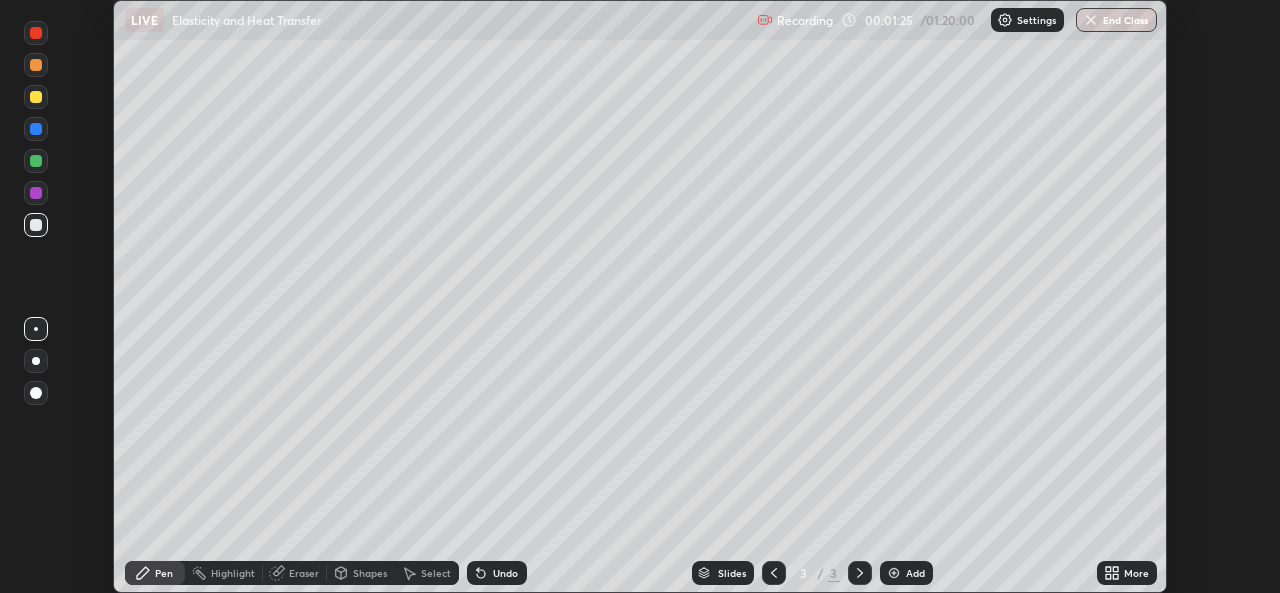 click at bounding box center [36, 97] 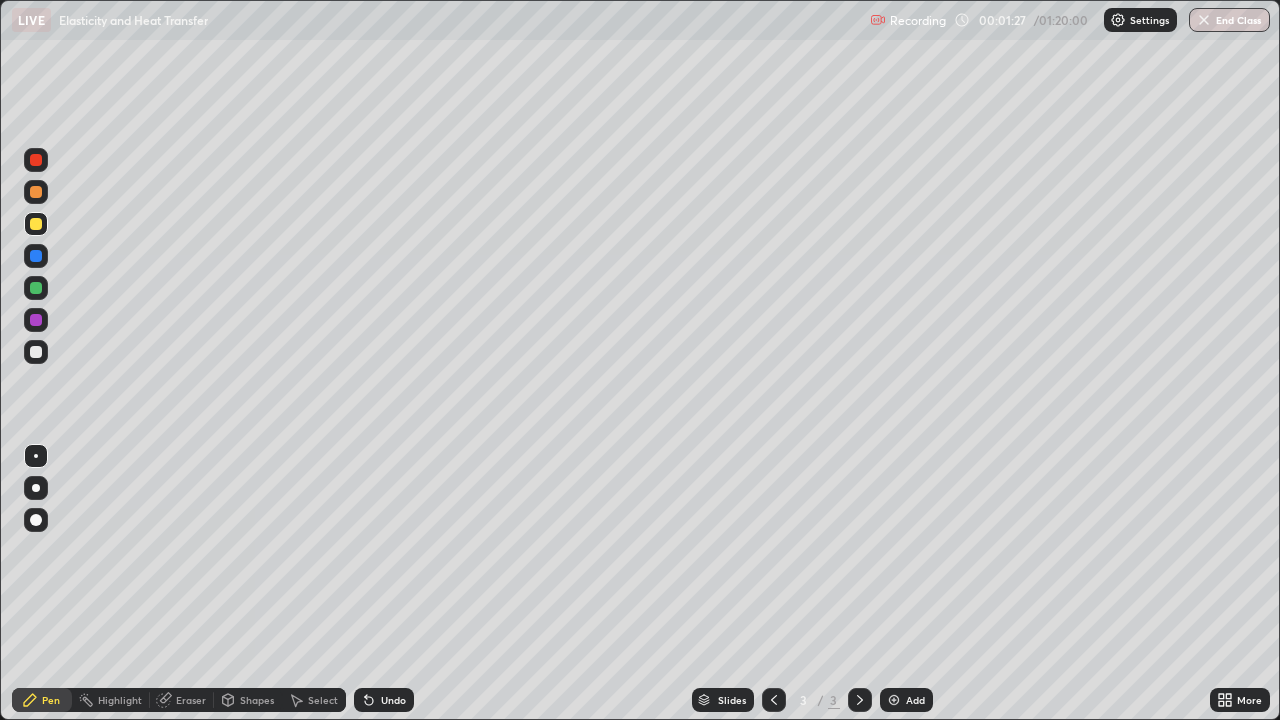 scroll, scrollTop: 99280, scrollLeft: 98720, axis: both 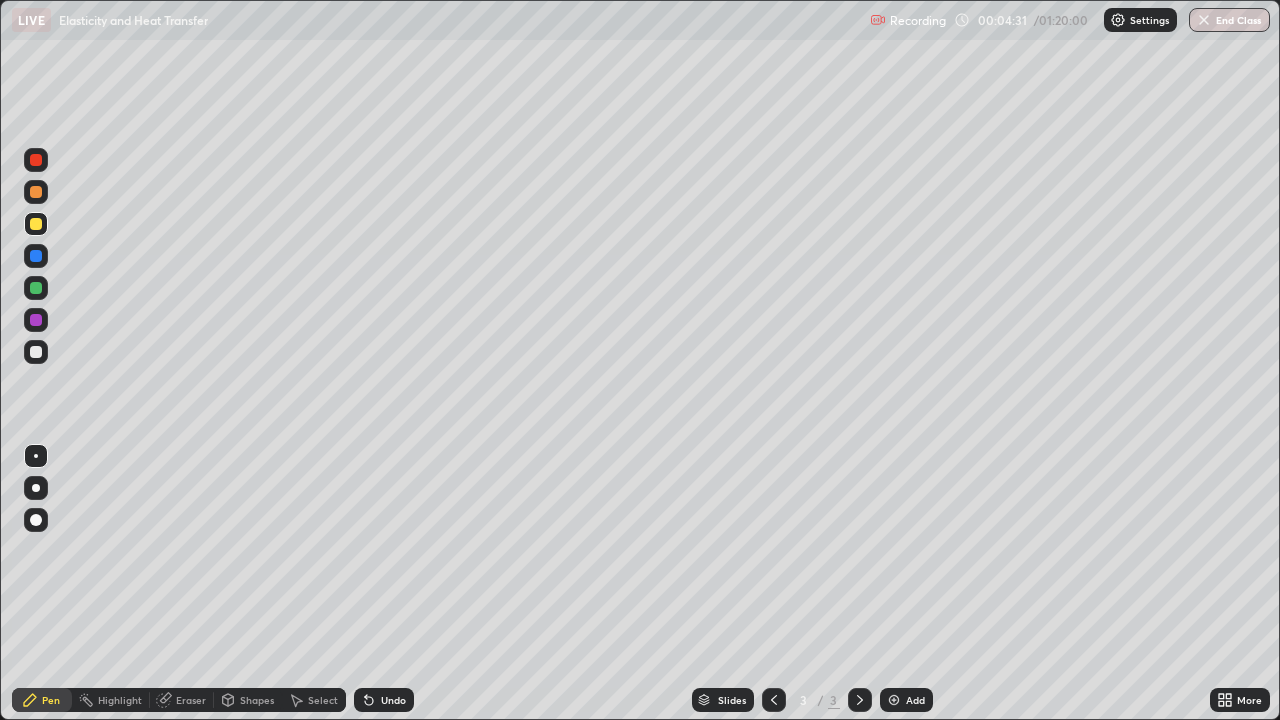 click on "Undo" at bounding box center [393, 700] 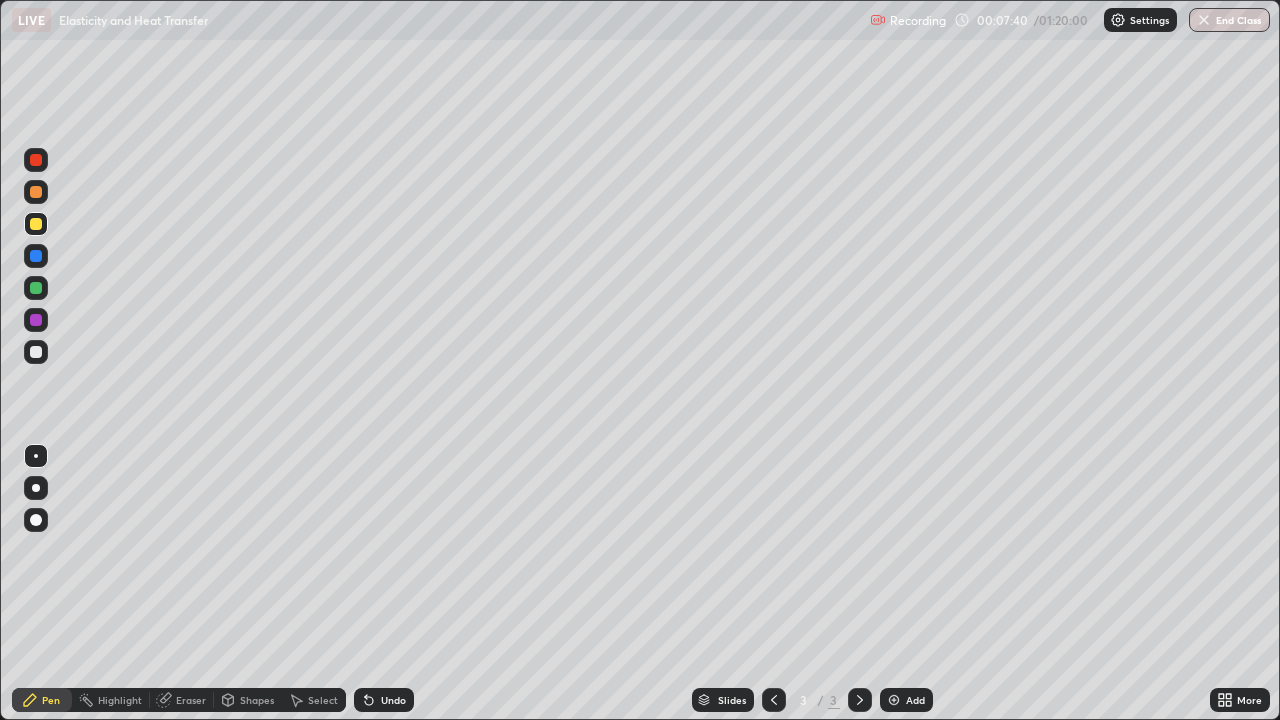 click at bounding box center (894, 700) 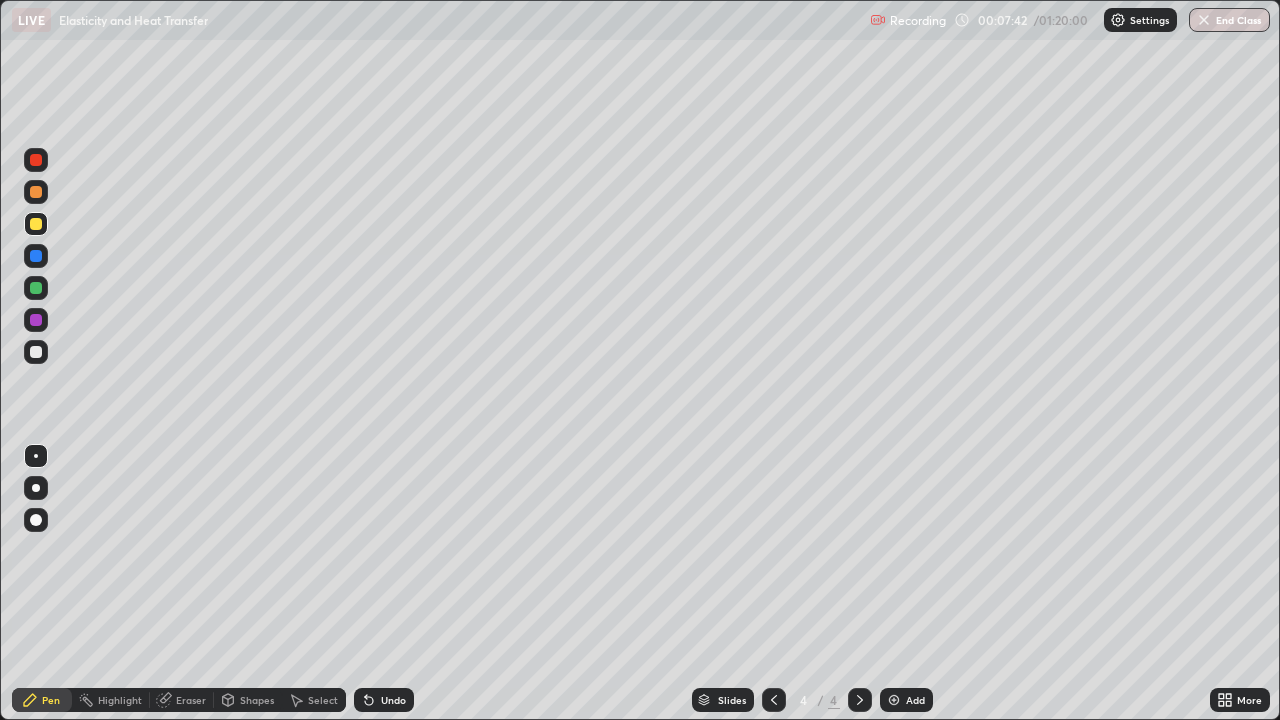 click at bounding box center (36, 224) 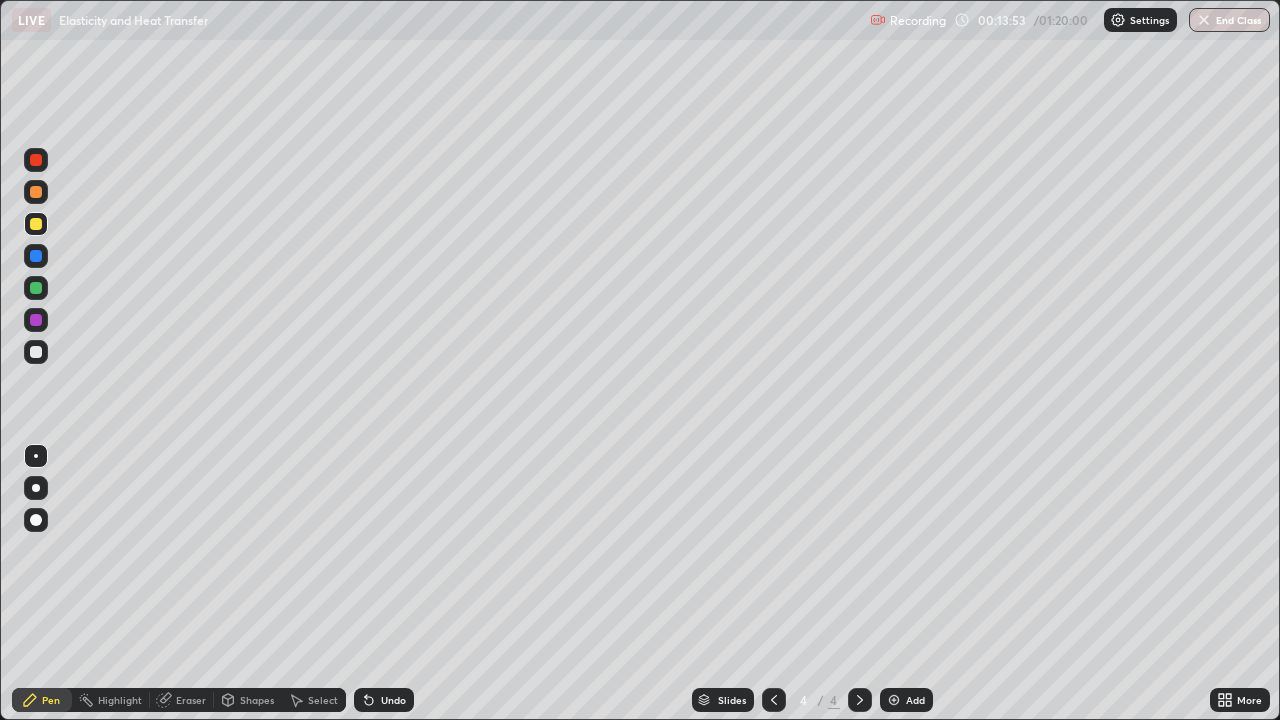 click at bounding box center (894, 700) 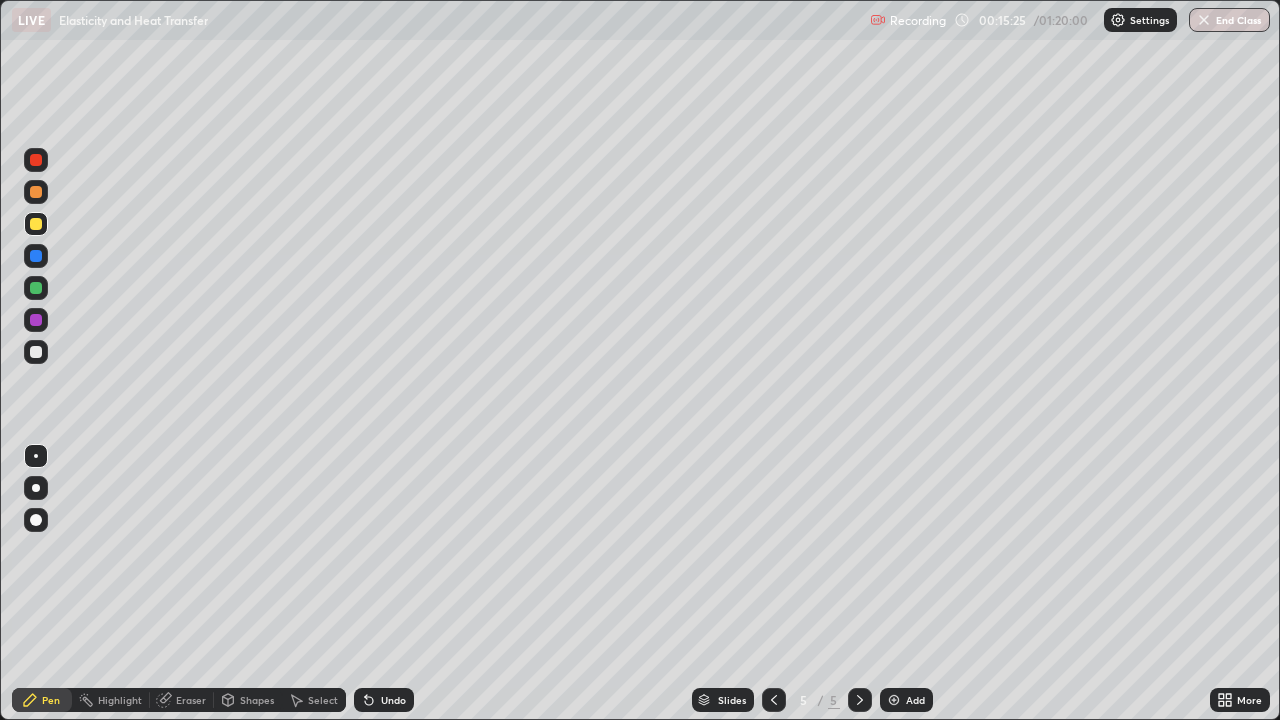 click at bounding box center (774, 700) 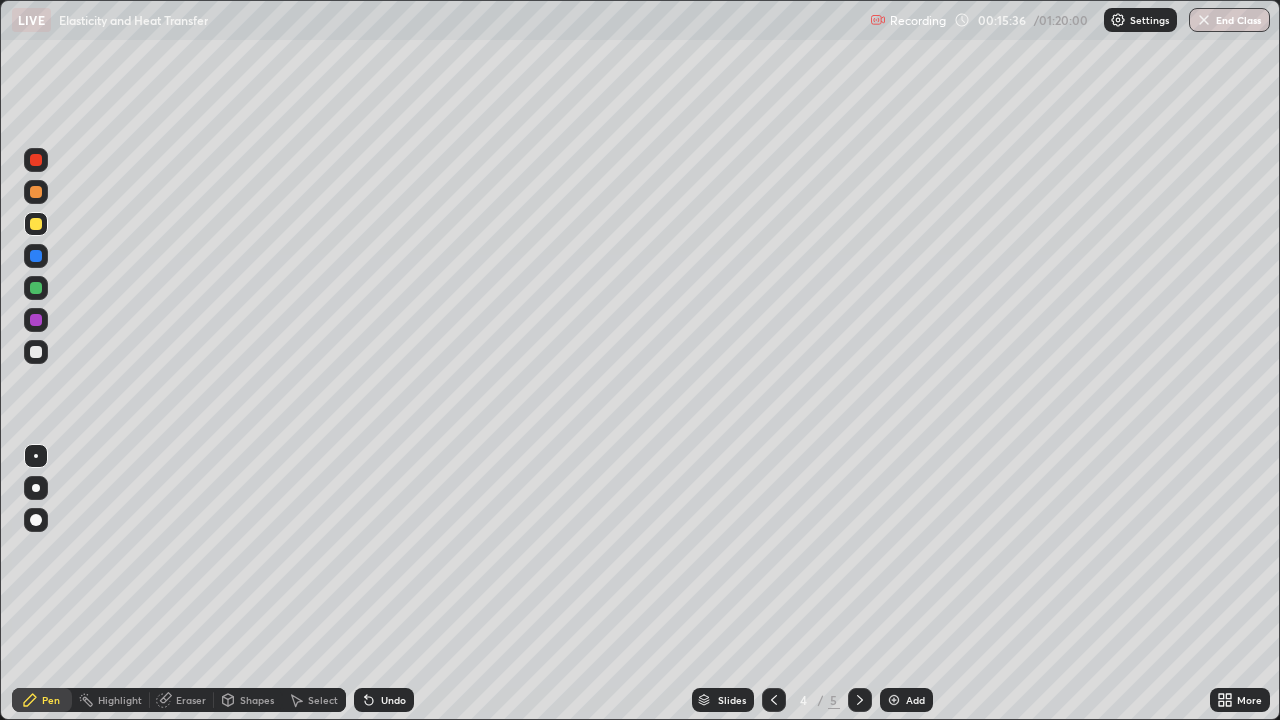 click 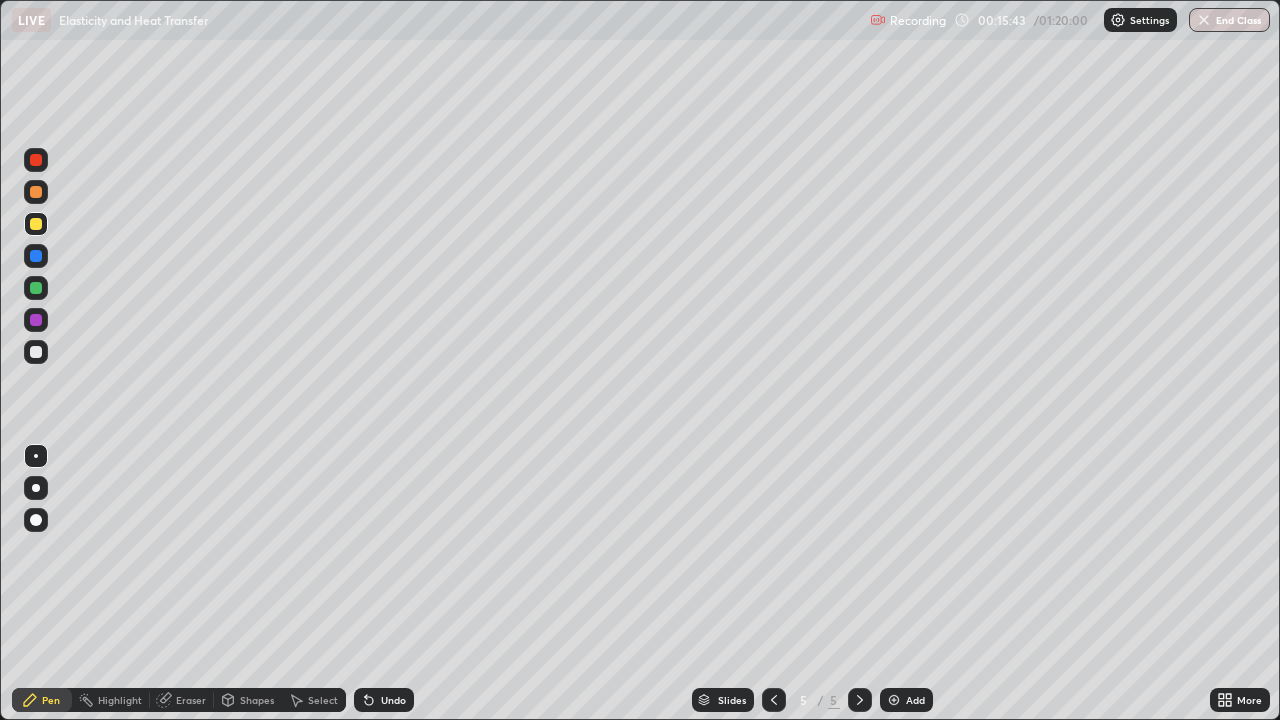 click 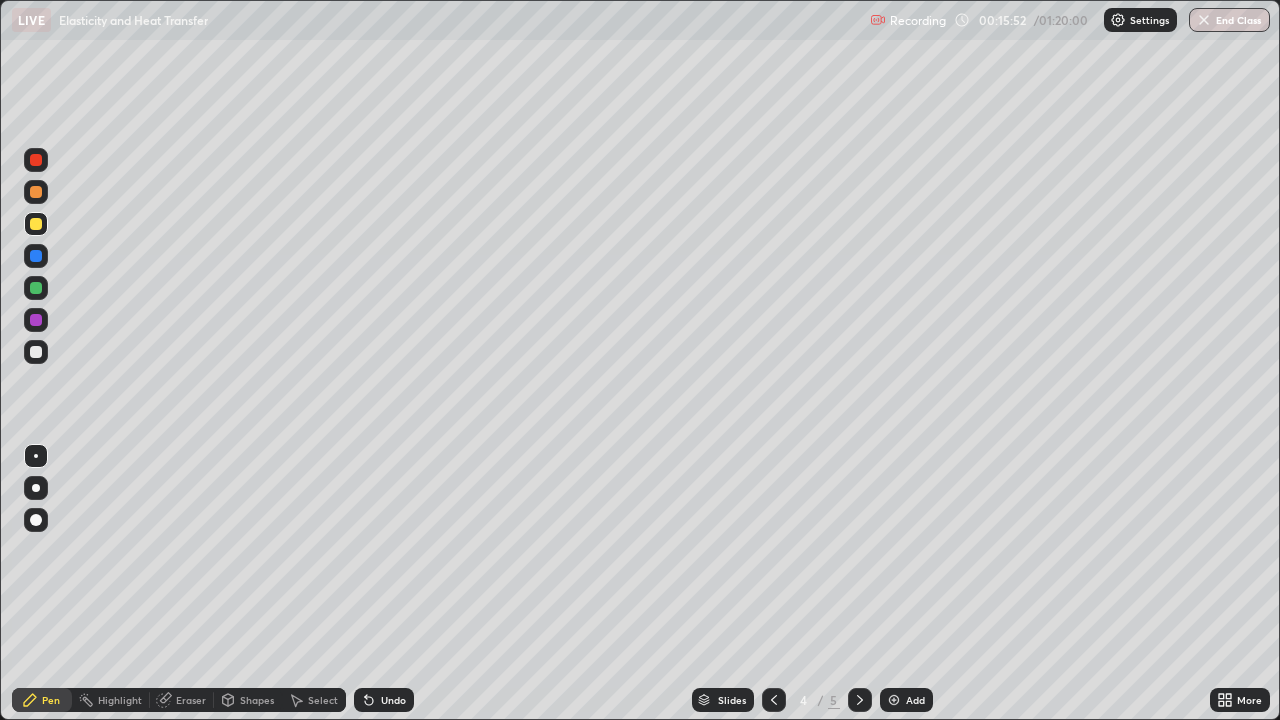click at bounding box center (860, 700) 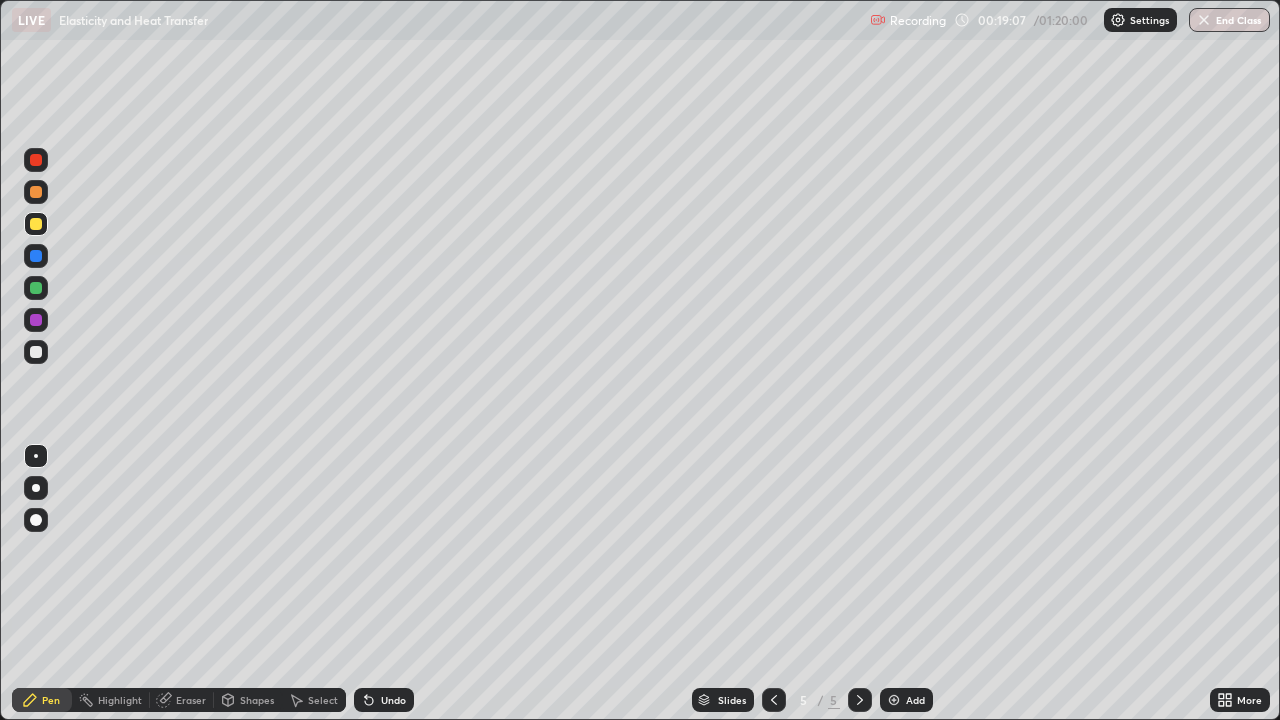 click 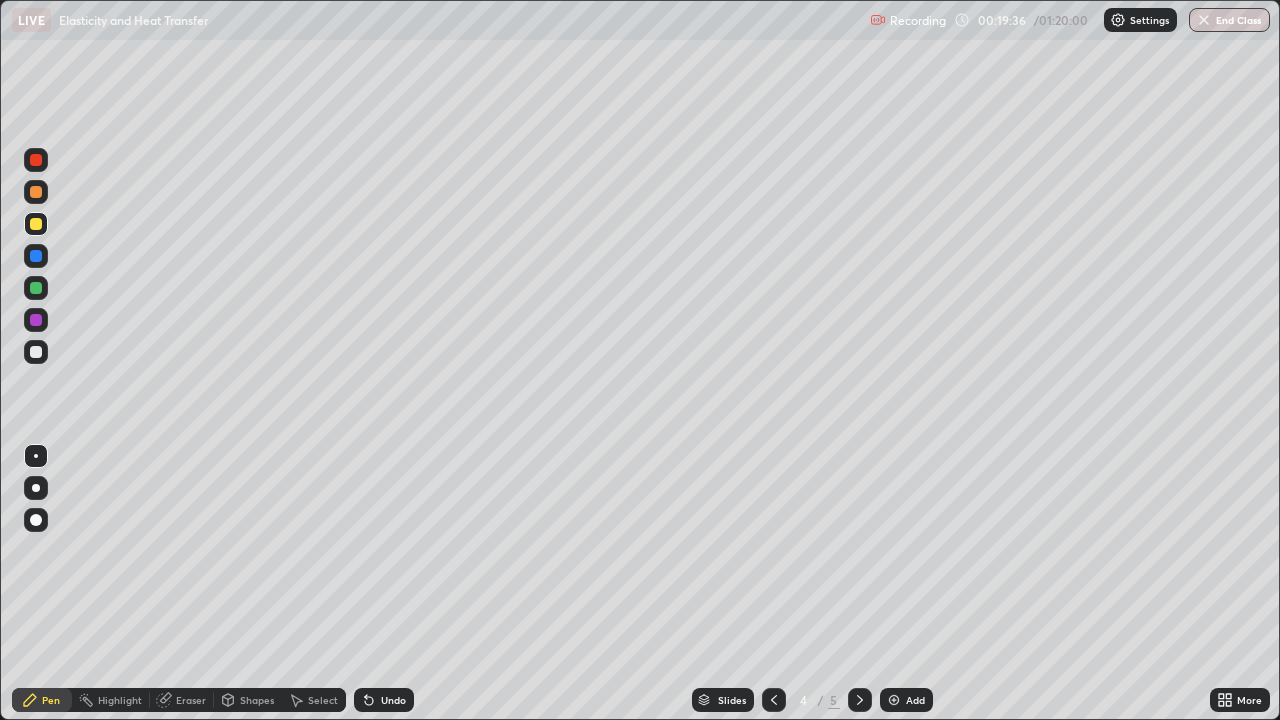 click at bounding box center (894, 700) 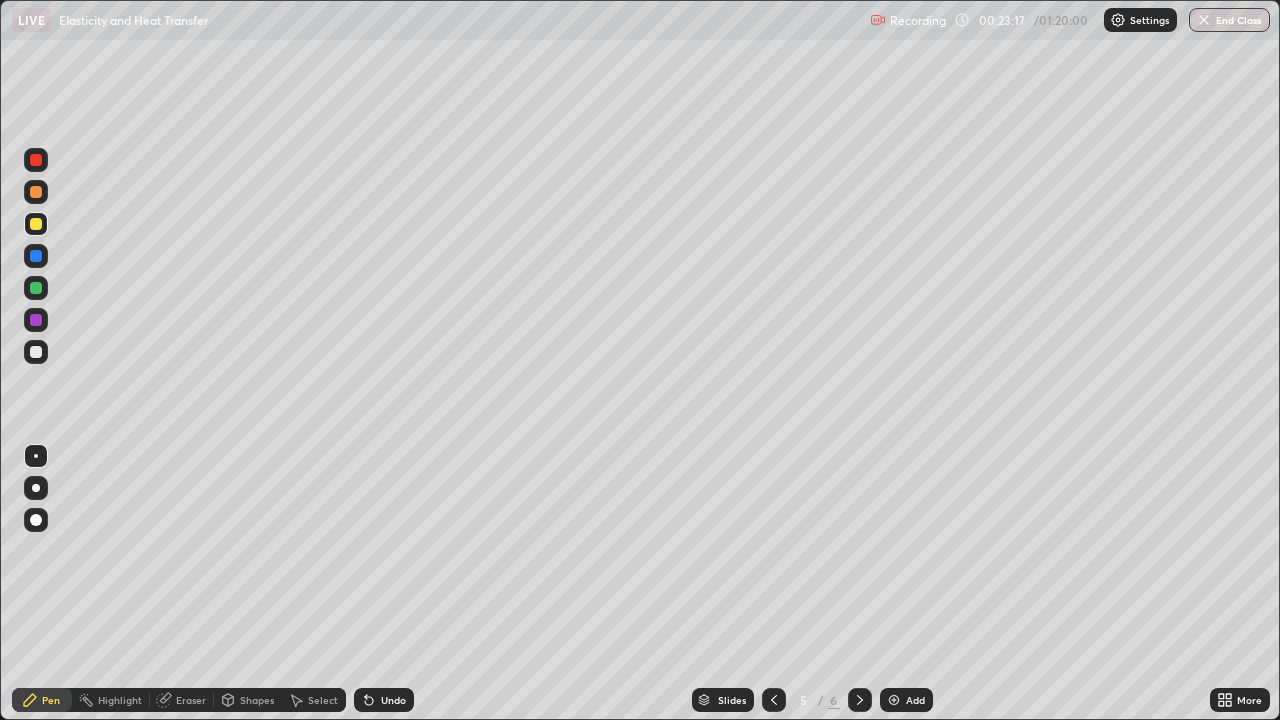 click at bounding box center [36, 352] 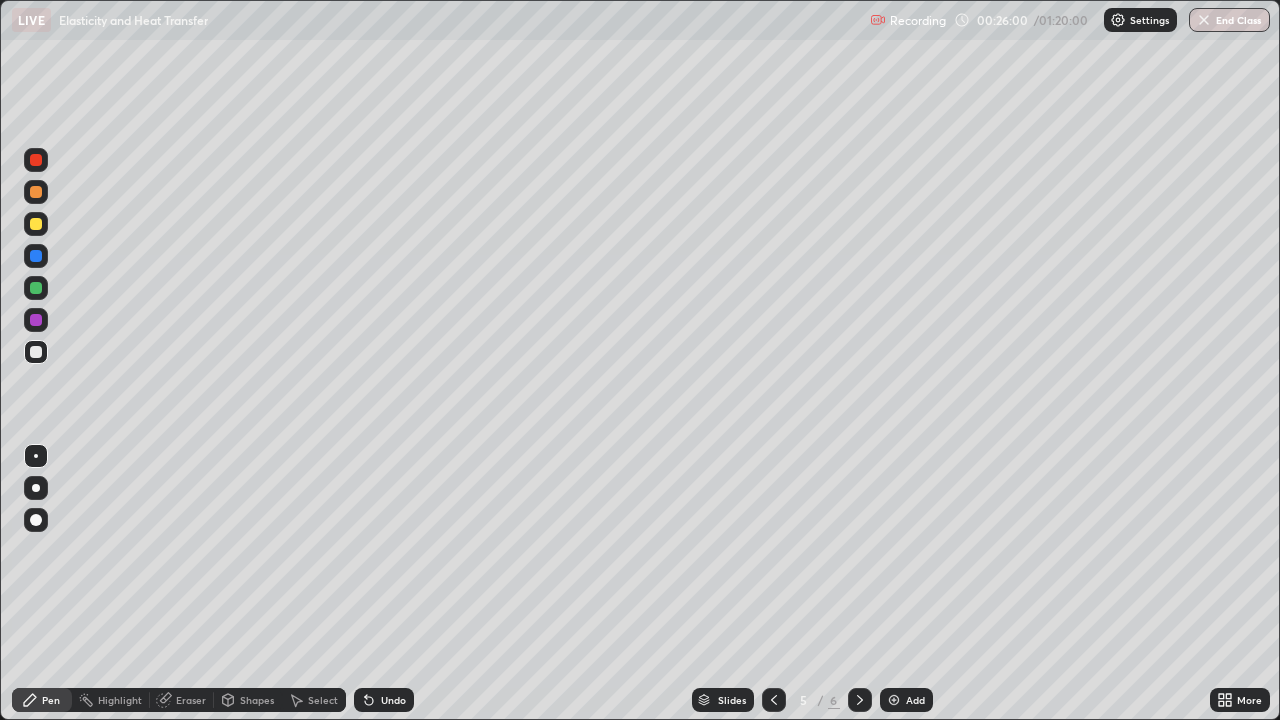 click on "Select" at bounding box center (314, 700) 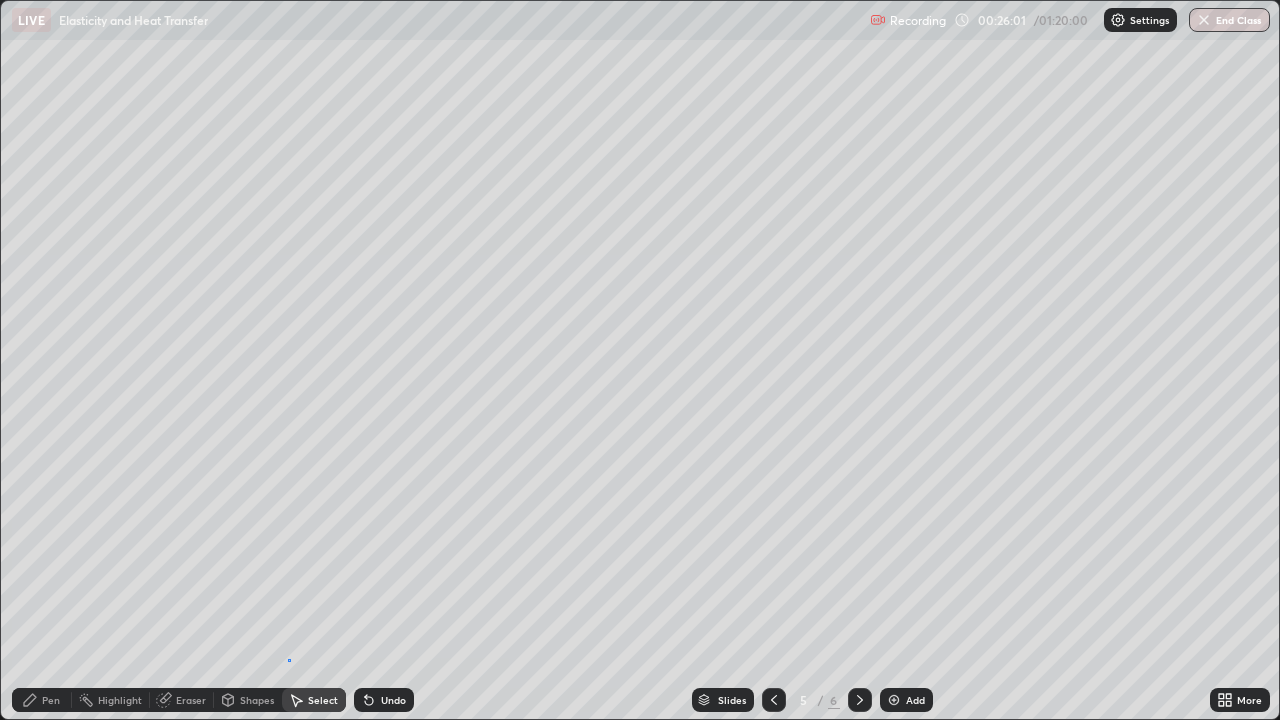 click at bounding box center (0, 0) 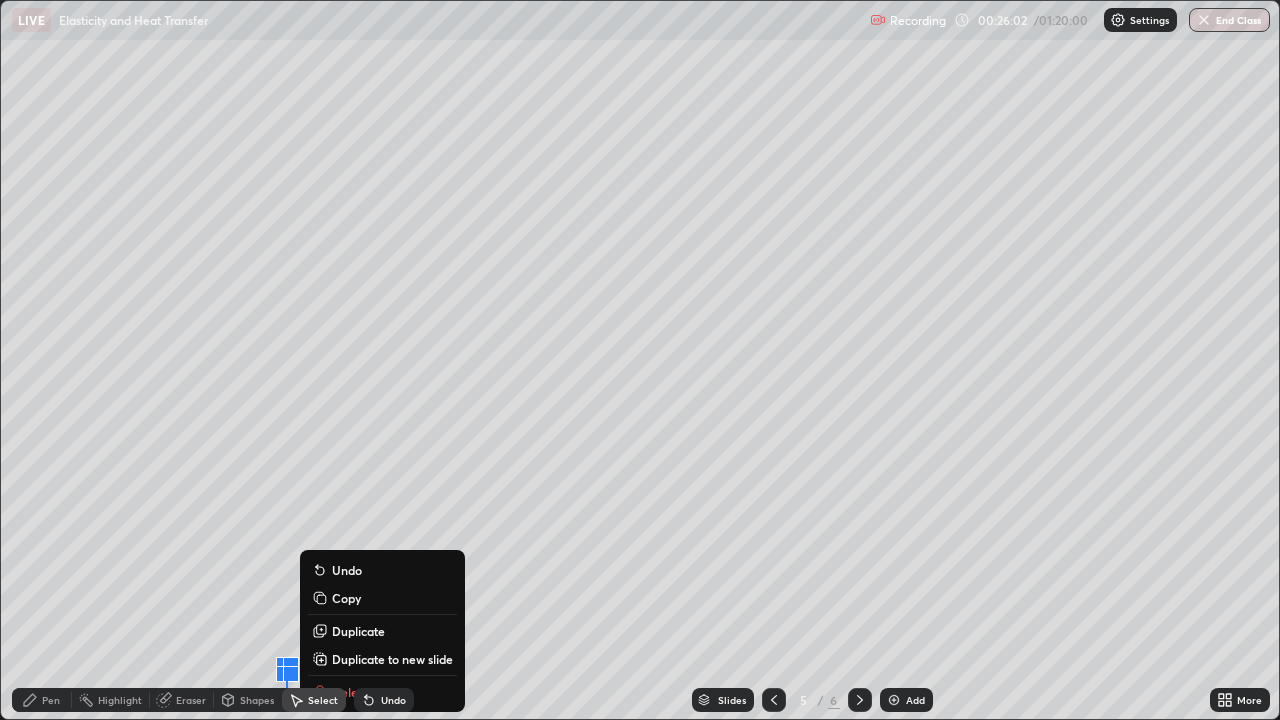 click on "0 ° Undo Copy Duplicate Duplicate to new slide Delete" at bounding box center (640, 360) 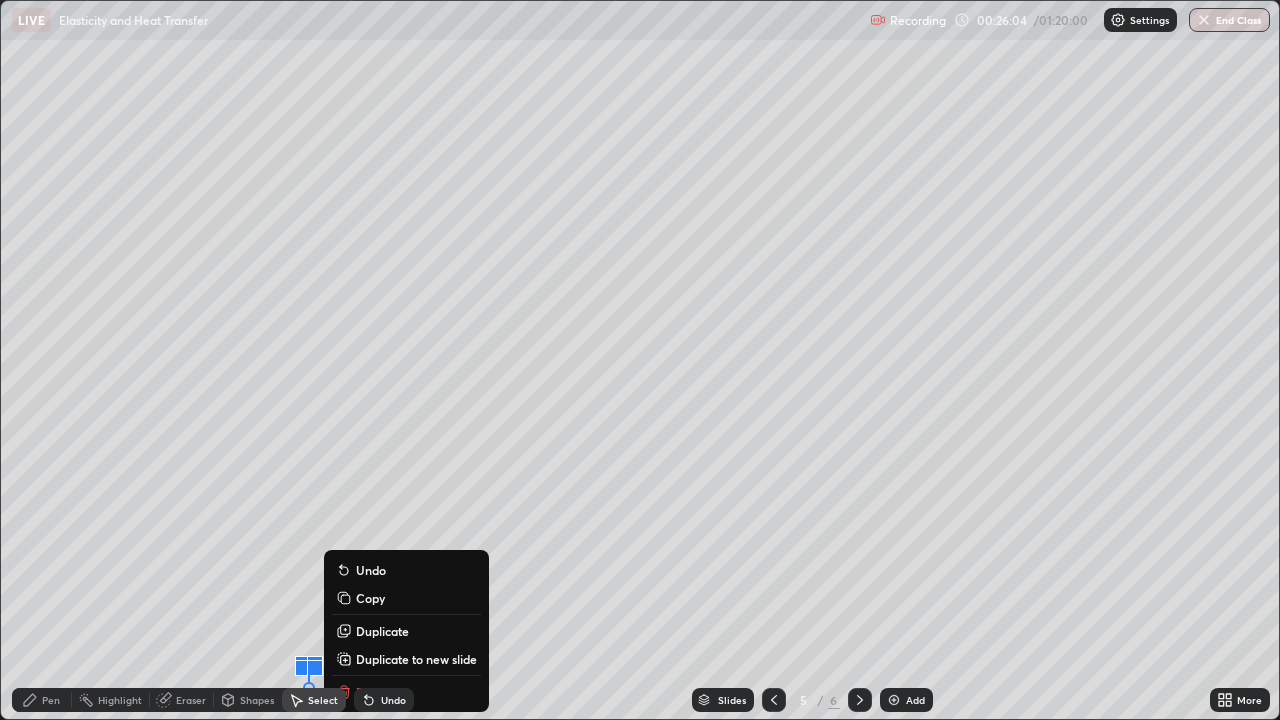 click on "0 ° Undo Copy Duplicate Duplicate to new slide Delete" at bounding box center (640, 360) 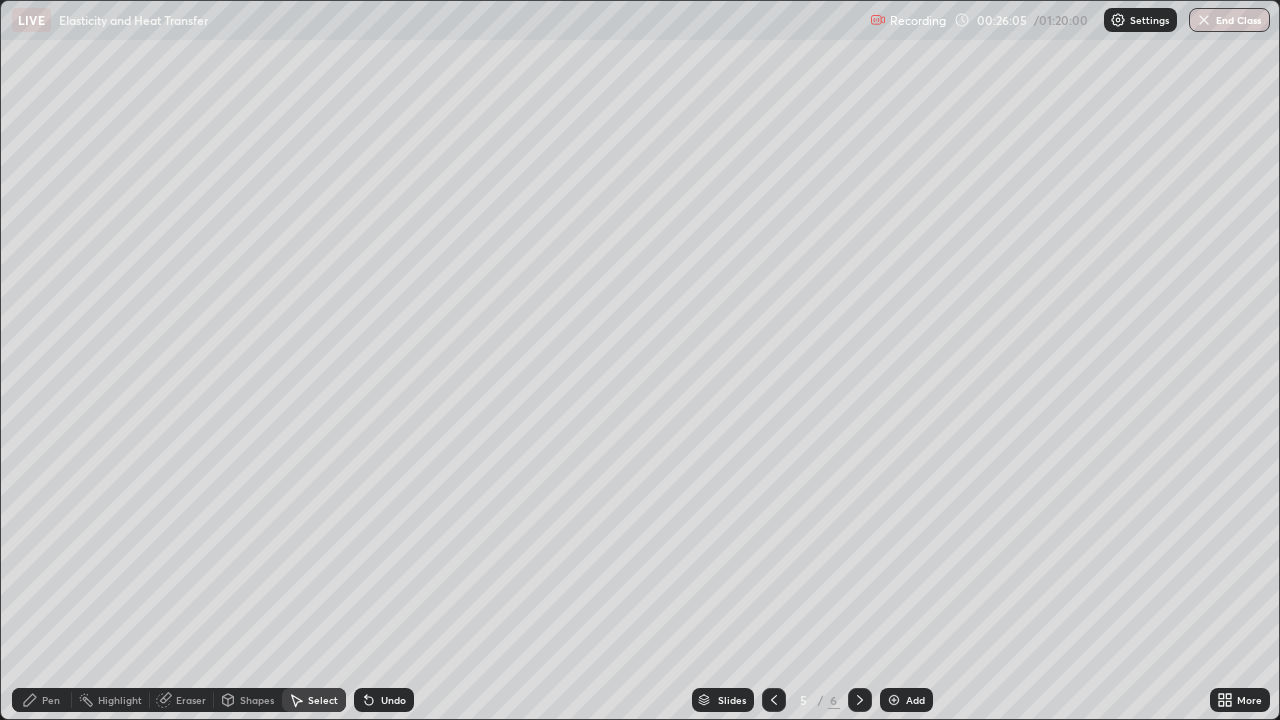 click on "Pen" at bounding box center [42, 700] 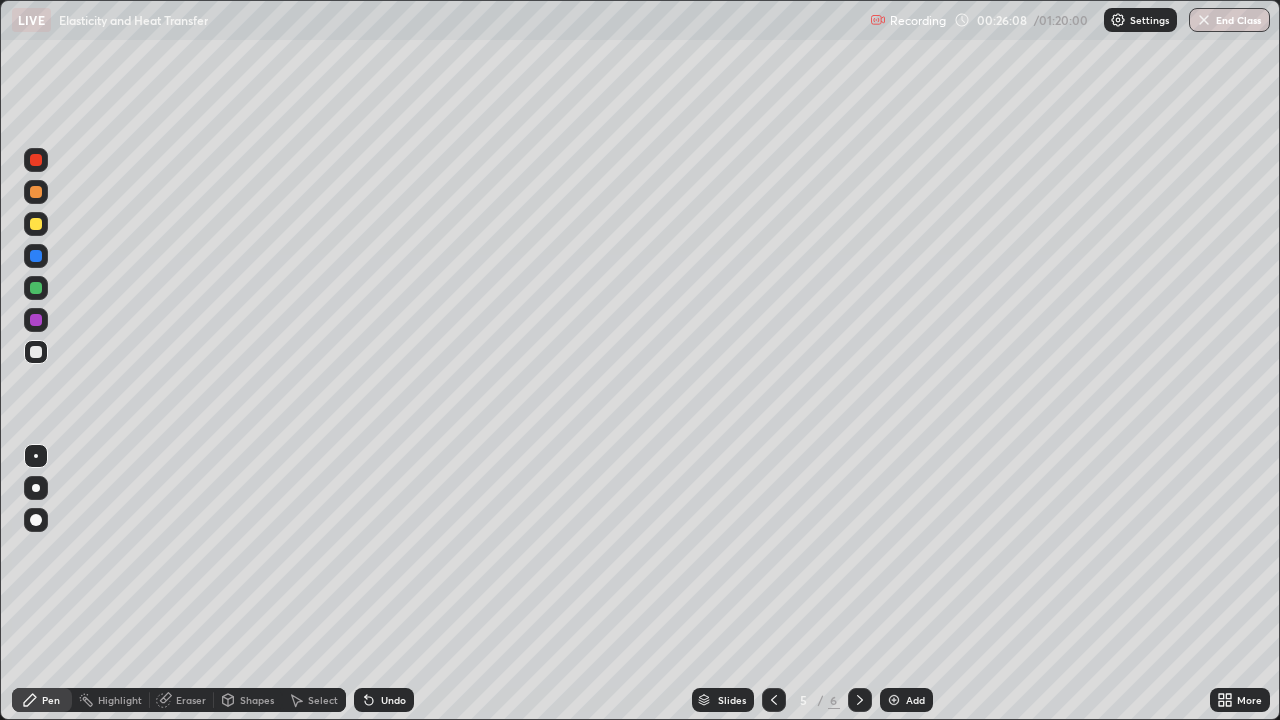 click on "Undo" at bounding box center [380, 700] 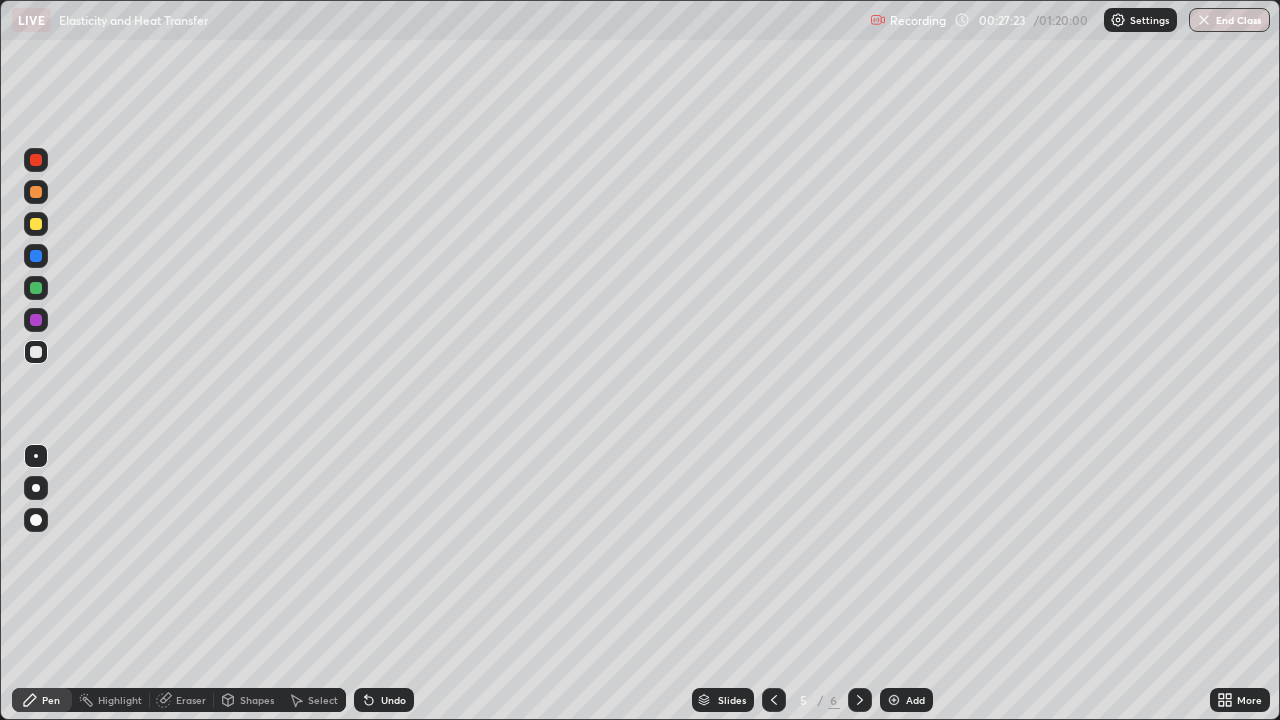 click 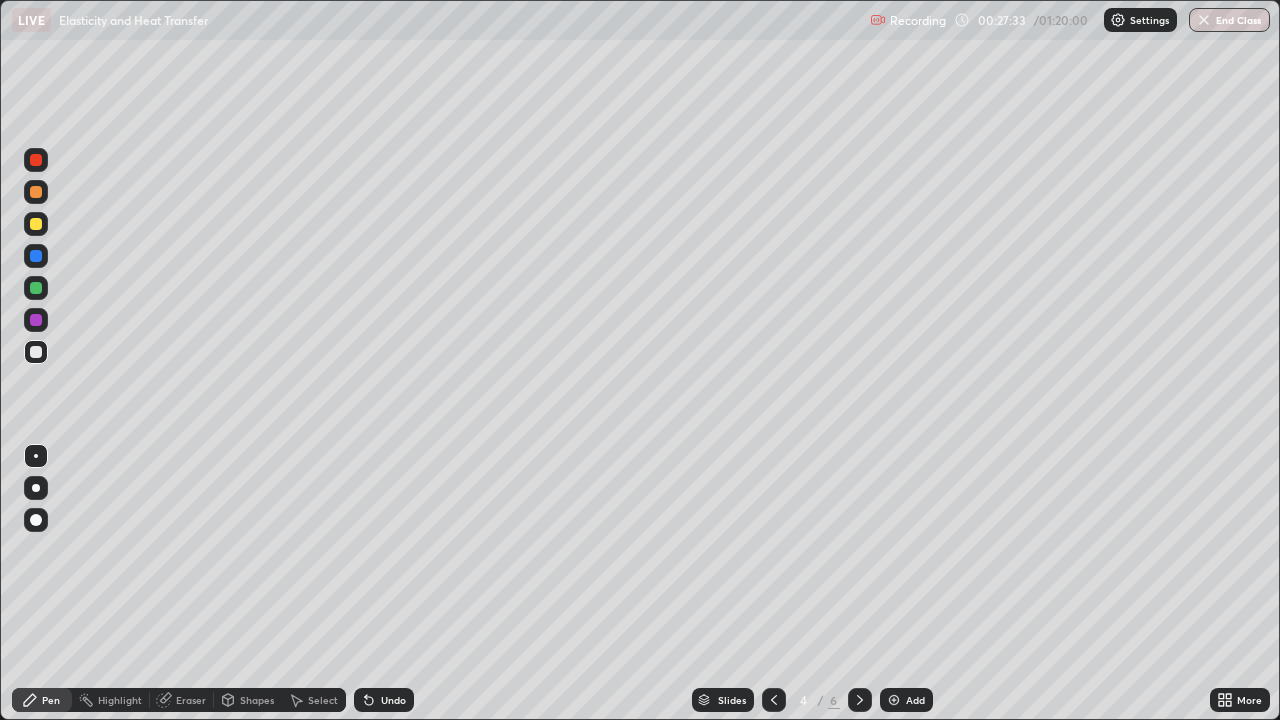 click at bounding box center [860, 700] 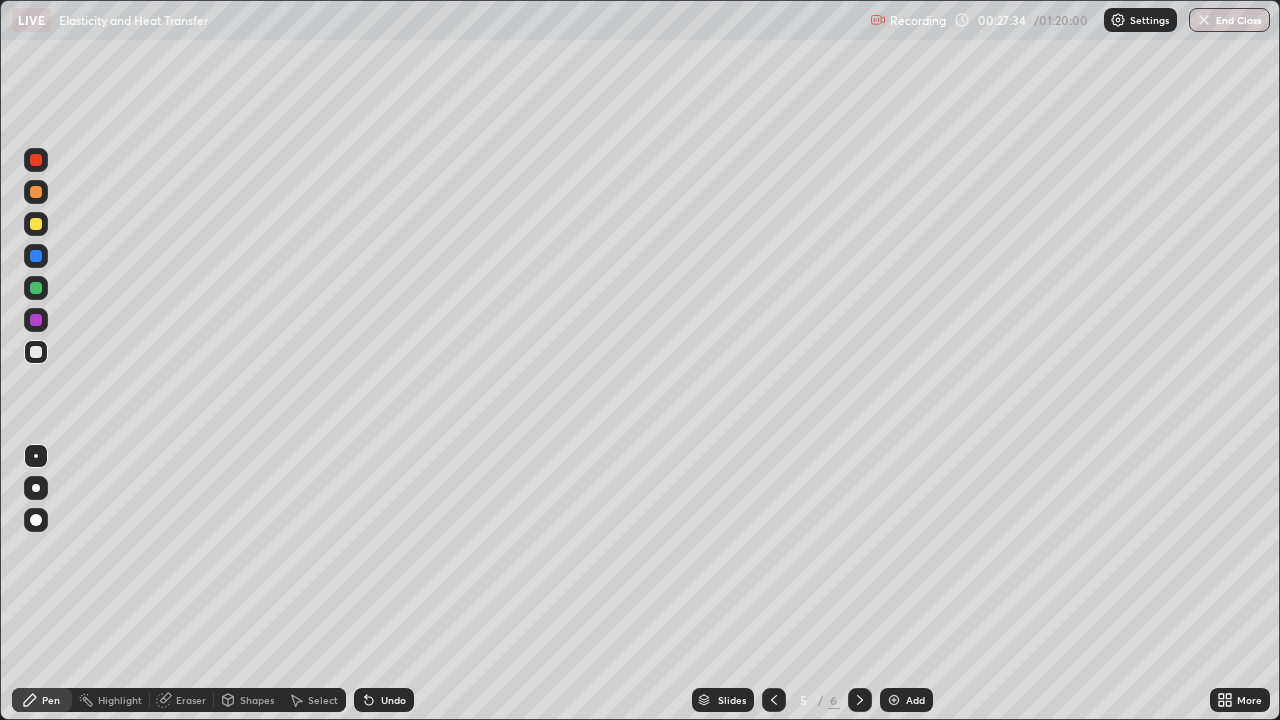click 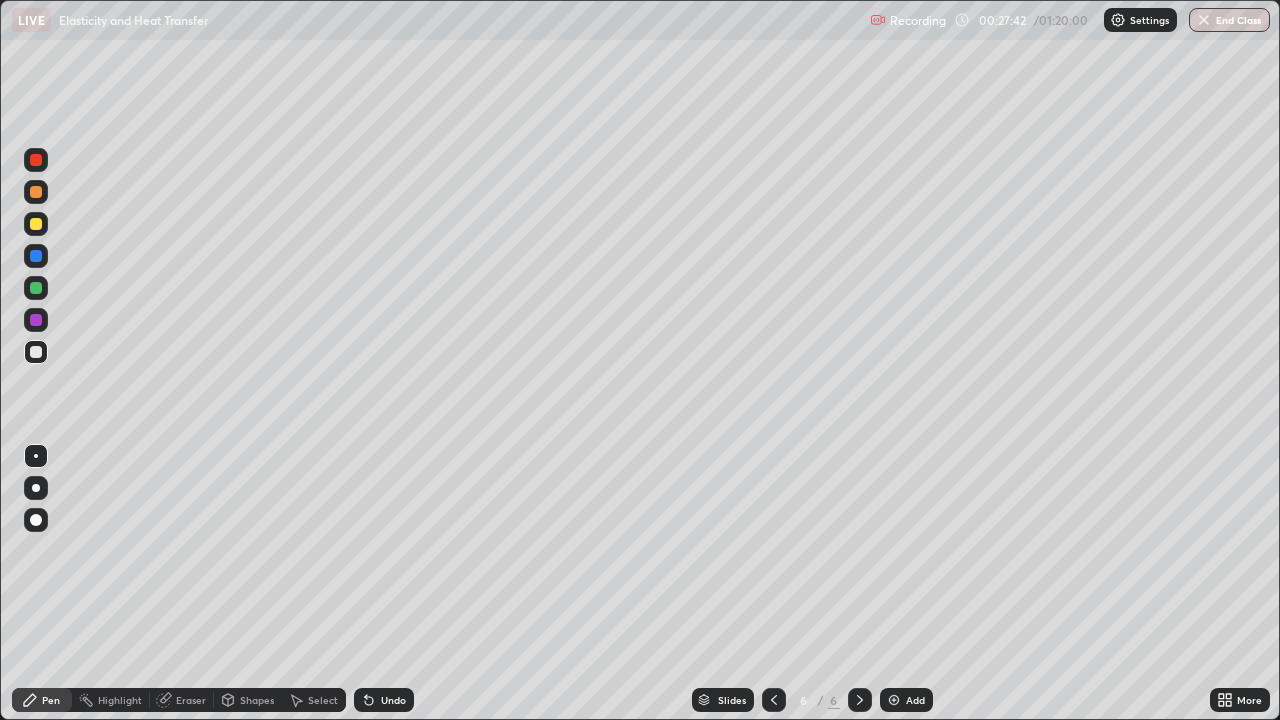 click 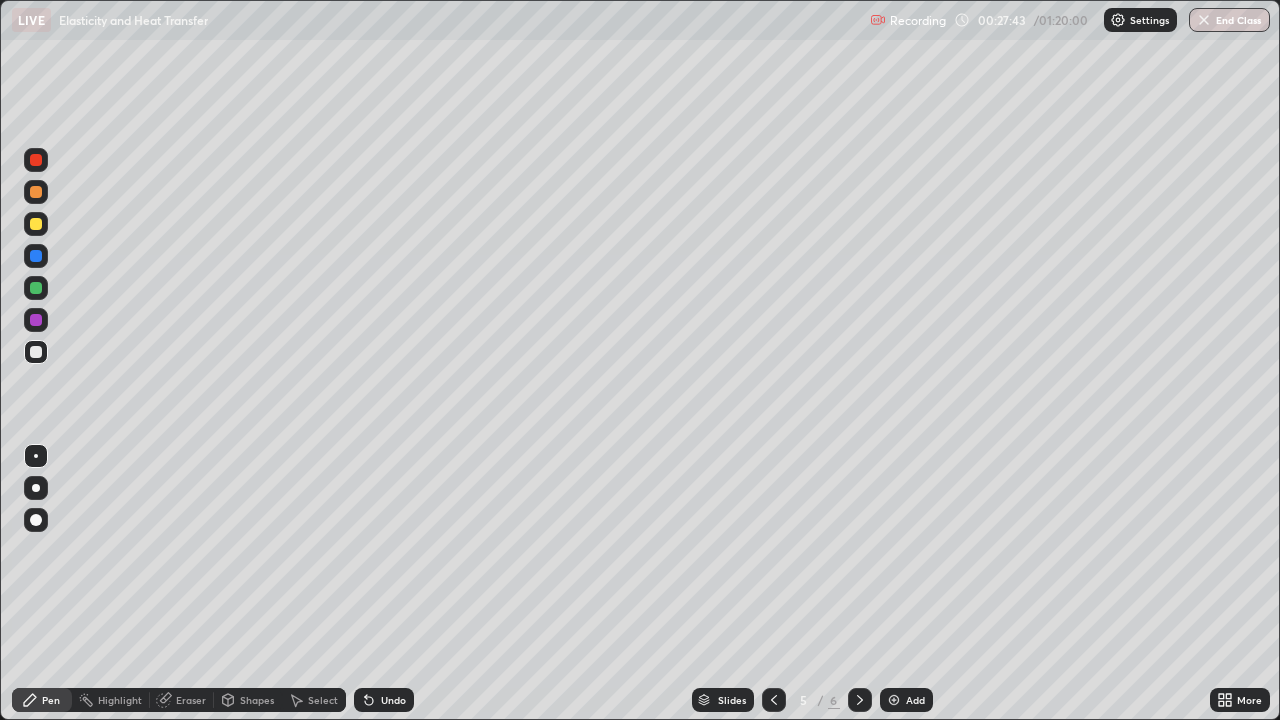 click 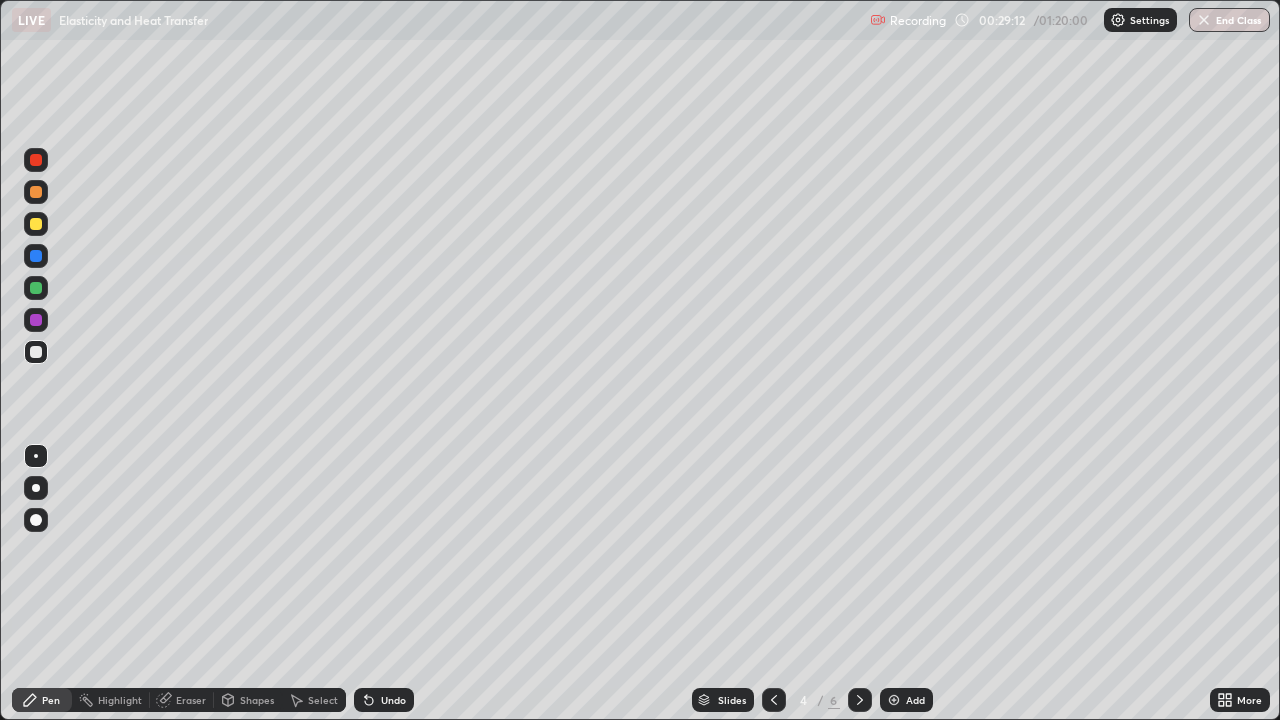 click 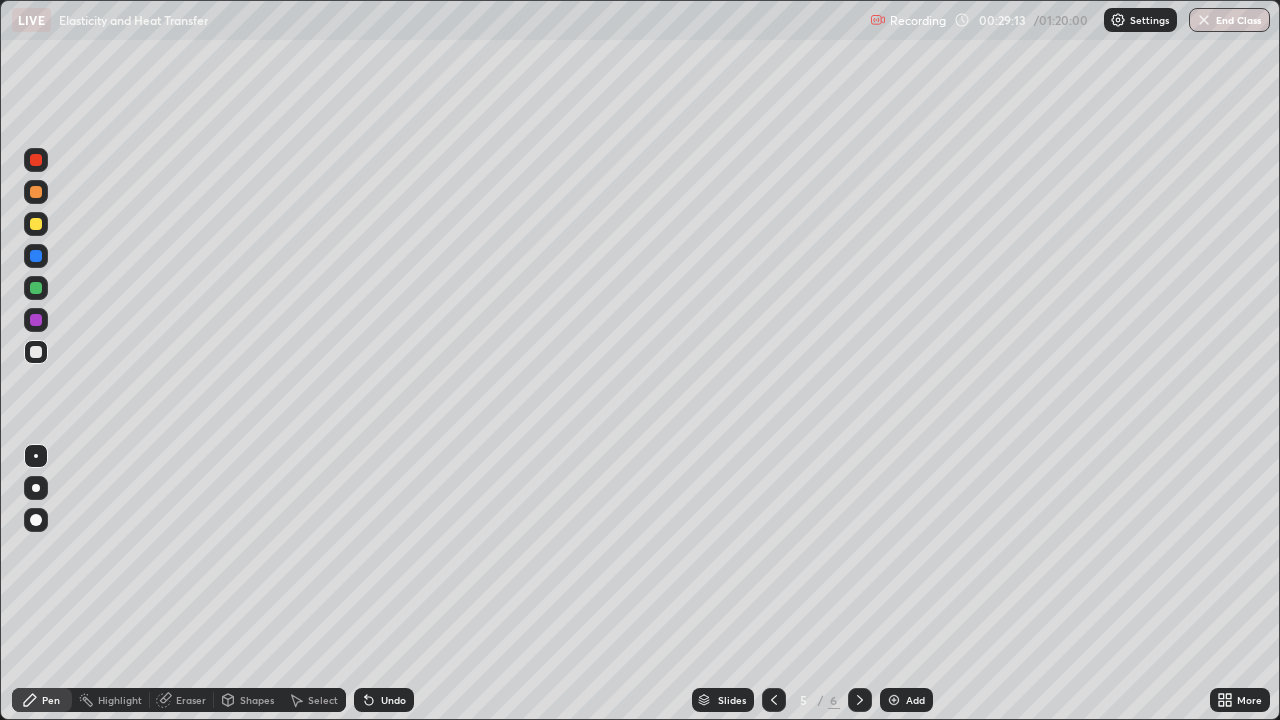 click 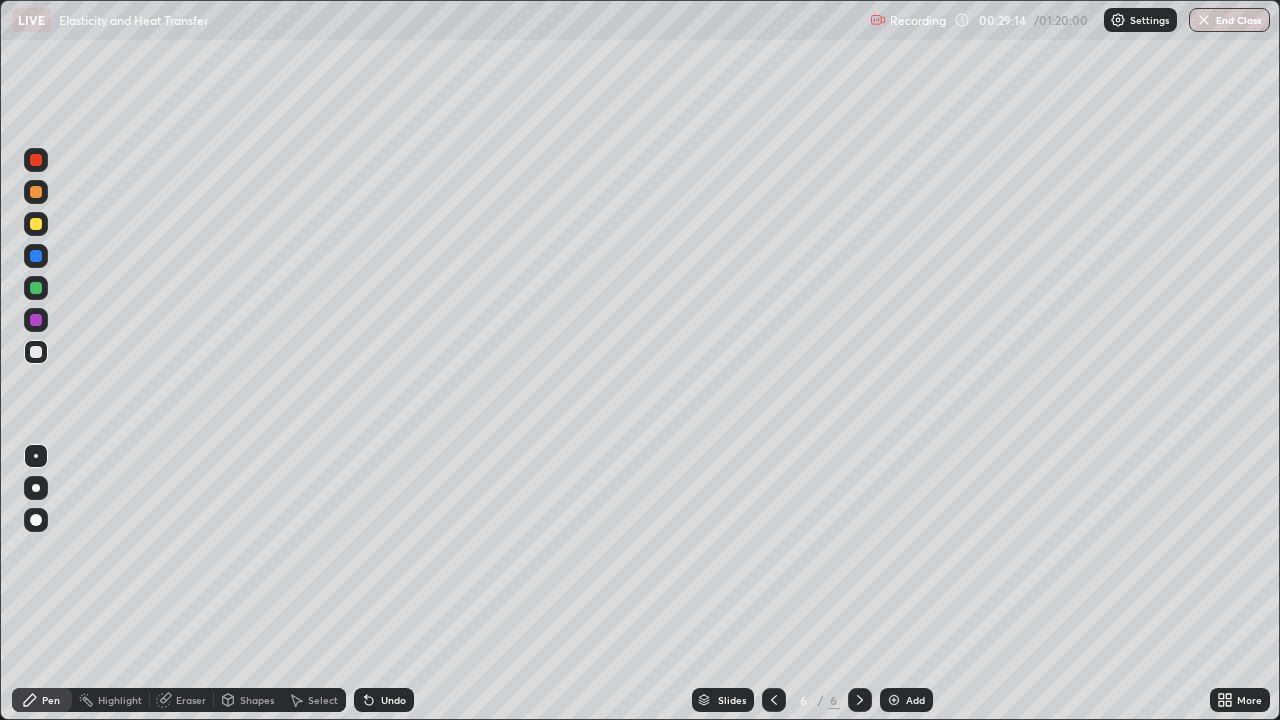click 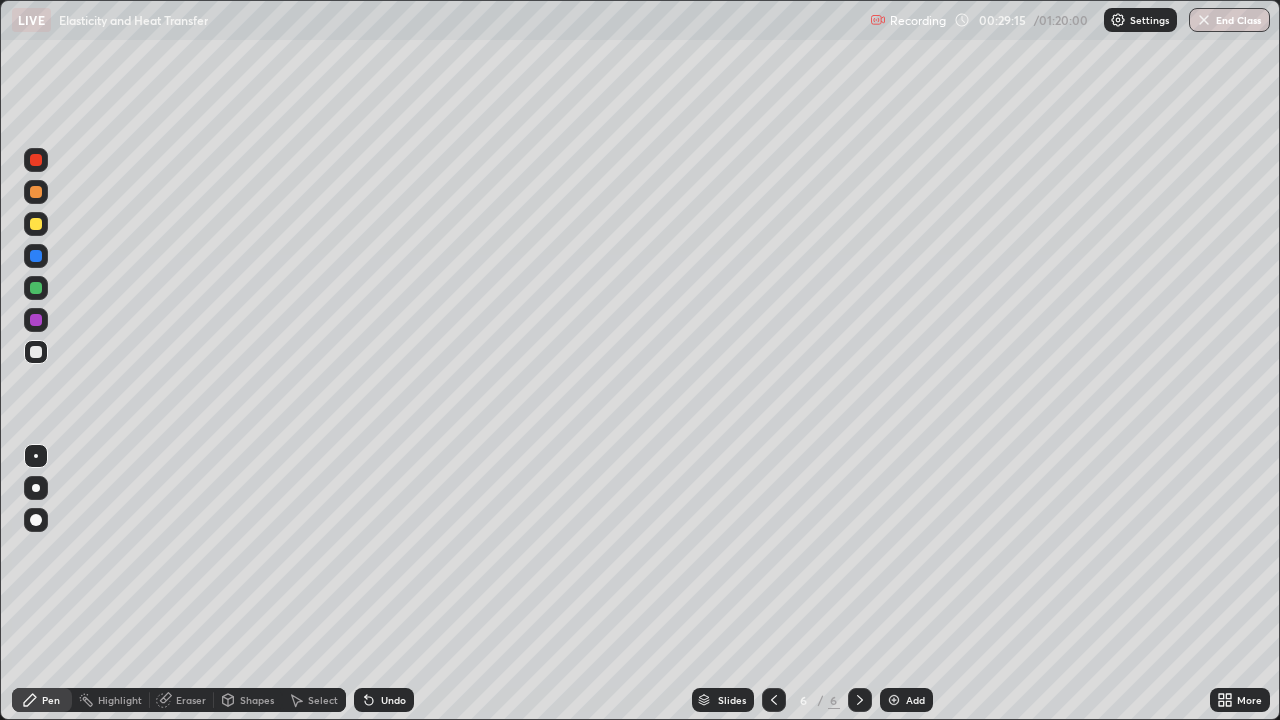 click at bounding box center [894, 700] 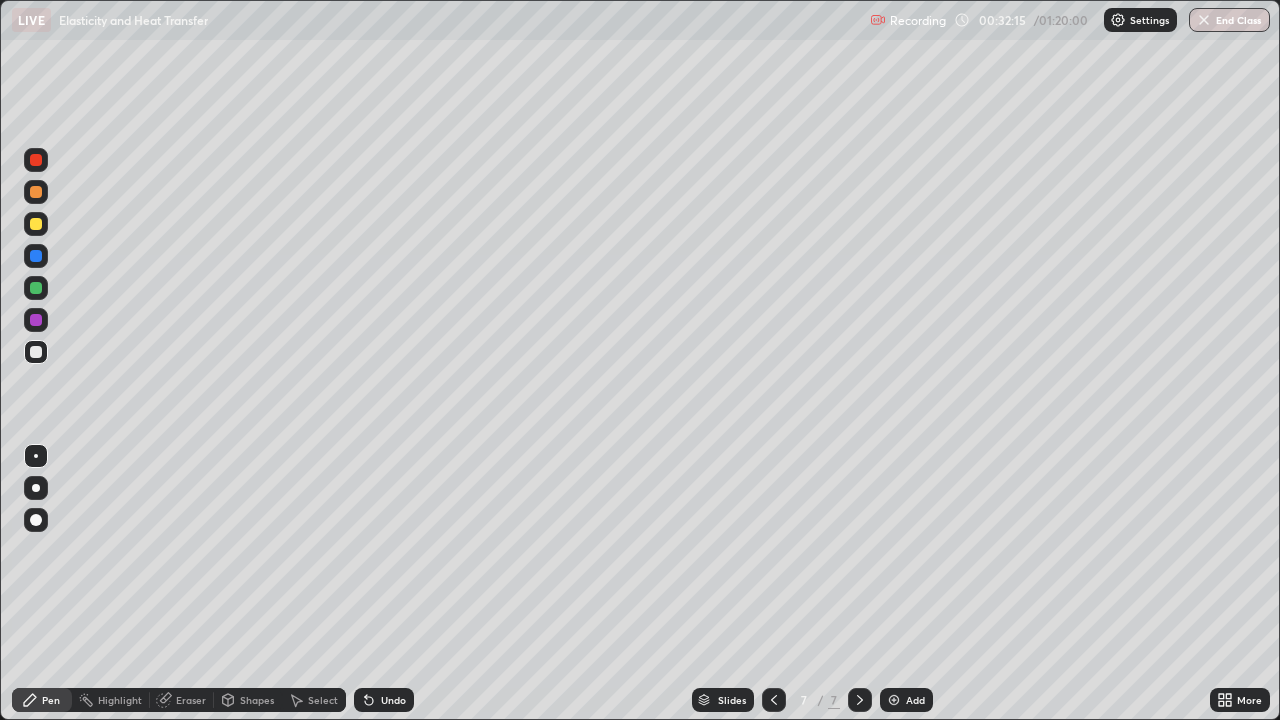 click at bounding box center [36, 224] 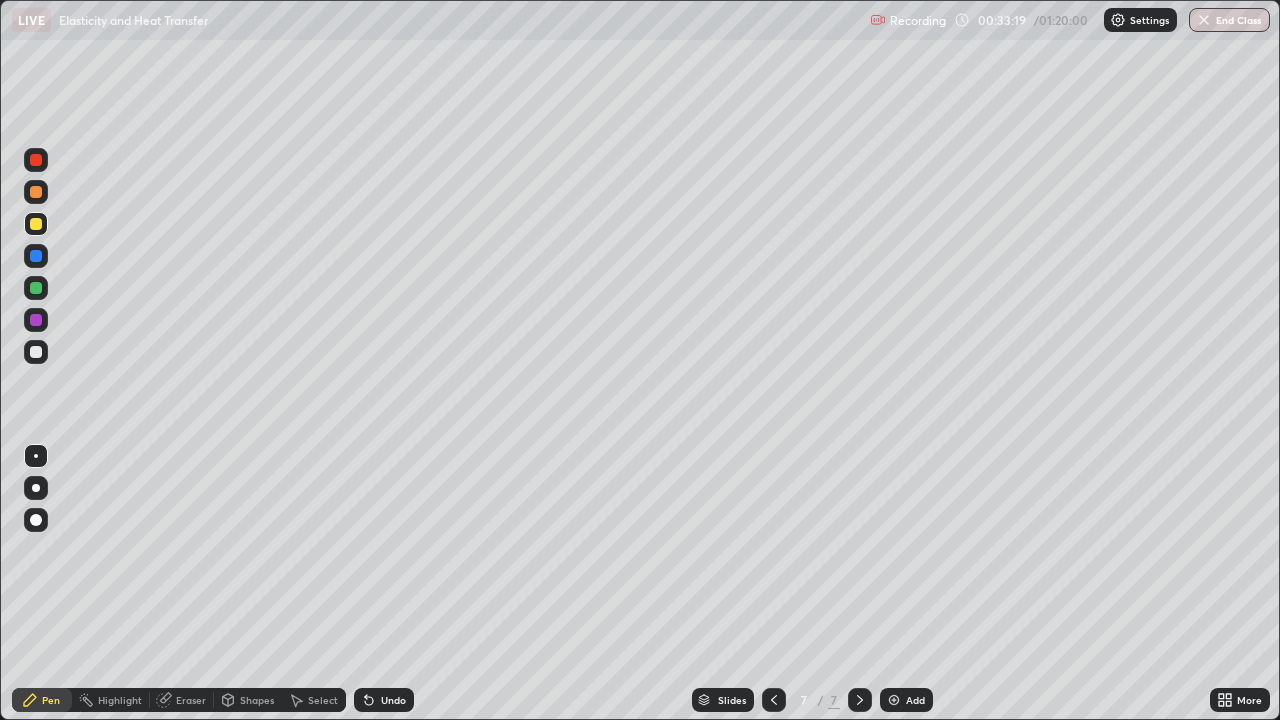 click at bounding box center [894, 700] 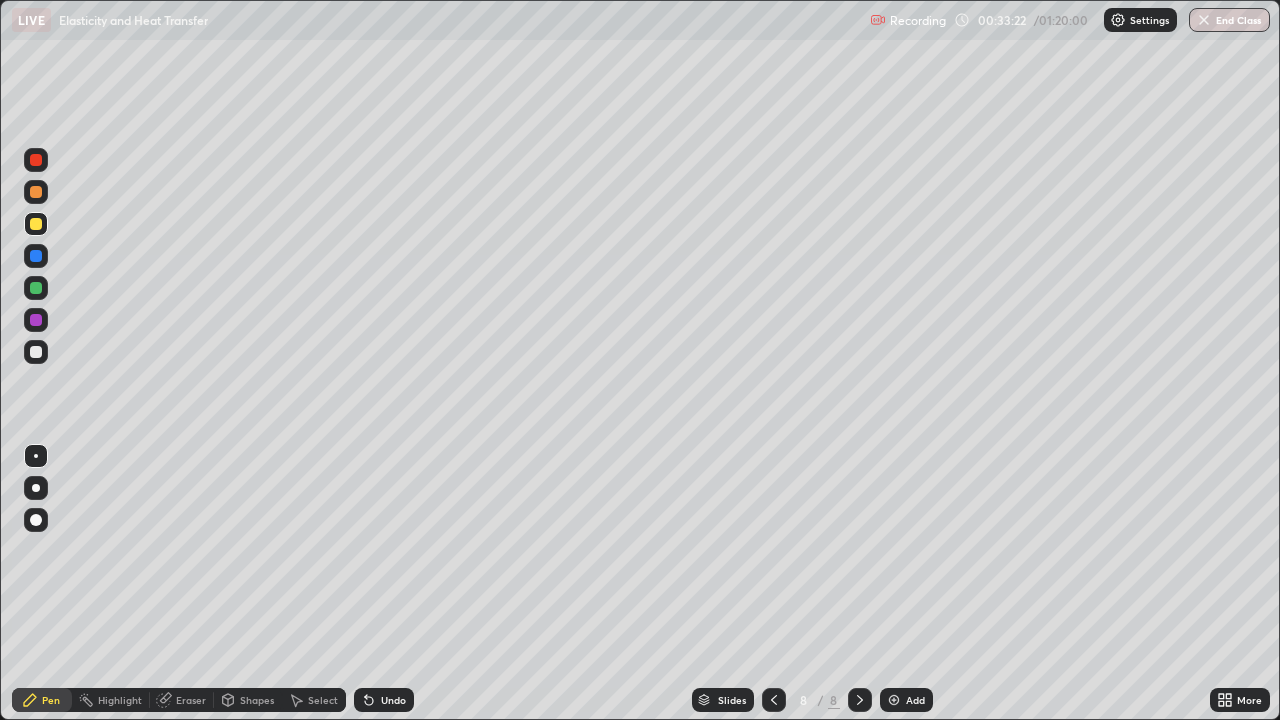 click at bounding box center (36, 224) 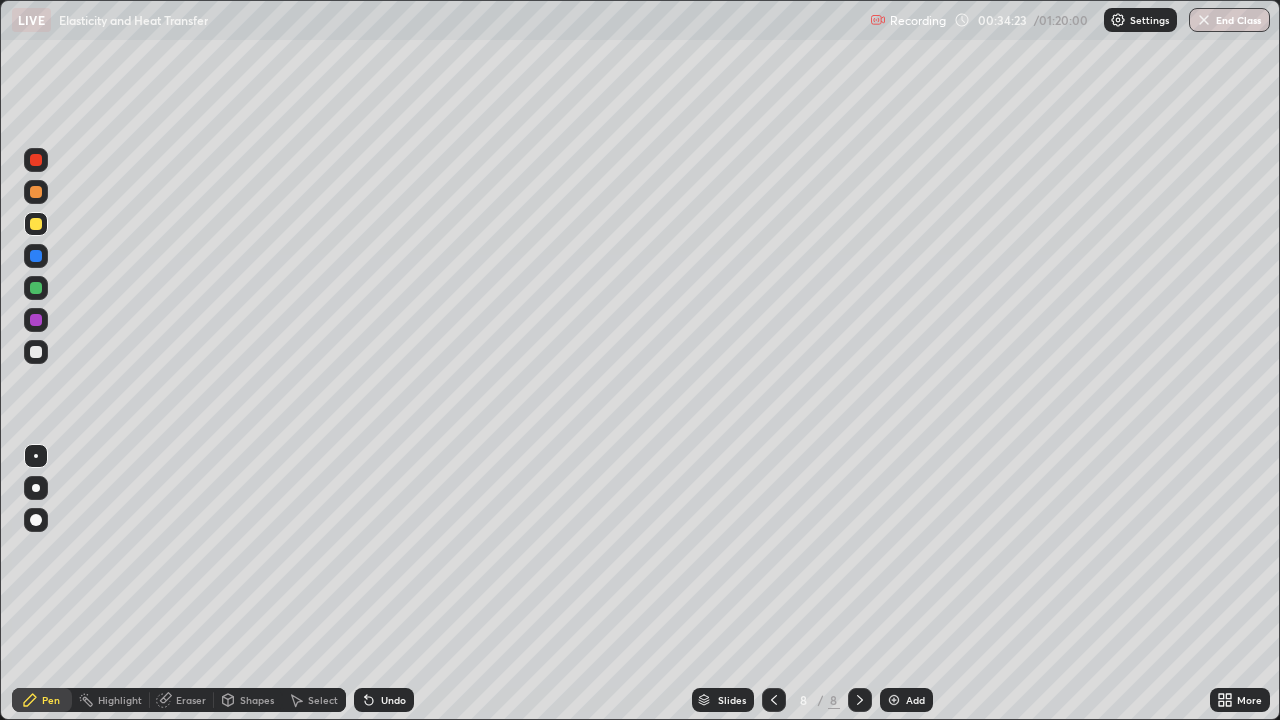 click at bounding box center [36, 352] 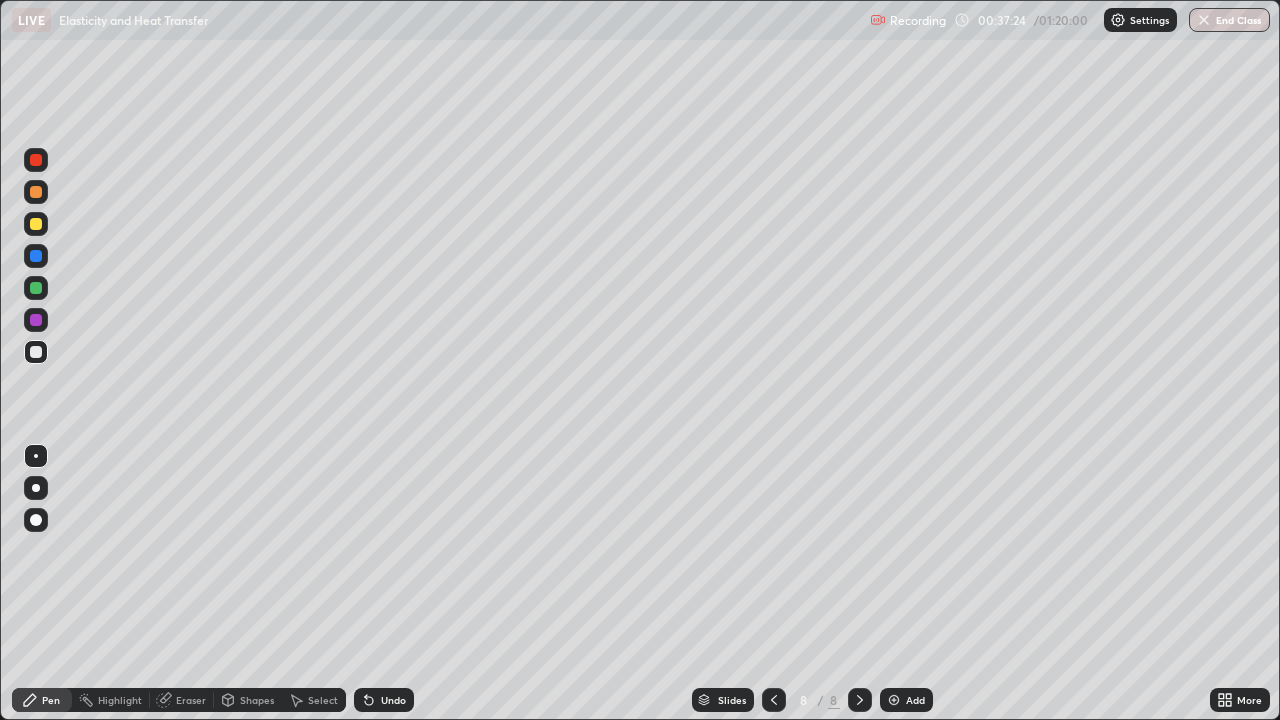 click 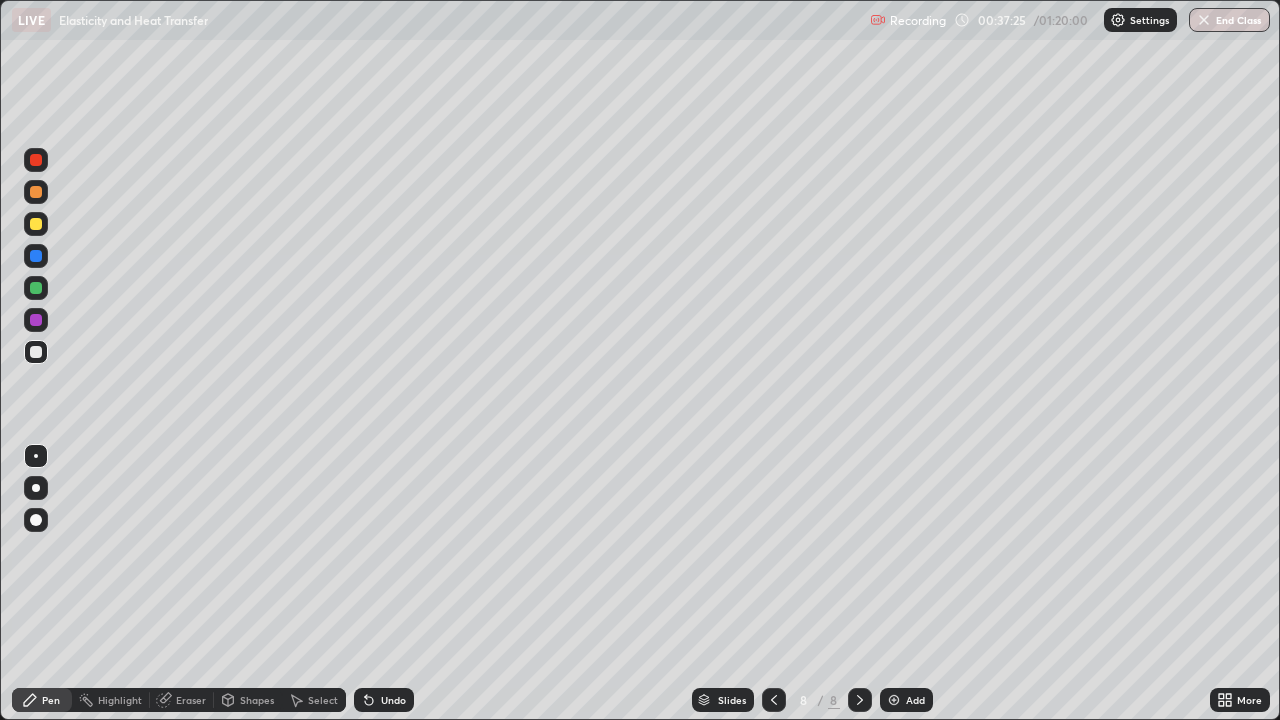 click at bounding box center [894, 700] 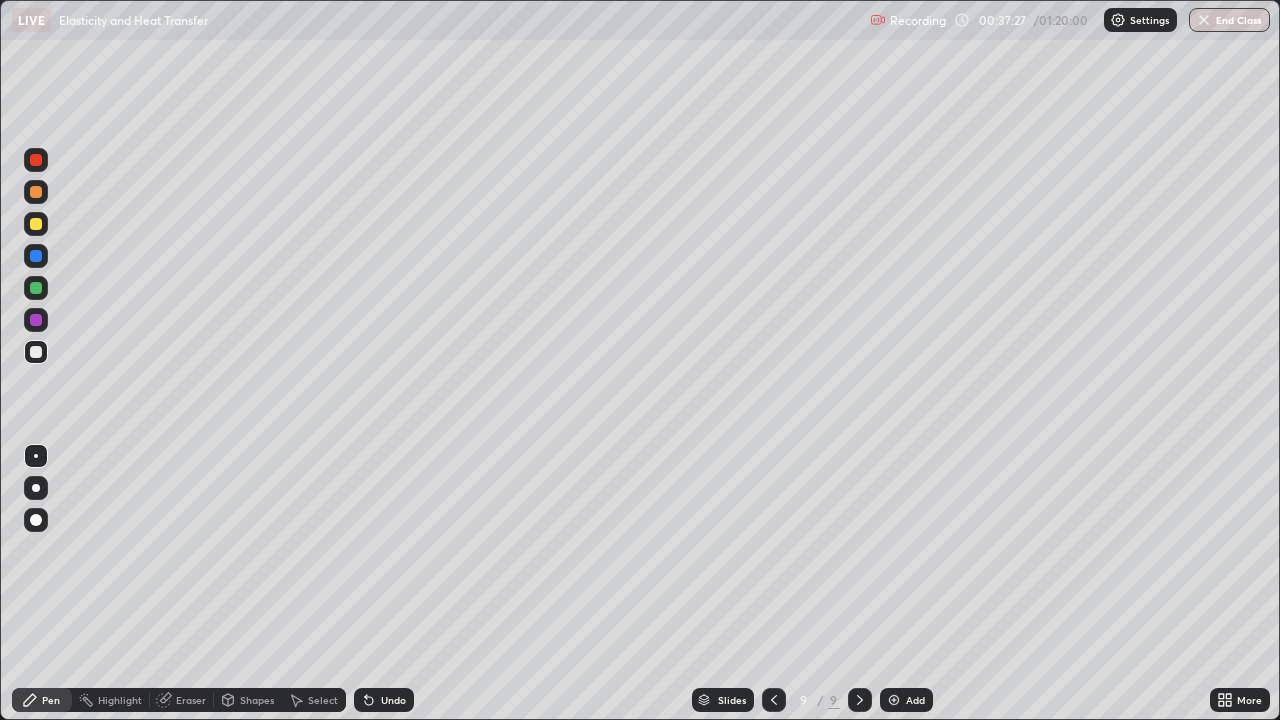 click at bounding box center [36, 224] 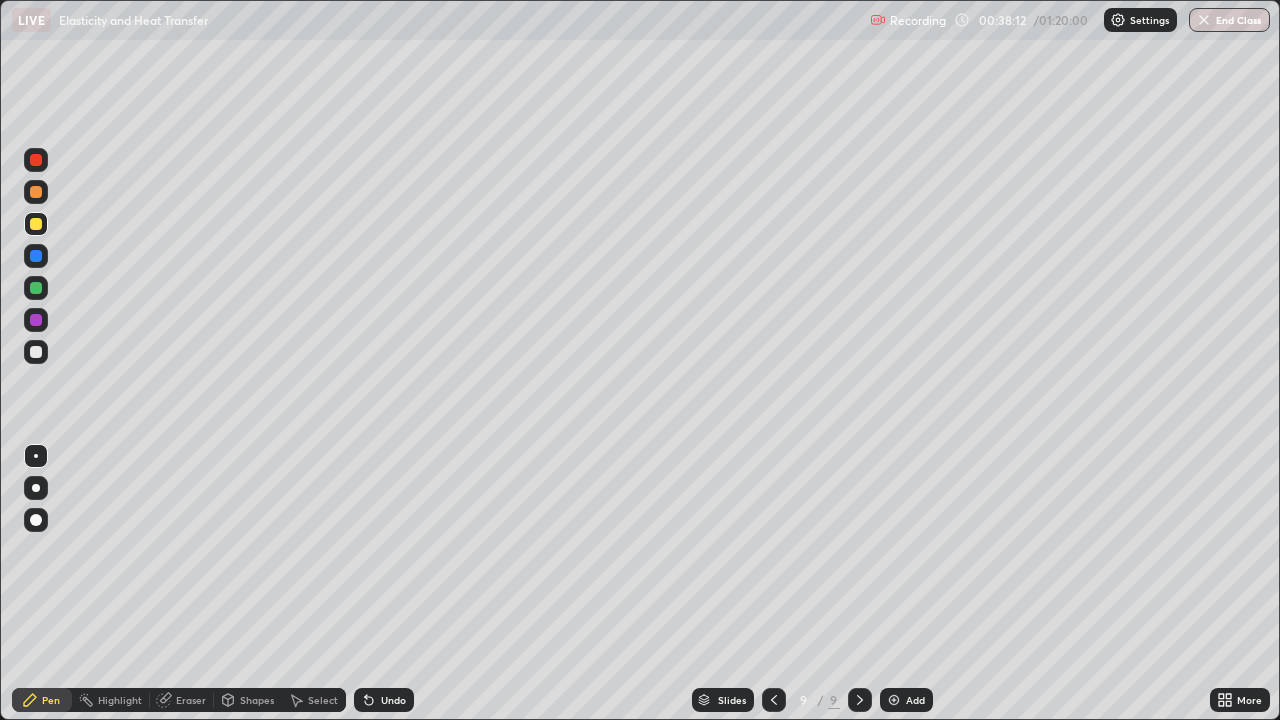 click at bounding box center [36, 352] 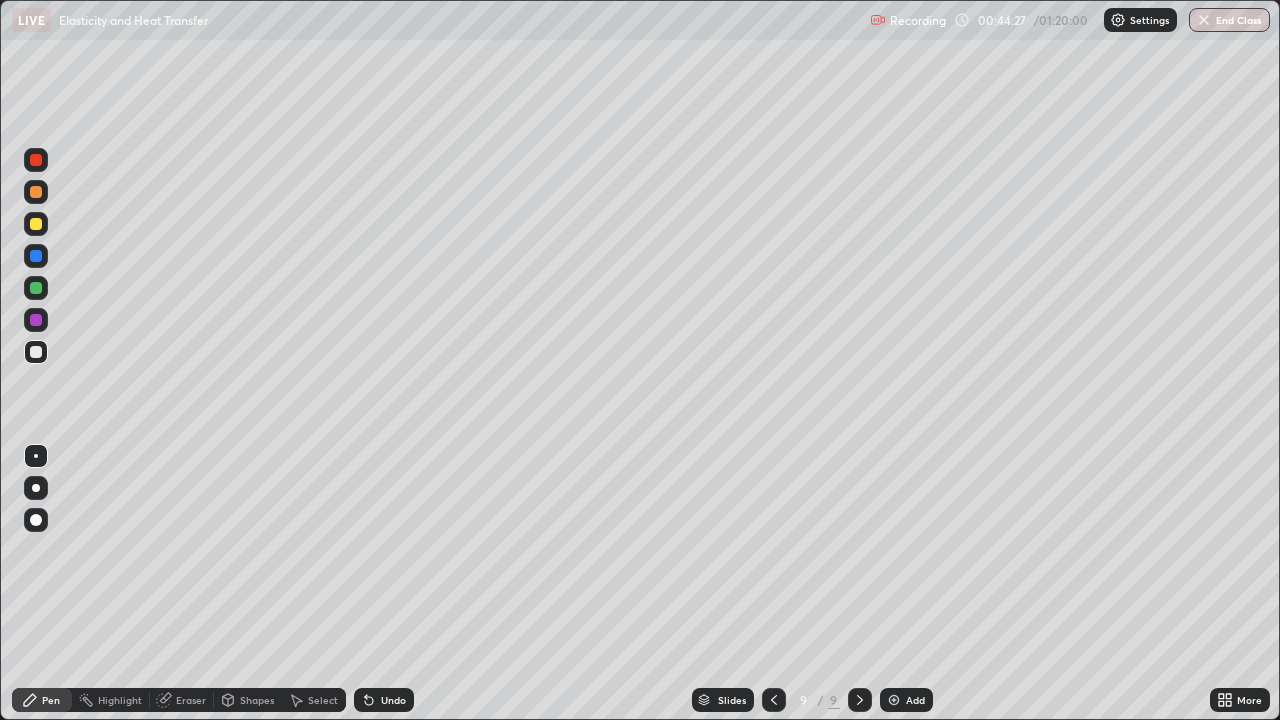 click 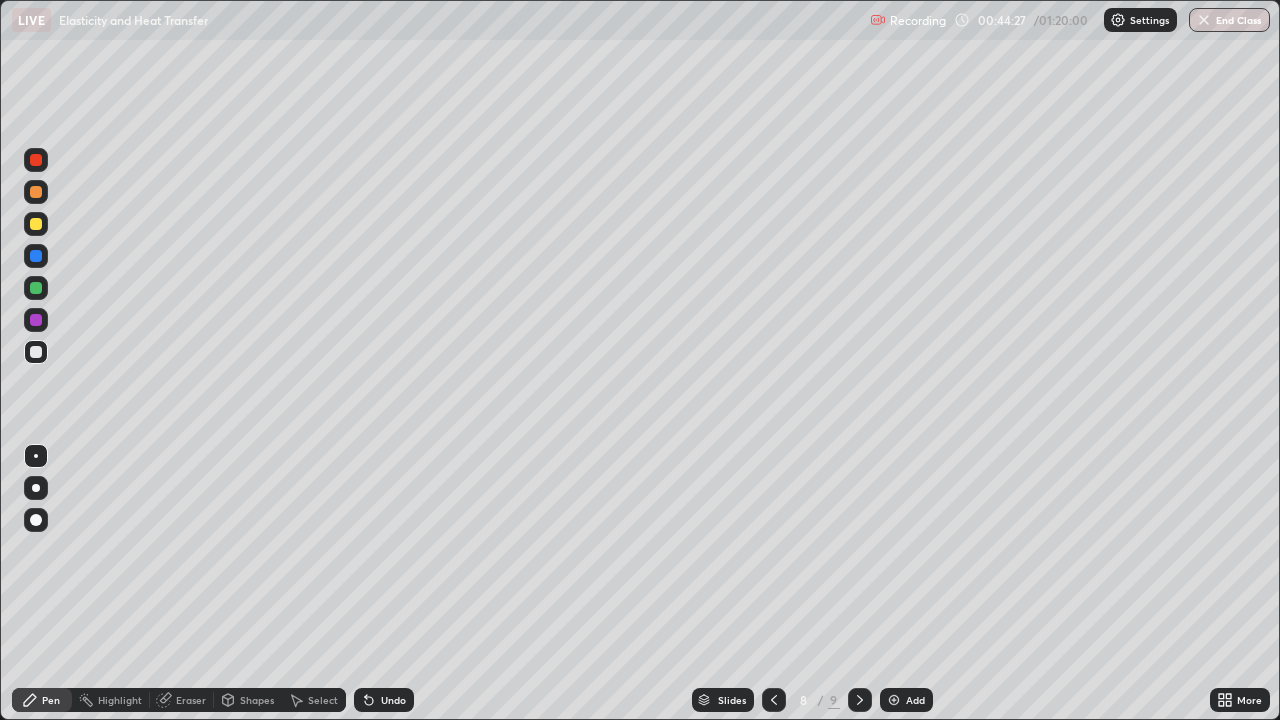 click 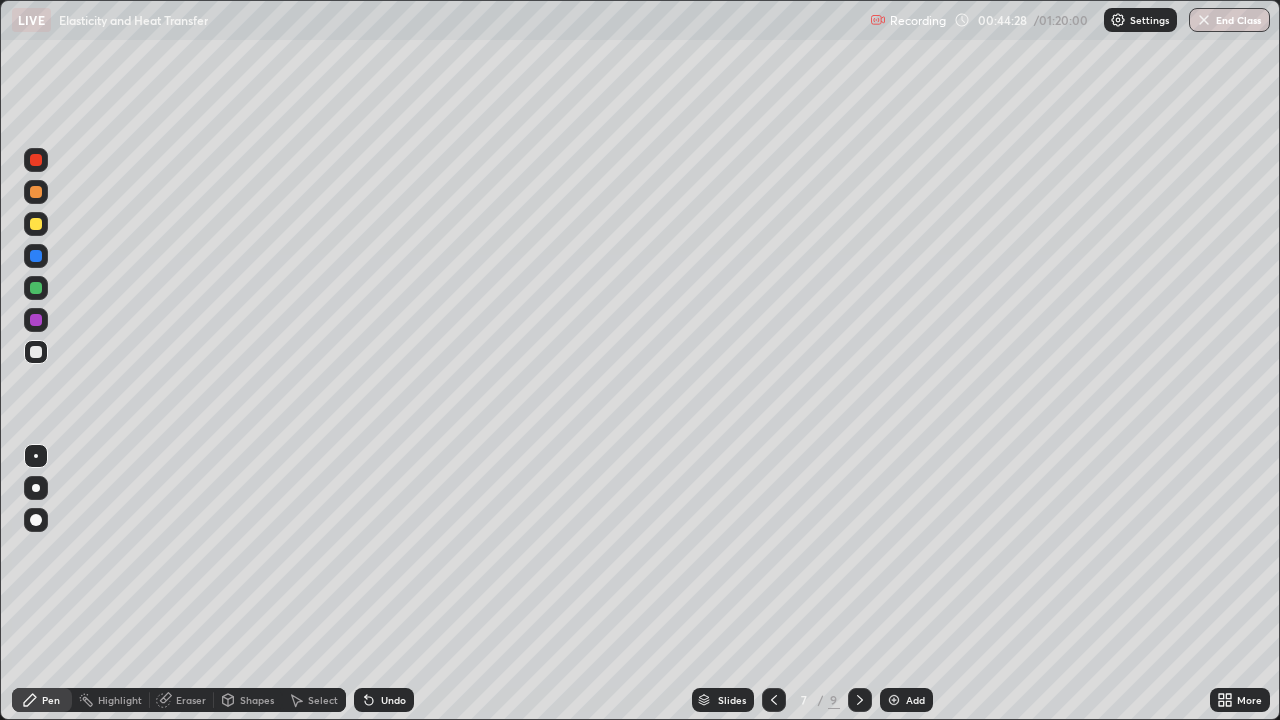 click at bounding box center (774, 700) 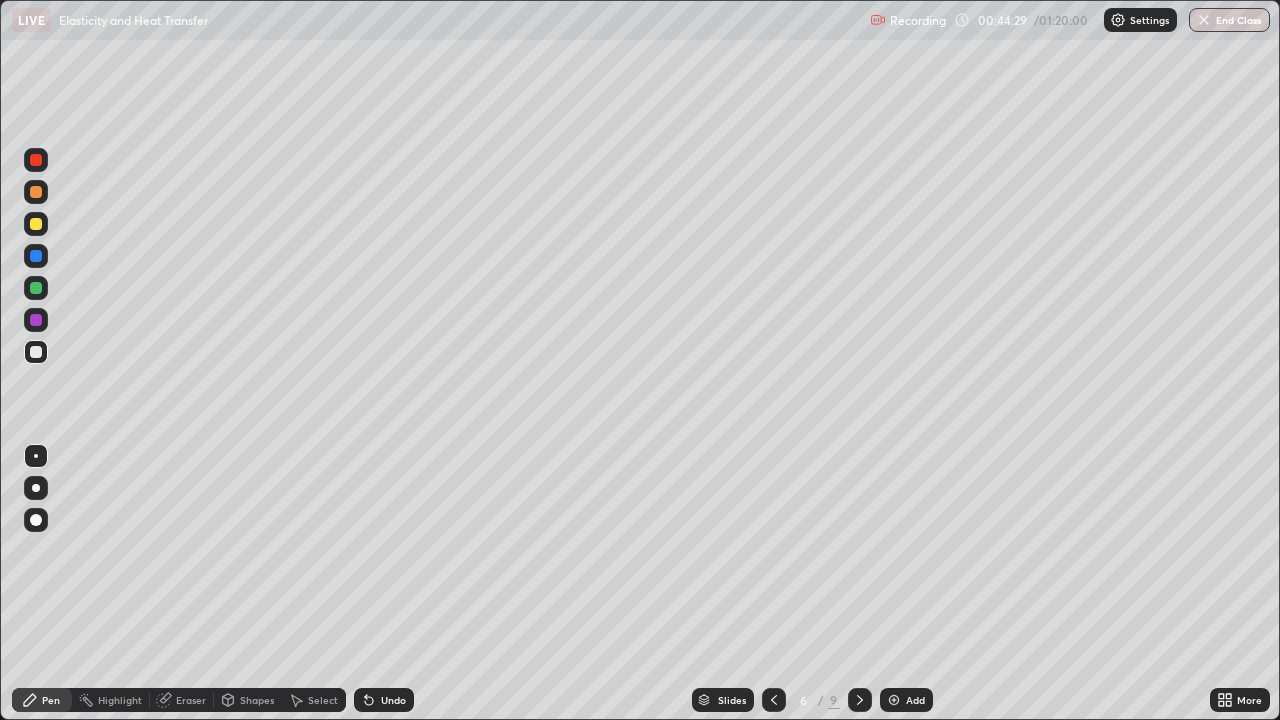 click at bounding box center (774, 700) 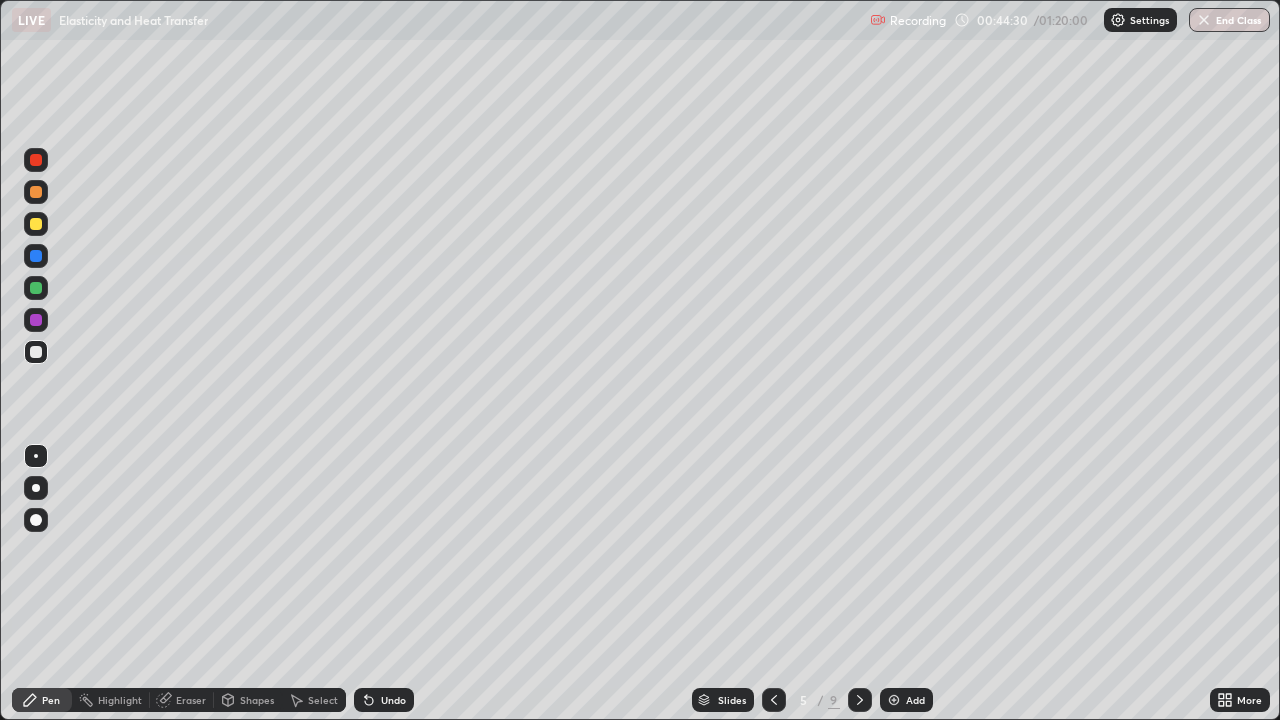 click at bounding box center (774, 700) 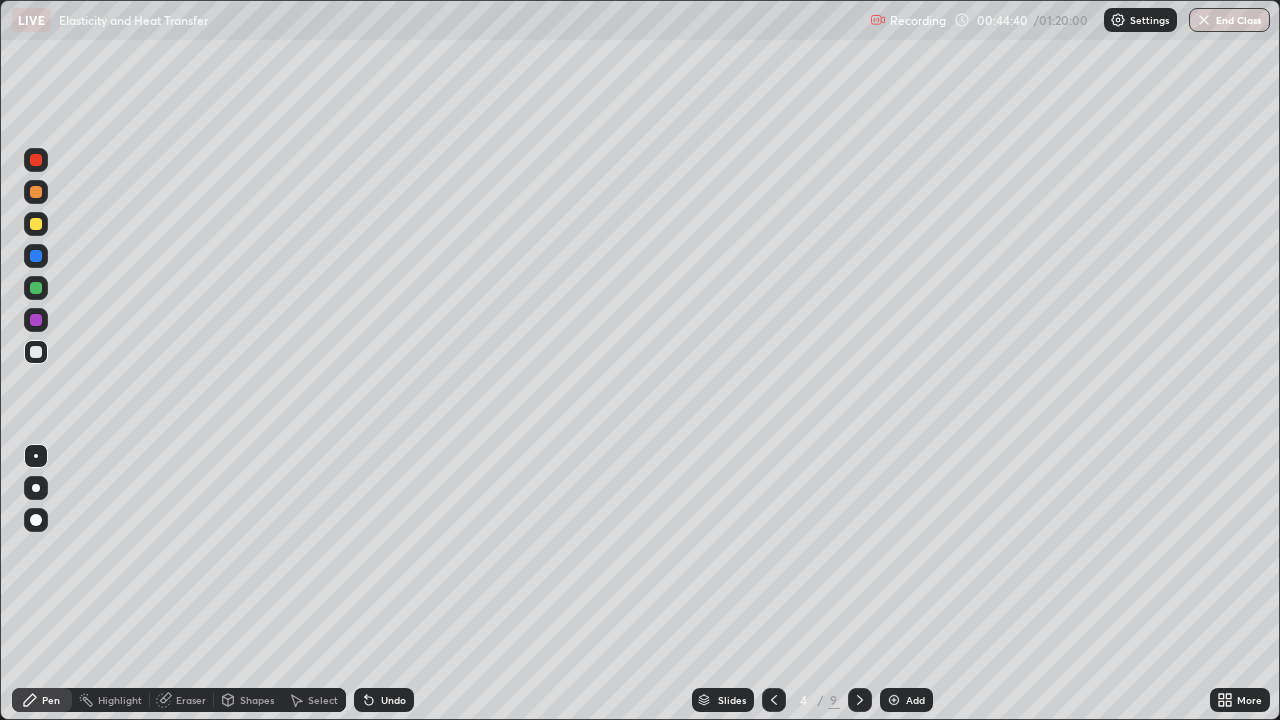 click 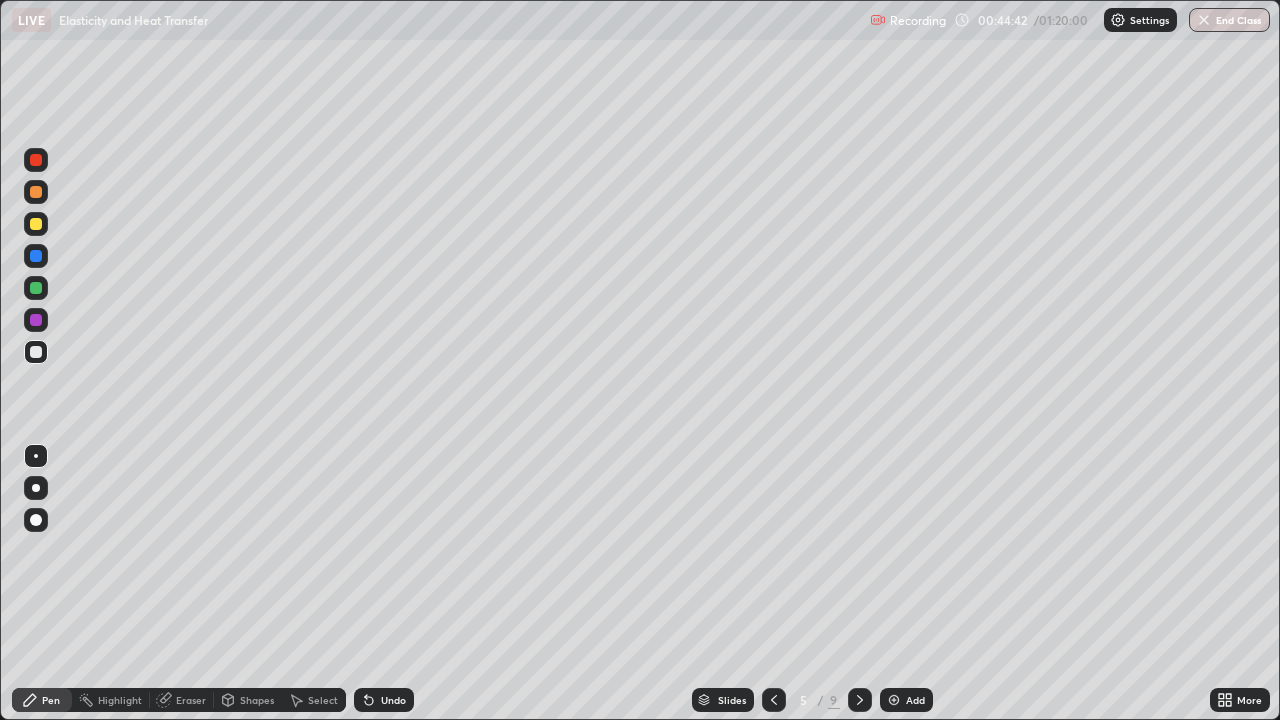 click 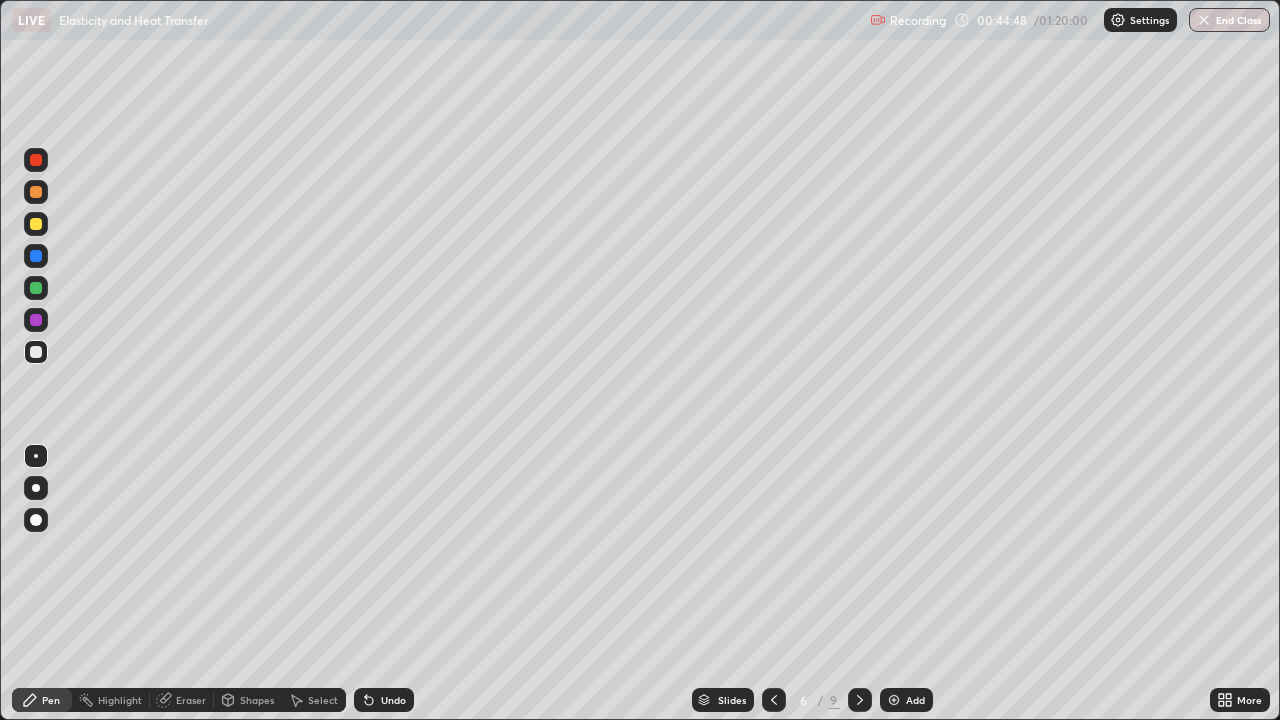 click 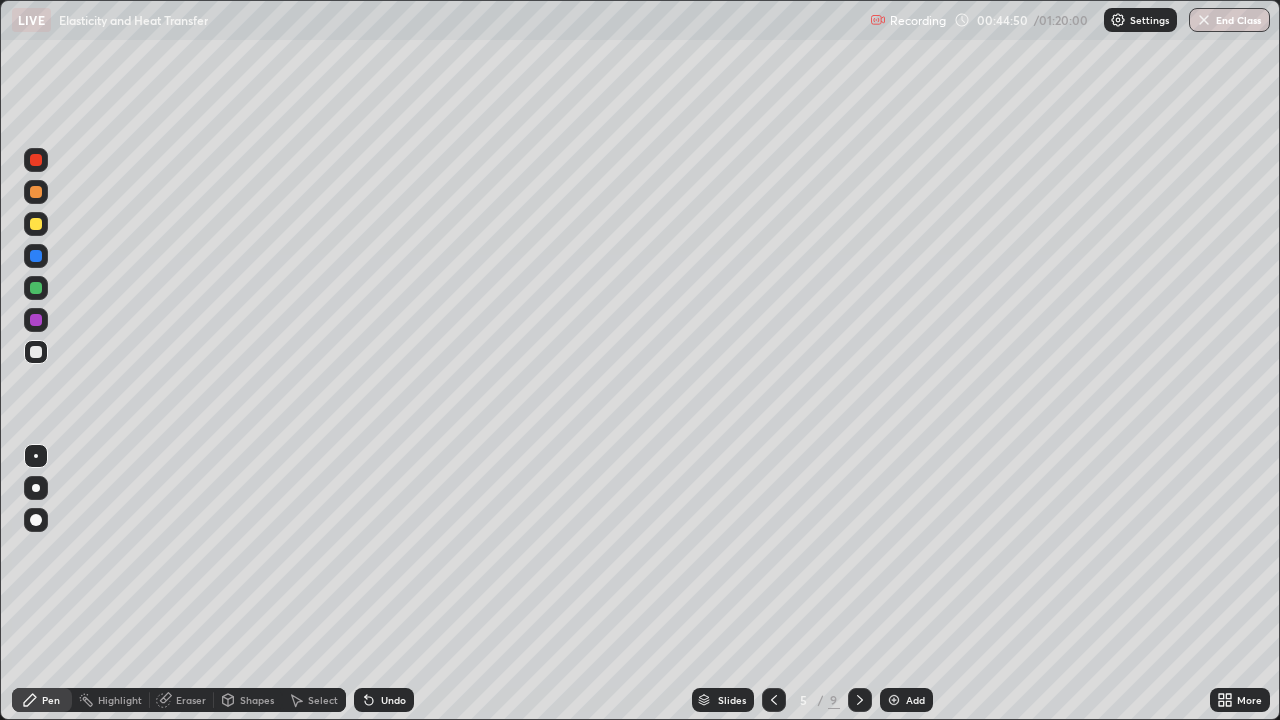 click 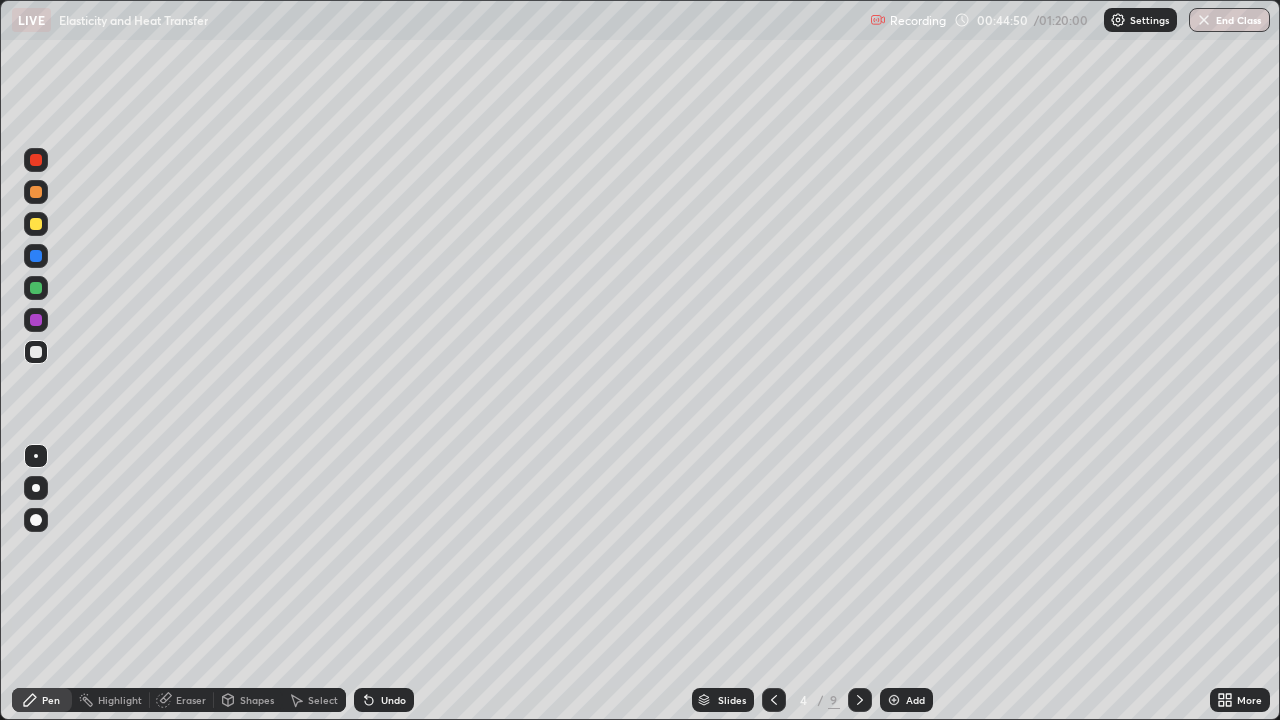 click at bounding box center (774, 700) 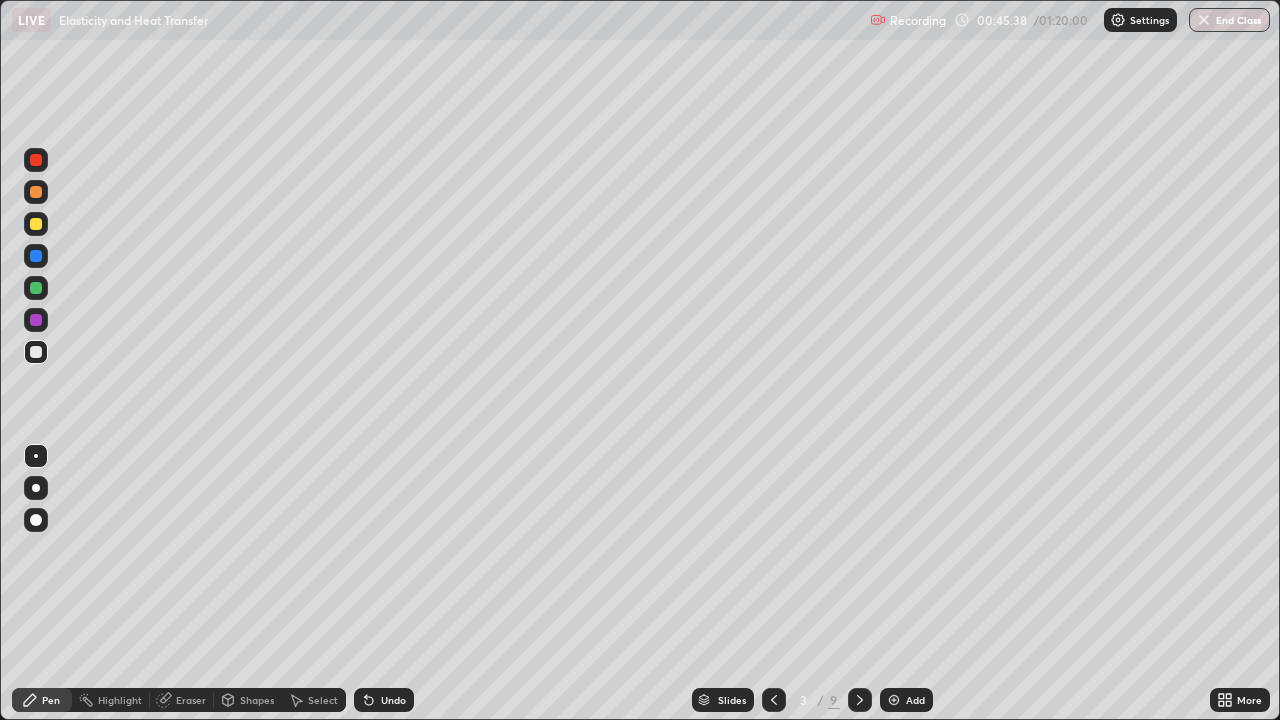 click 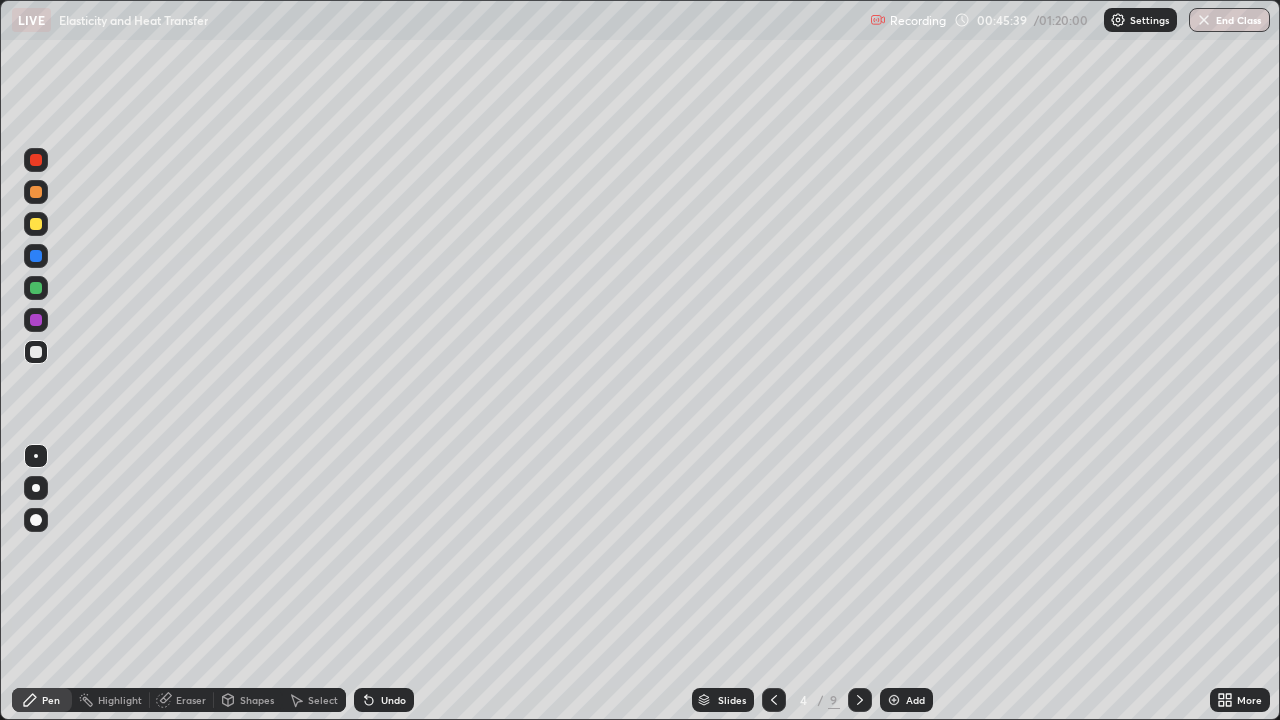 click 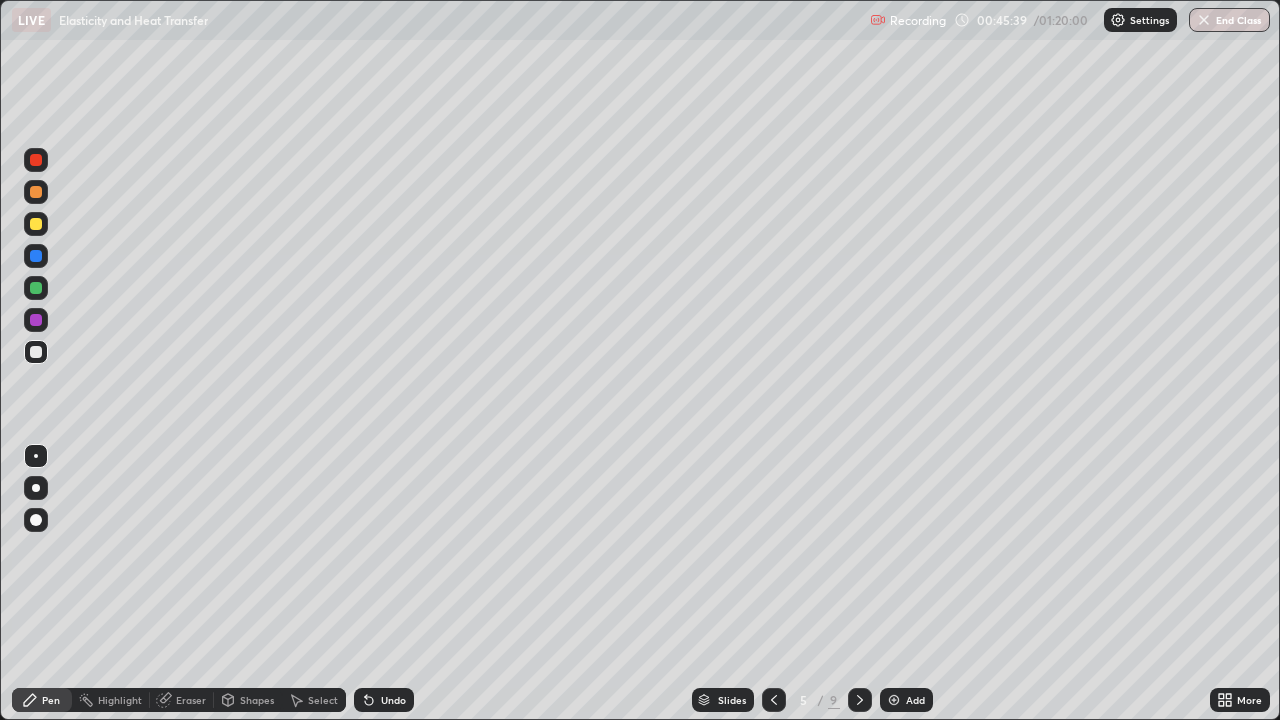 click 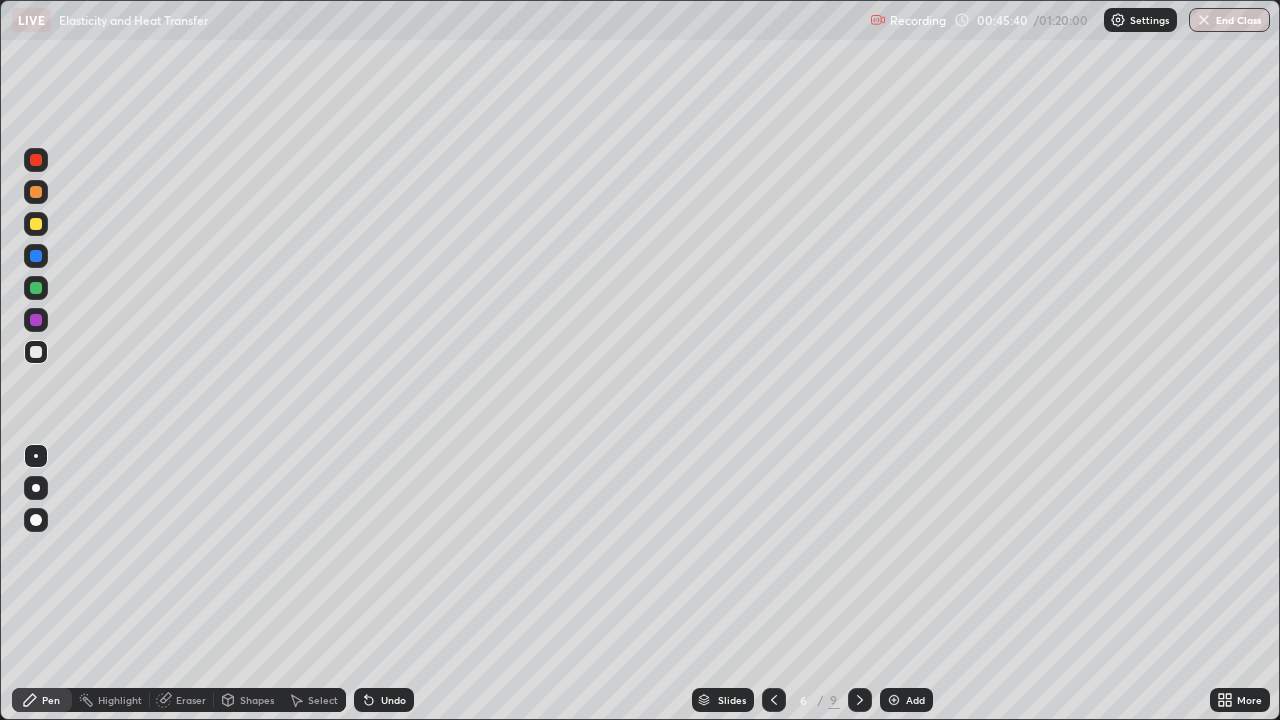 click 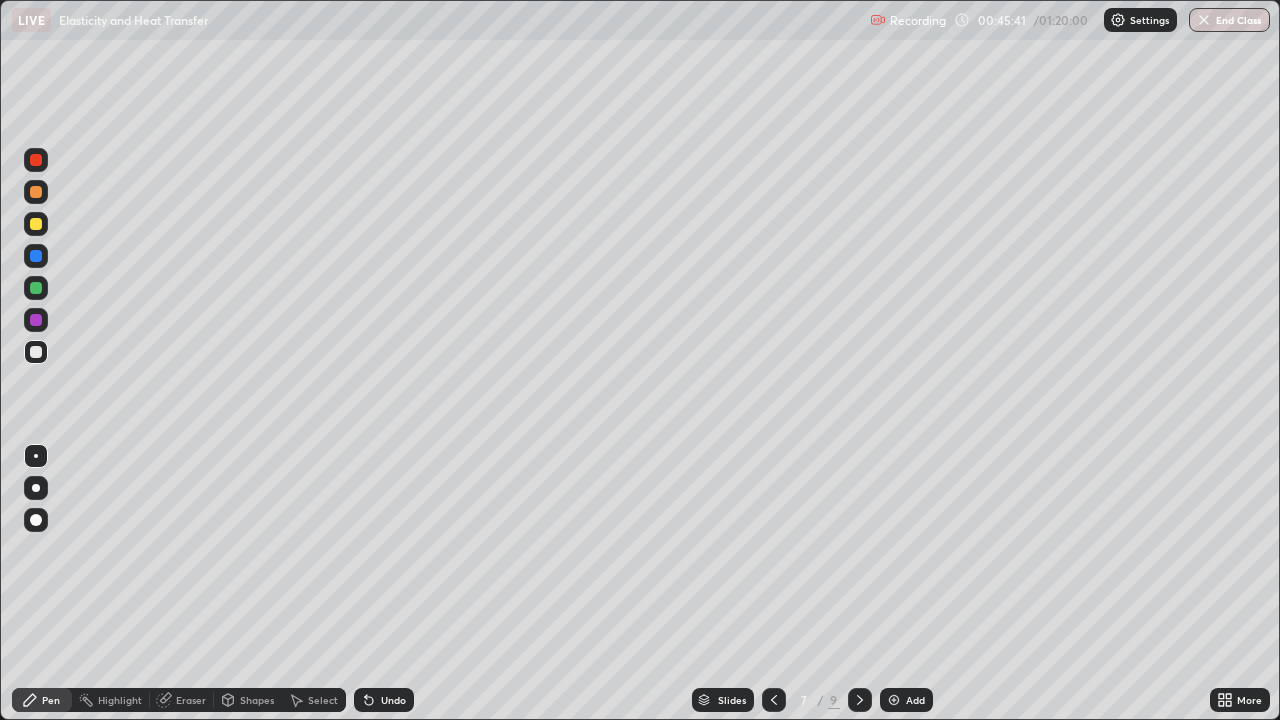 click 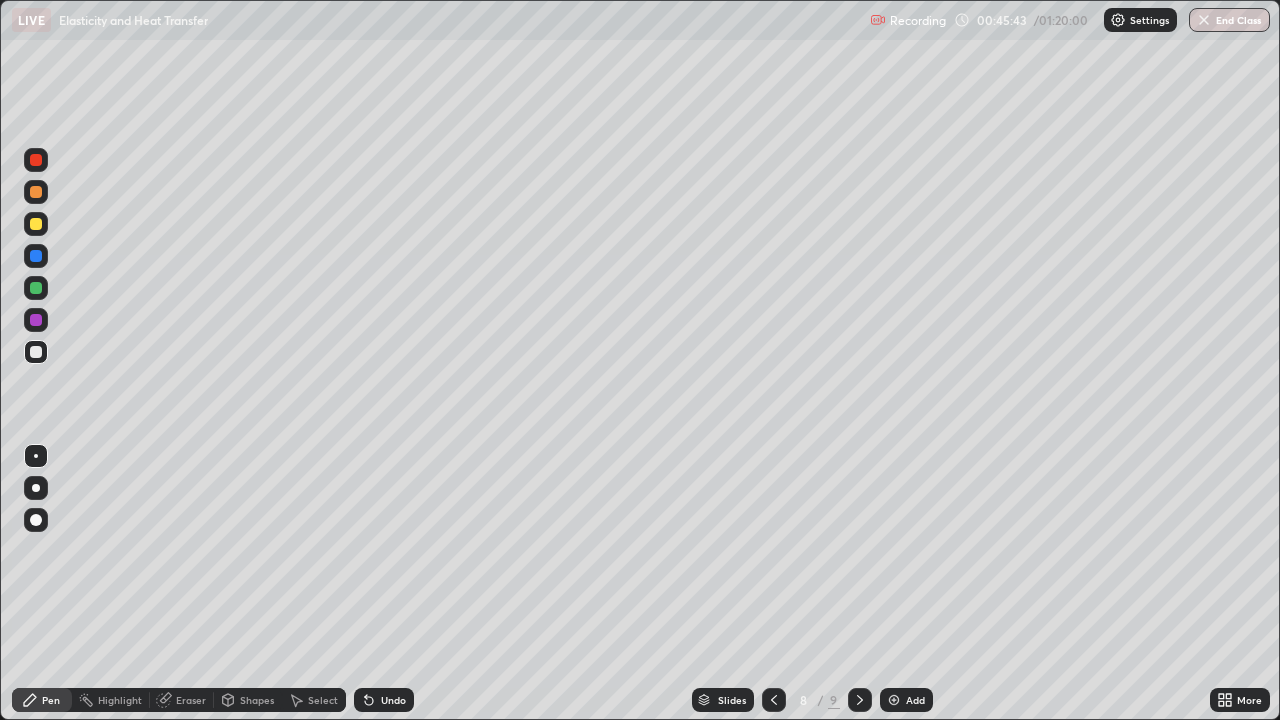click 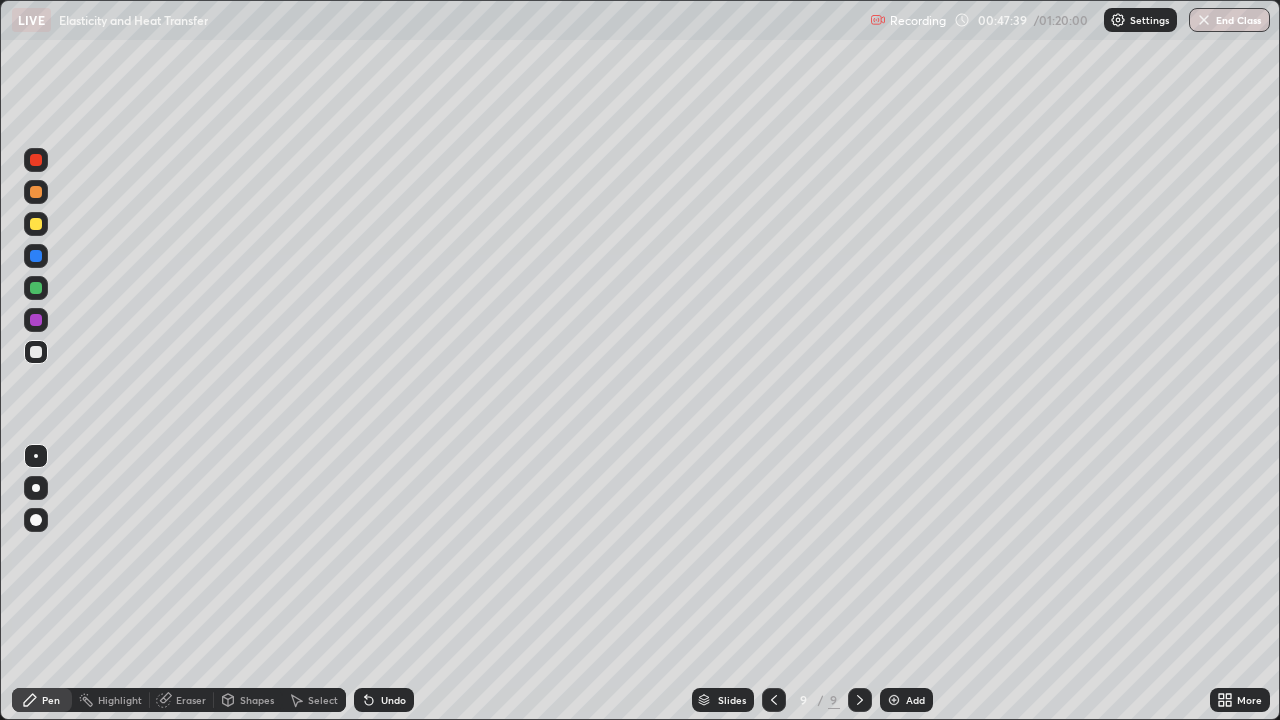 click at bounding box center (36, 224) 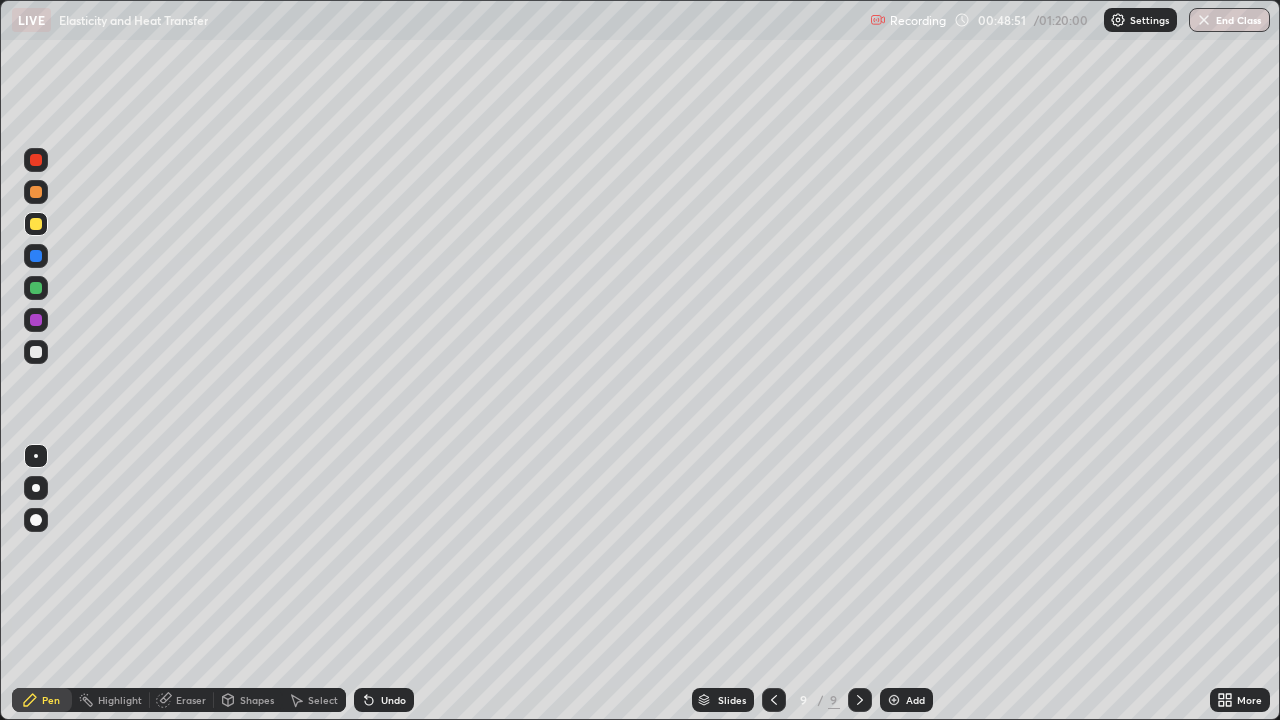 click at bounding box center (36, 288) 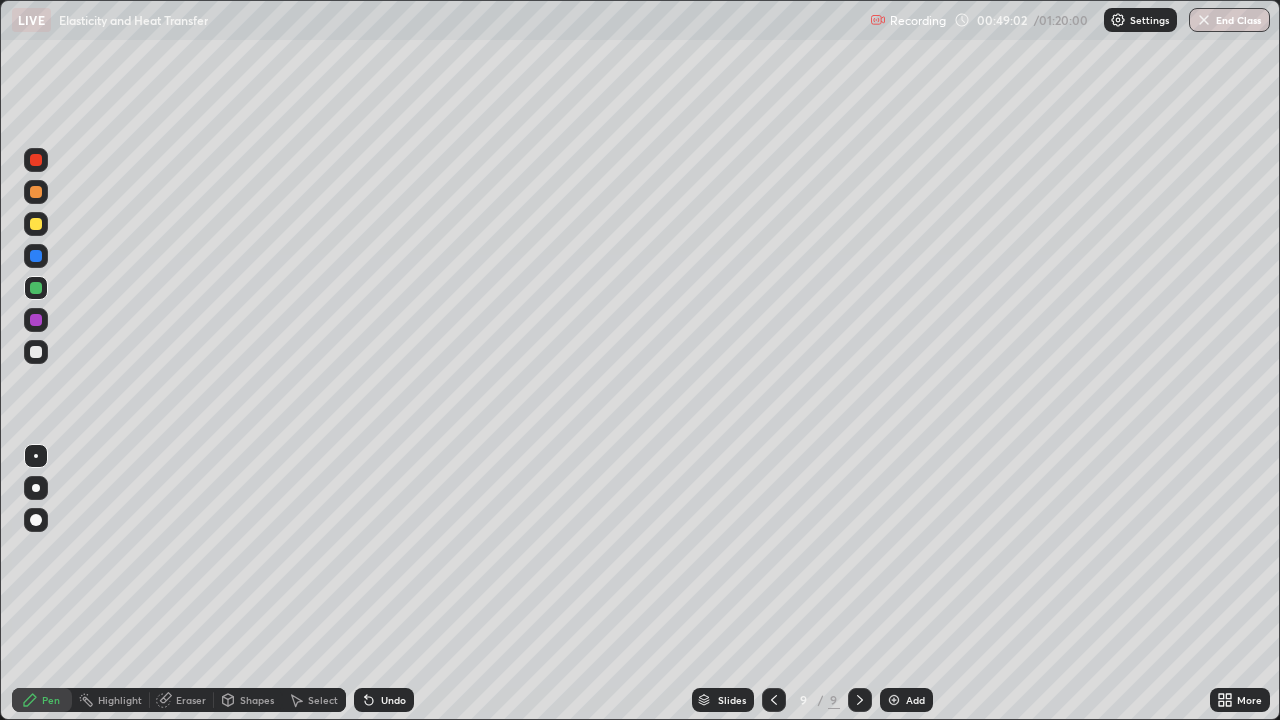 click at bounding box center [36, 352] 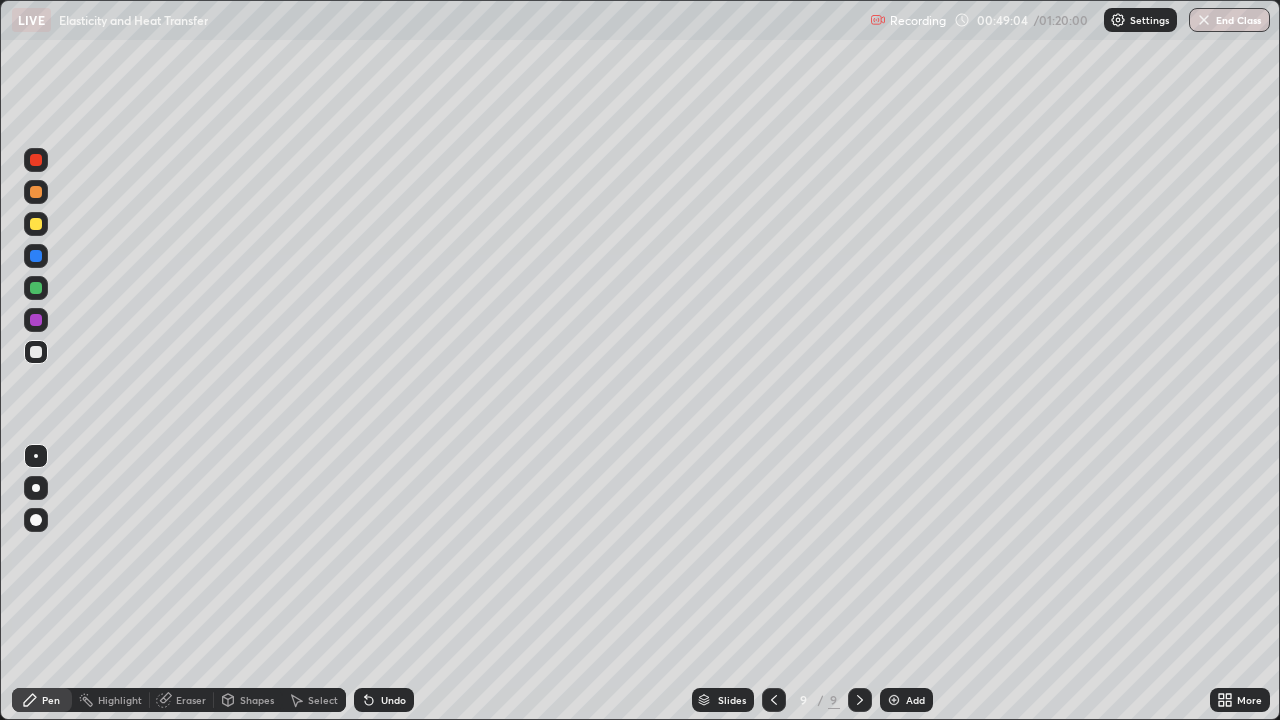 click at bounding box center (36, 160) 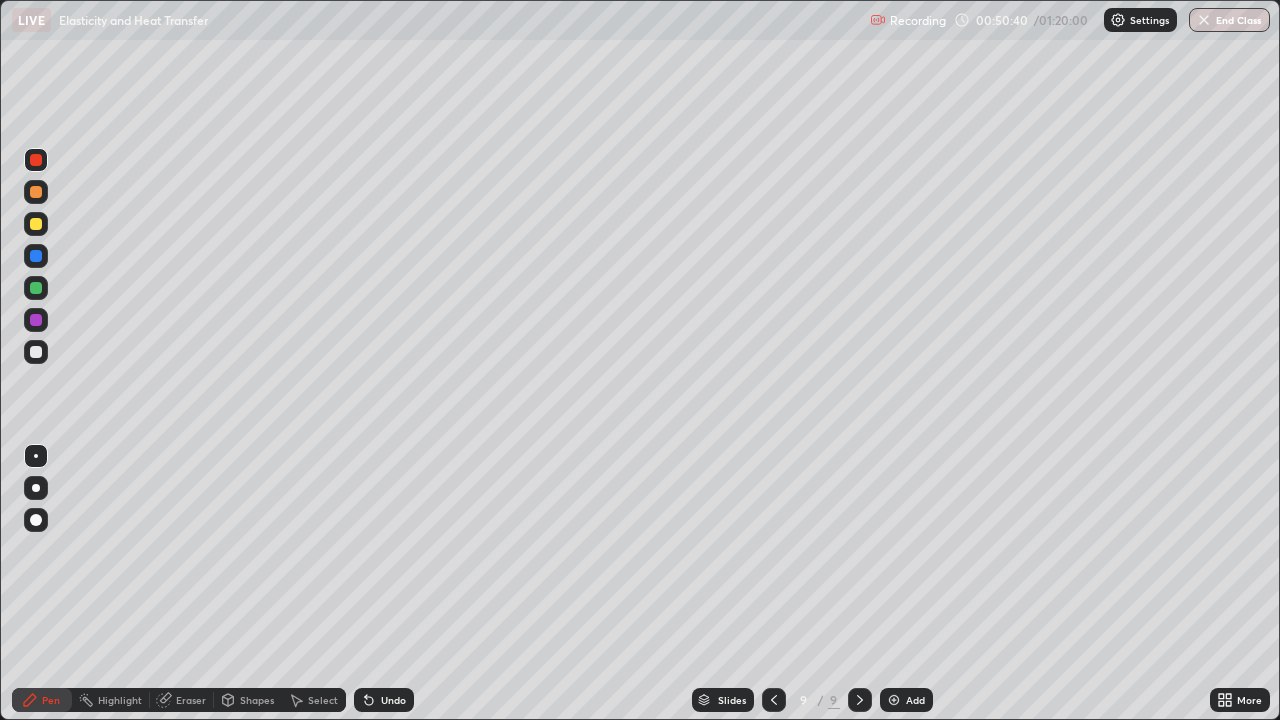 click at bounding box center [894, 700] 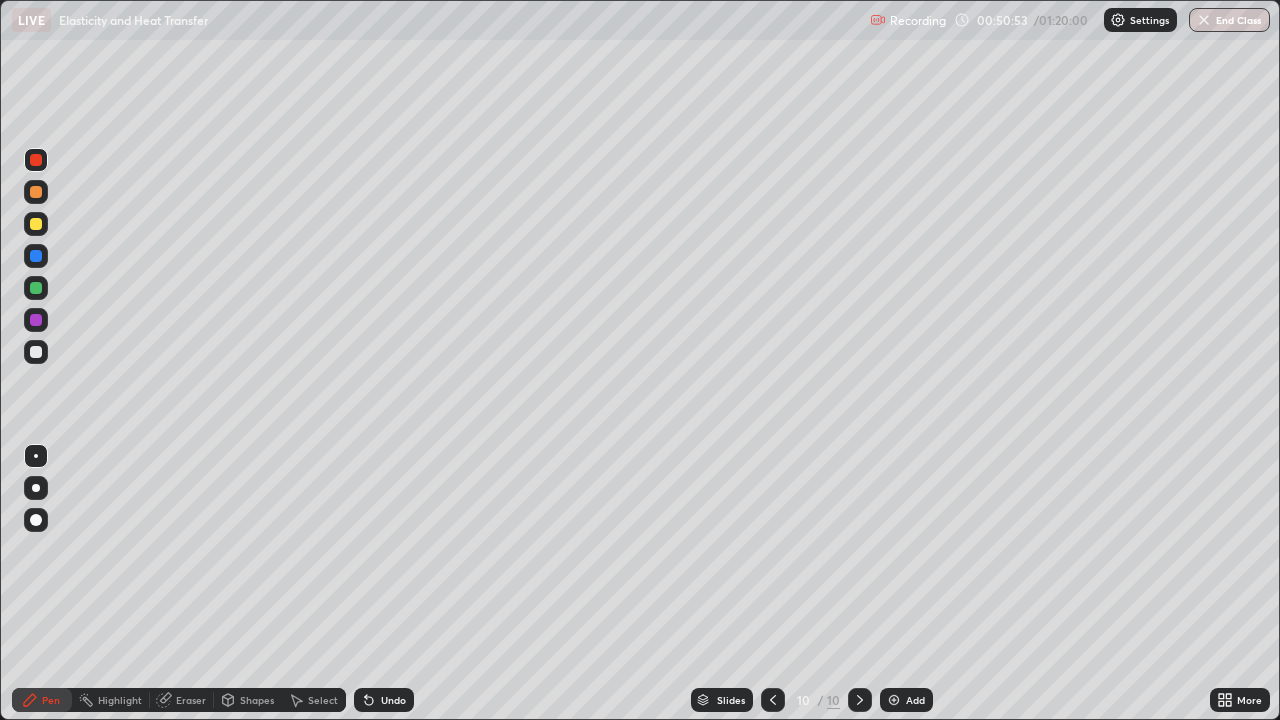 click on "Undo" at bounding box center [393, 700] 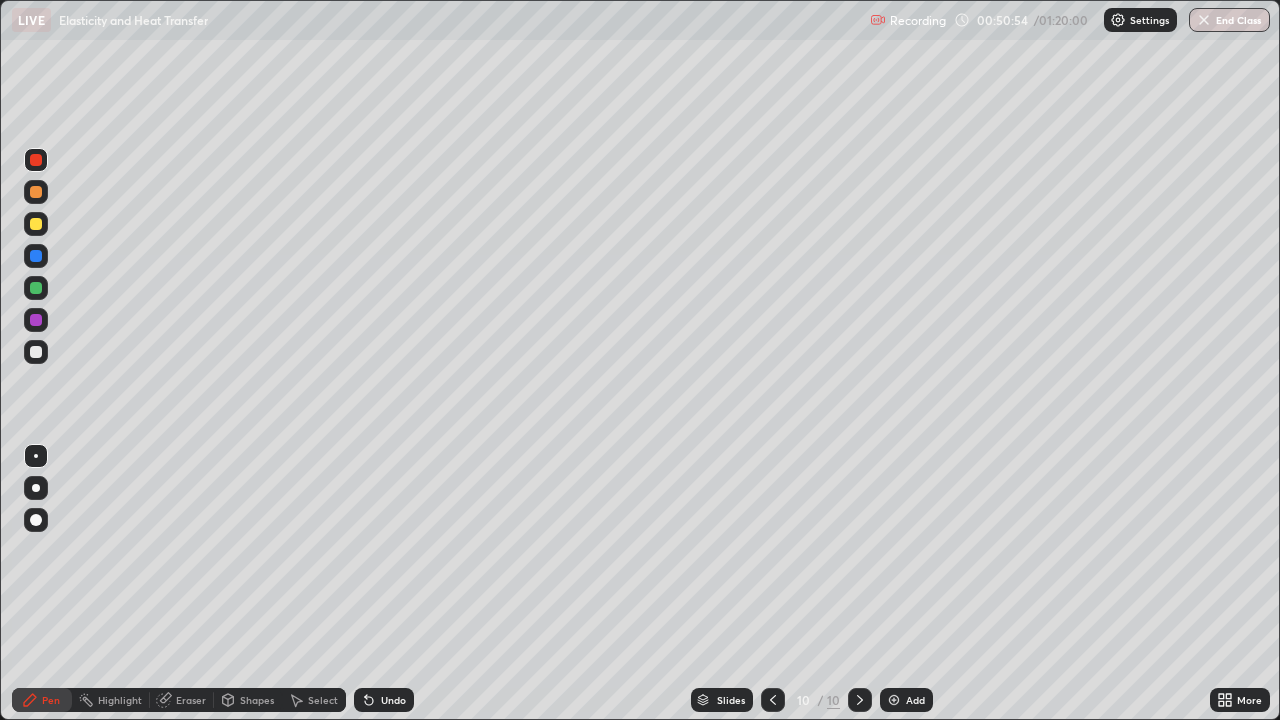 click at bounding box center (36, 352) 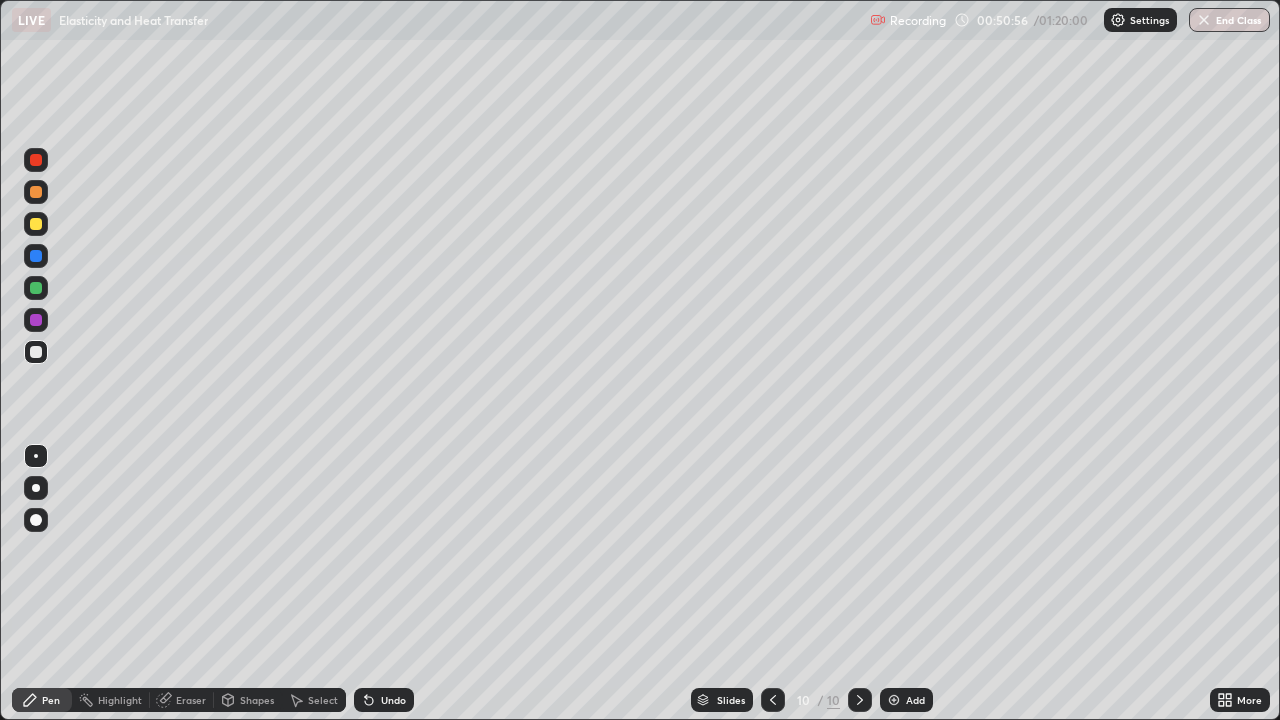 click on "Shapes" at bounding box center [257, 700] 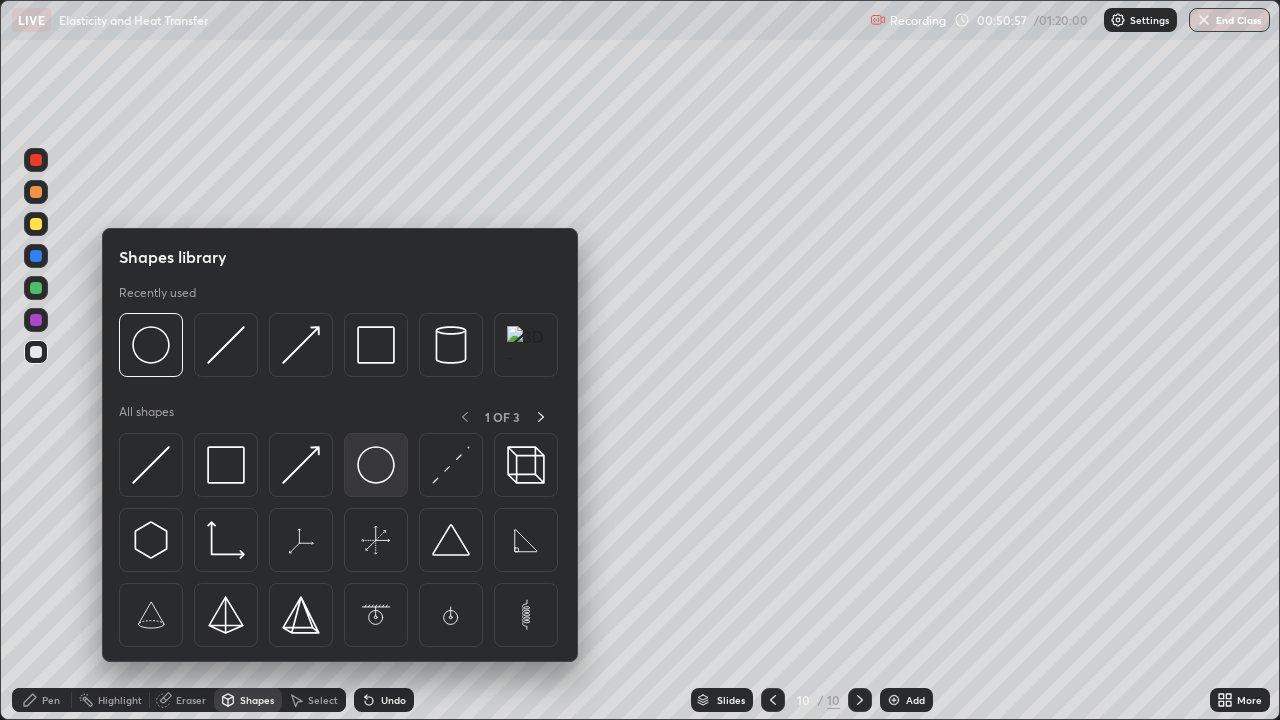 click at bounding box center (376, 465) 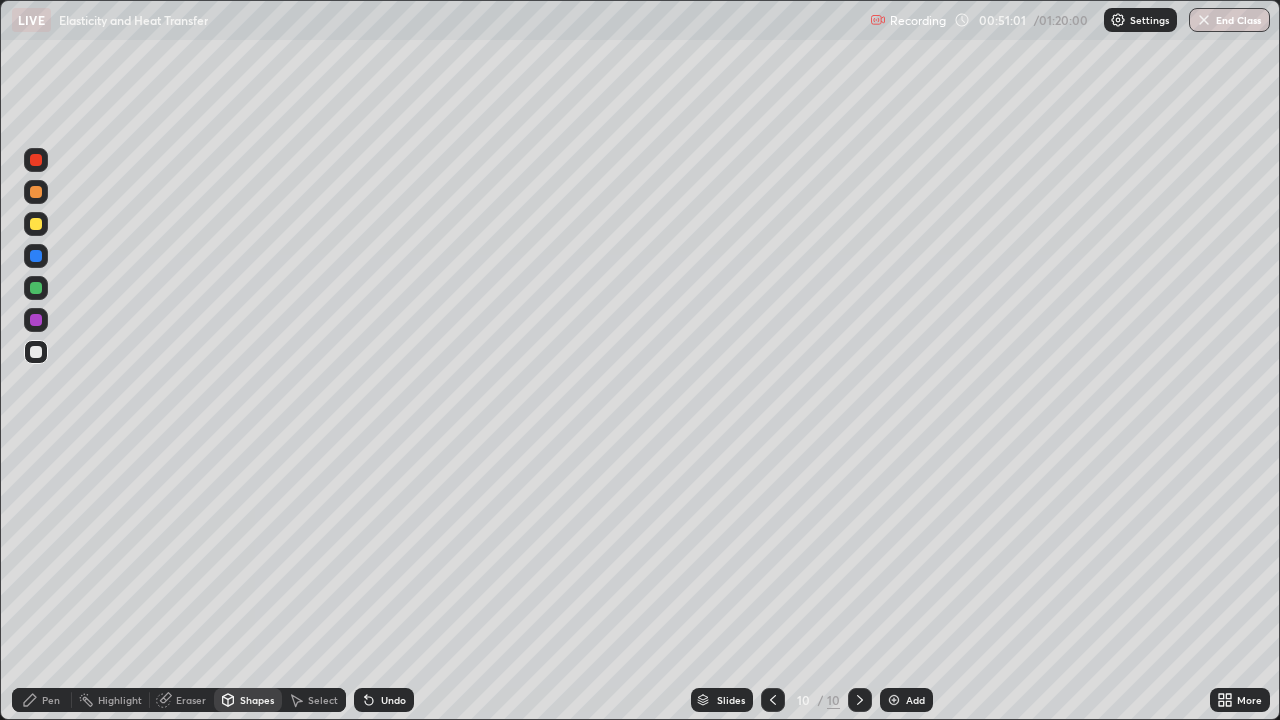 click on "Pen" at bounding box center (51, 700) 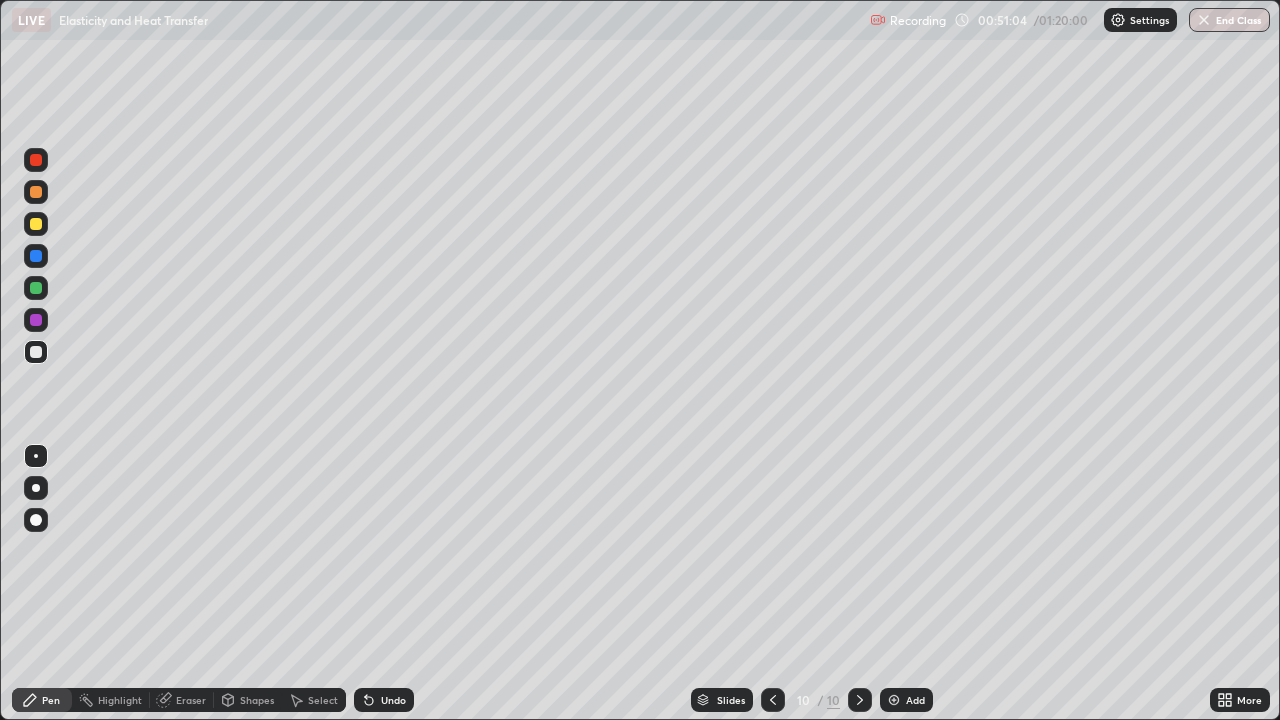 click on "Eraser" at bounding box center (191, 700) 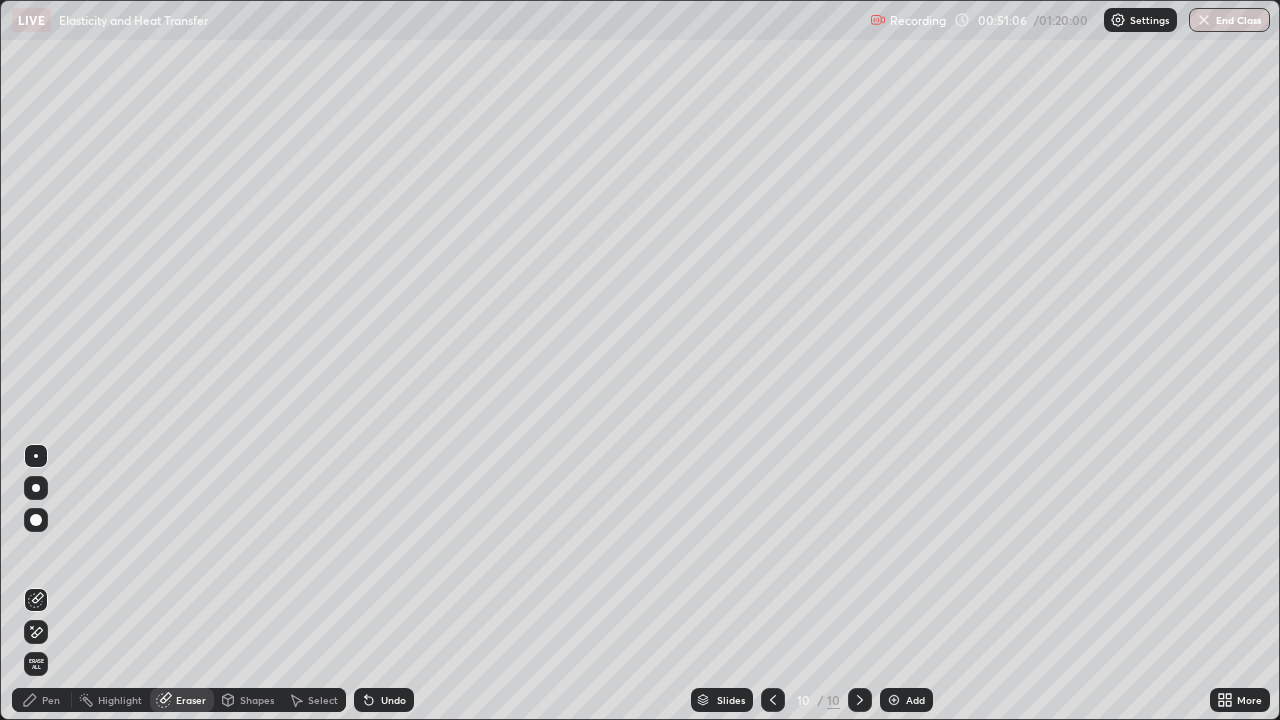 click 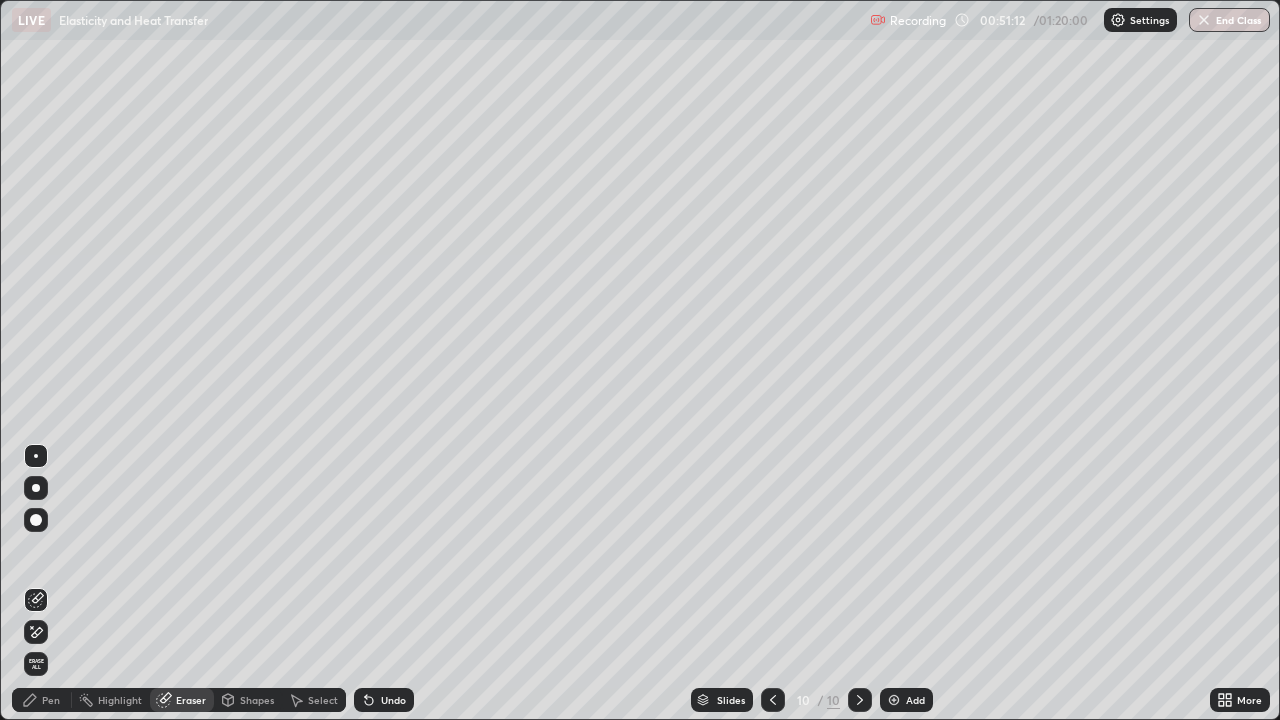click on "Pen" at bounding box center (51, 700) 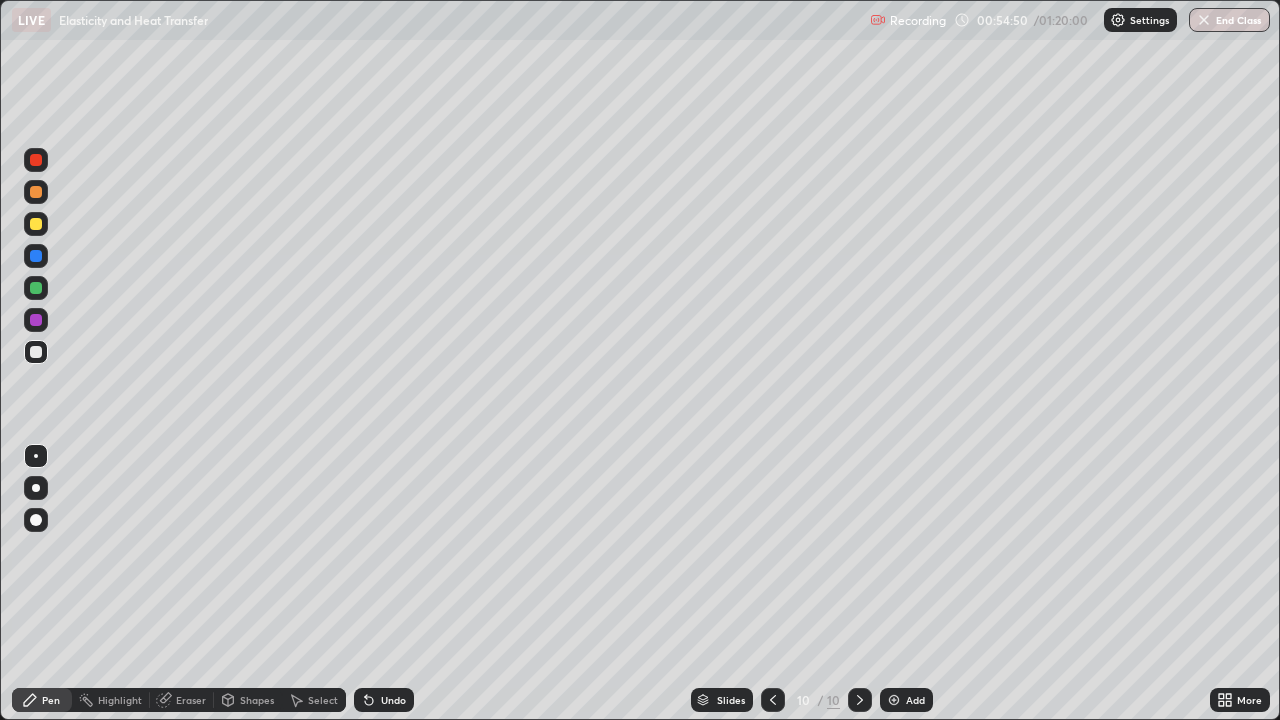 click at bounding box center [36, 224] 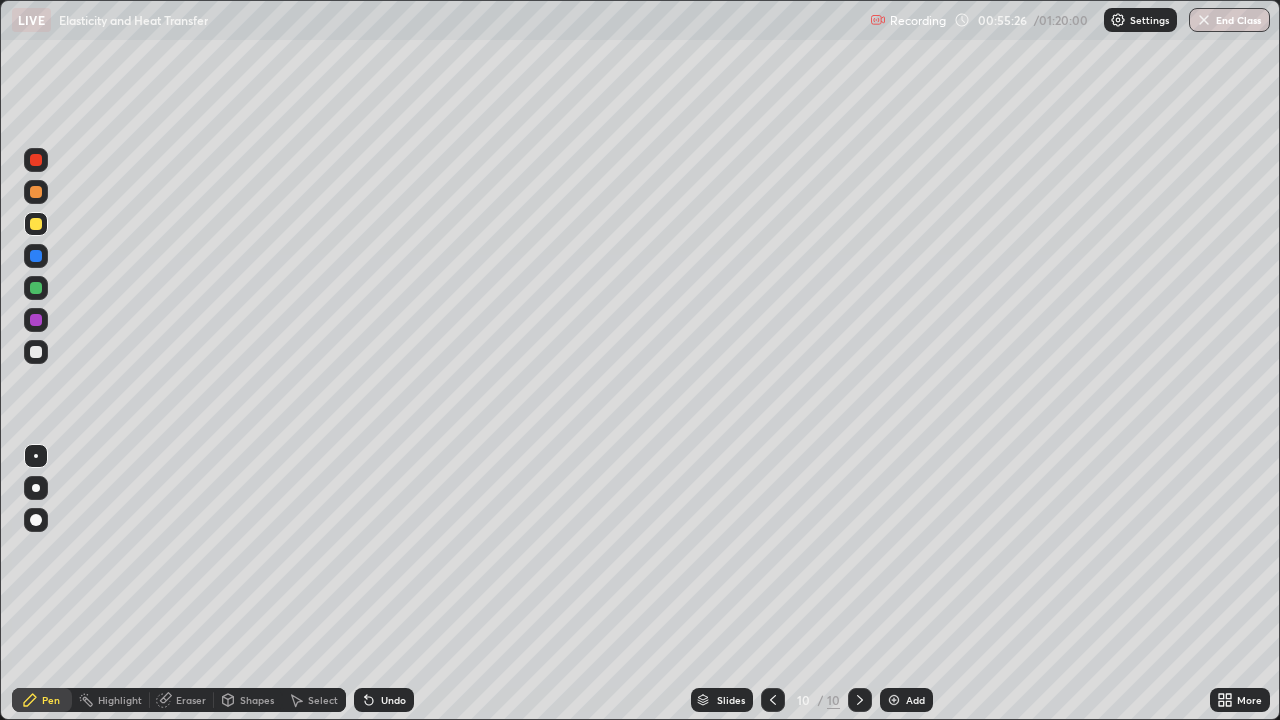 click at bounding box center [894, 700] 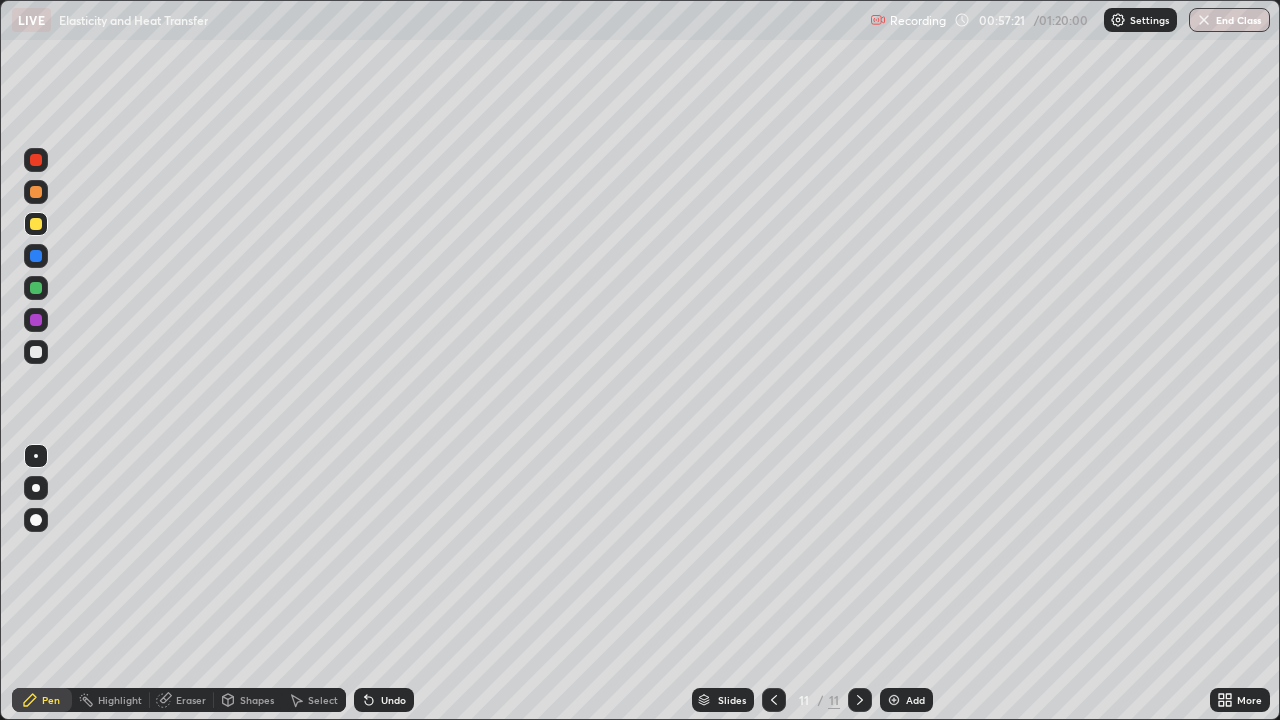 click at bounding box center [894, 700] 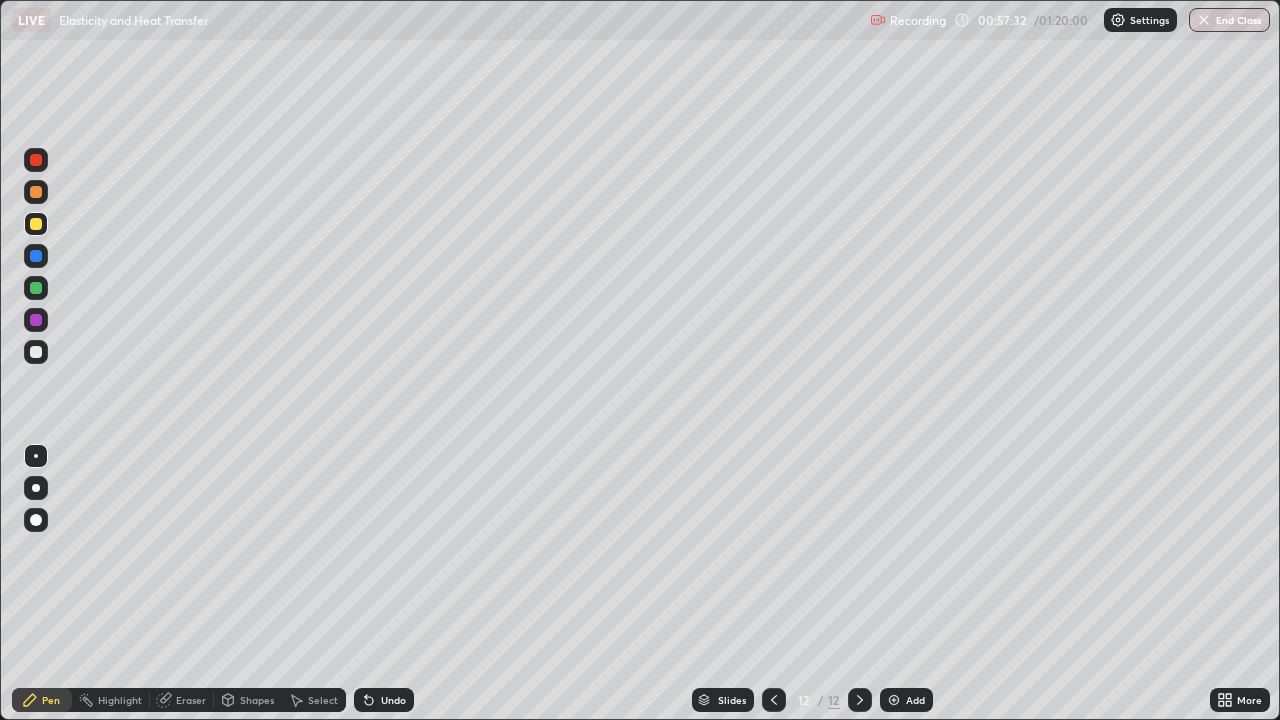 click at bounding box center [36, 352] 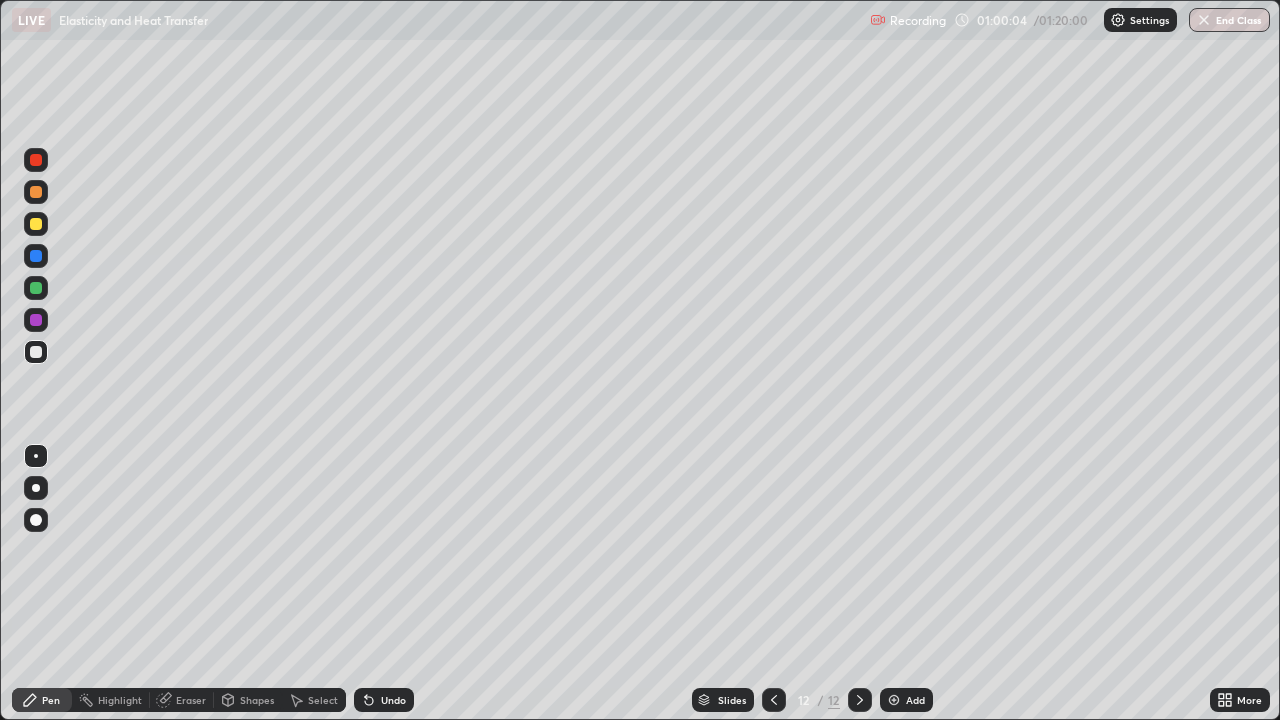 click on "Eraser" at bounding box center (191, 700) 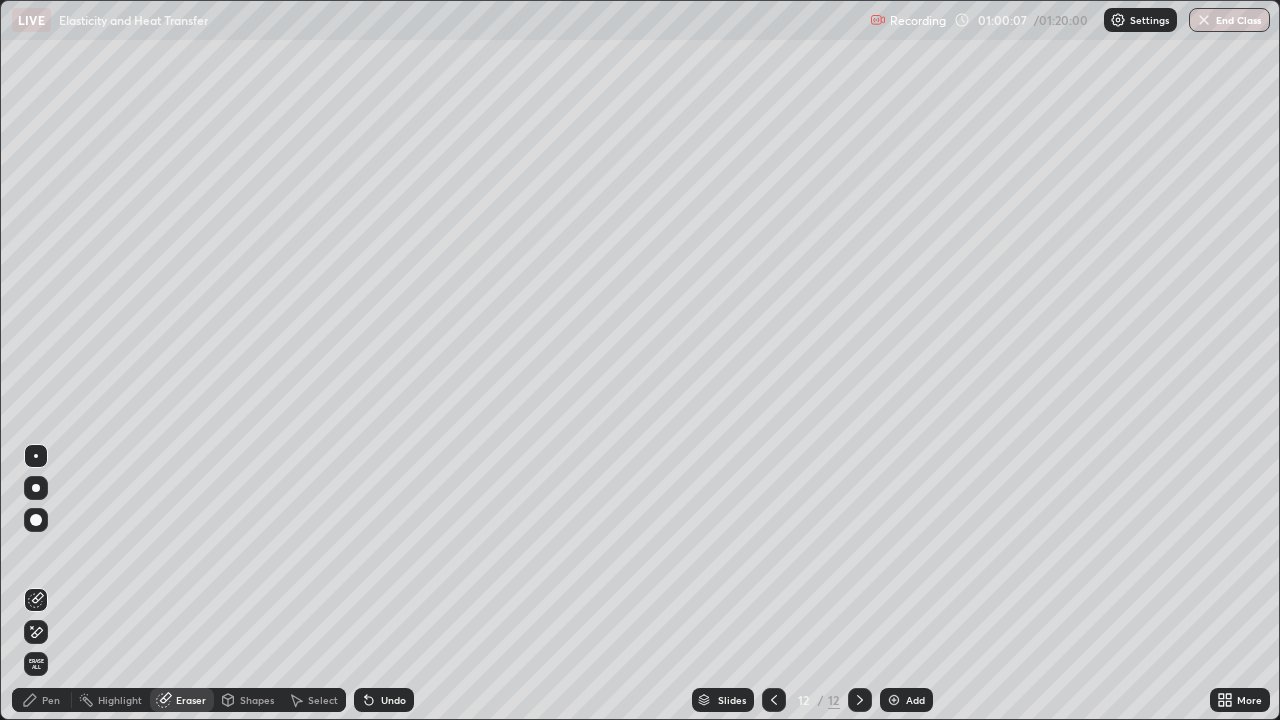 click 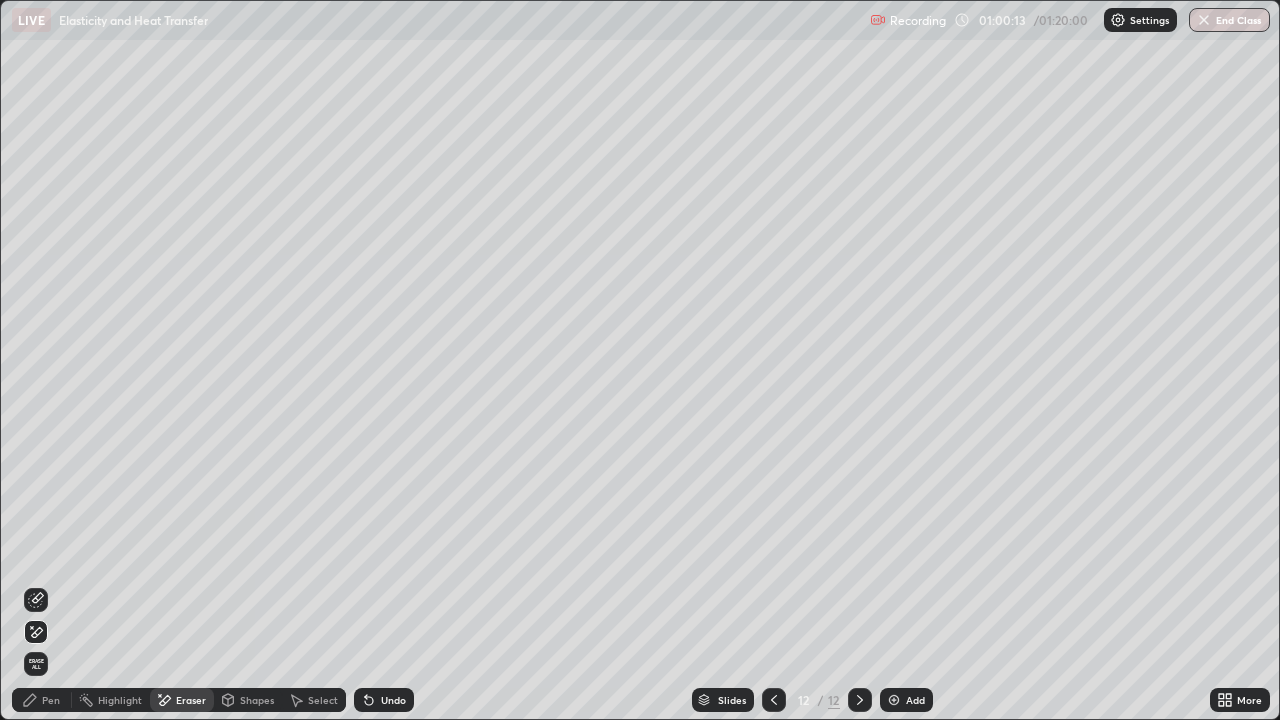 click on "Pen" at bounding box center (42, 700) 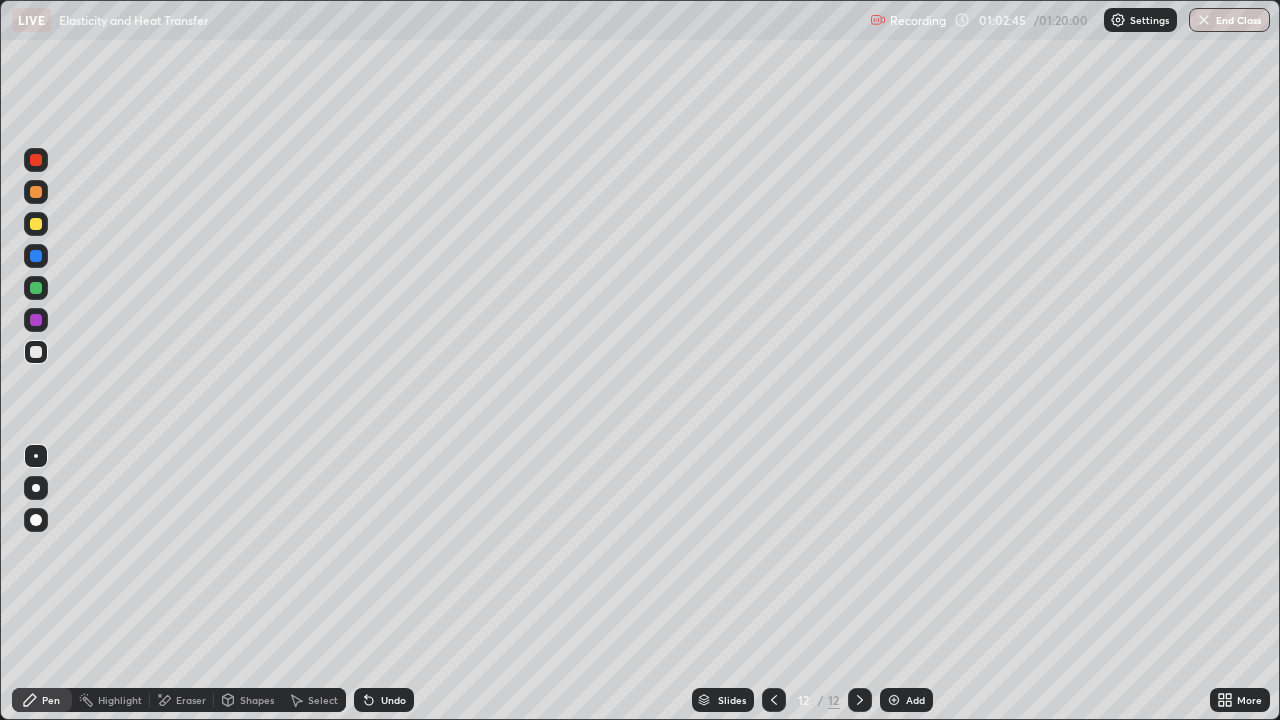 click at bounding box center [894, 700] 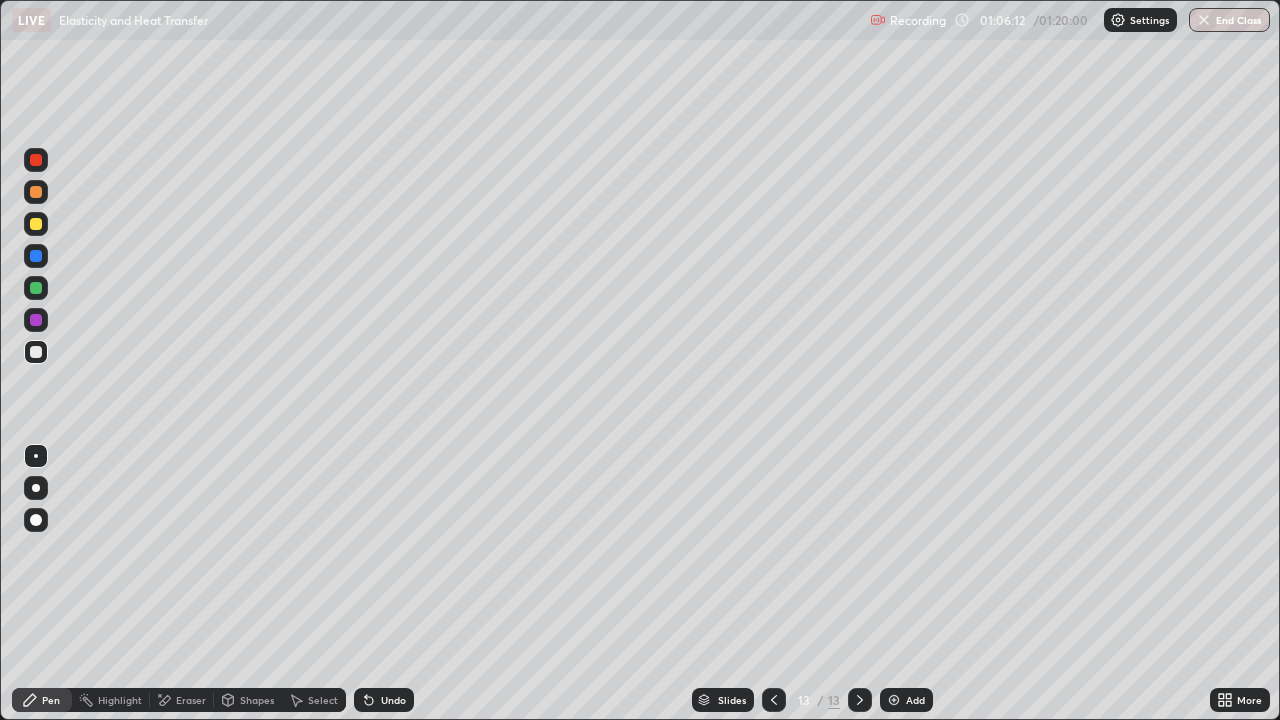 click on "Eraser" at bounding box center (191, 700) 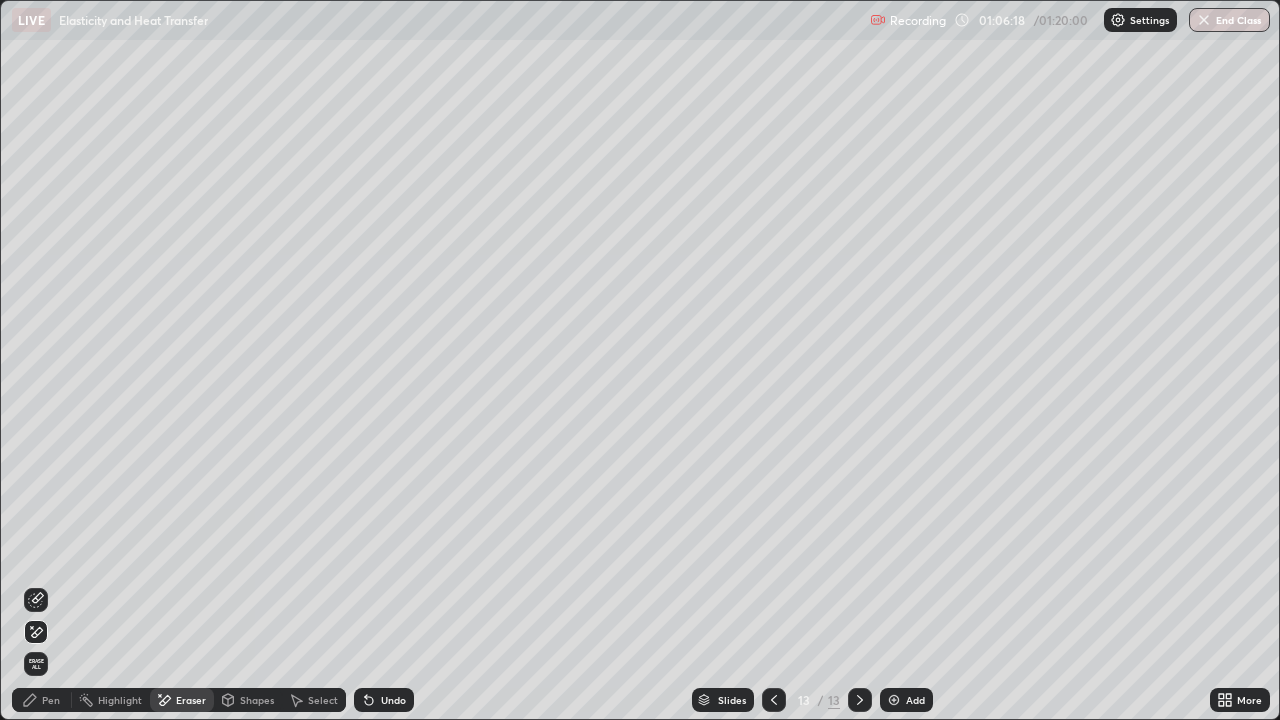 click on "Pen" at bounding box center [42, 700] 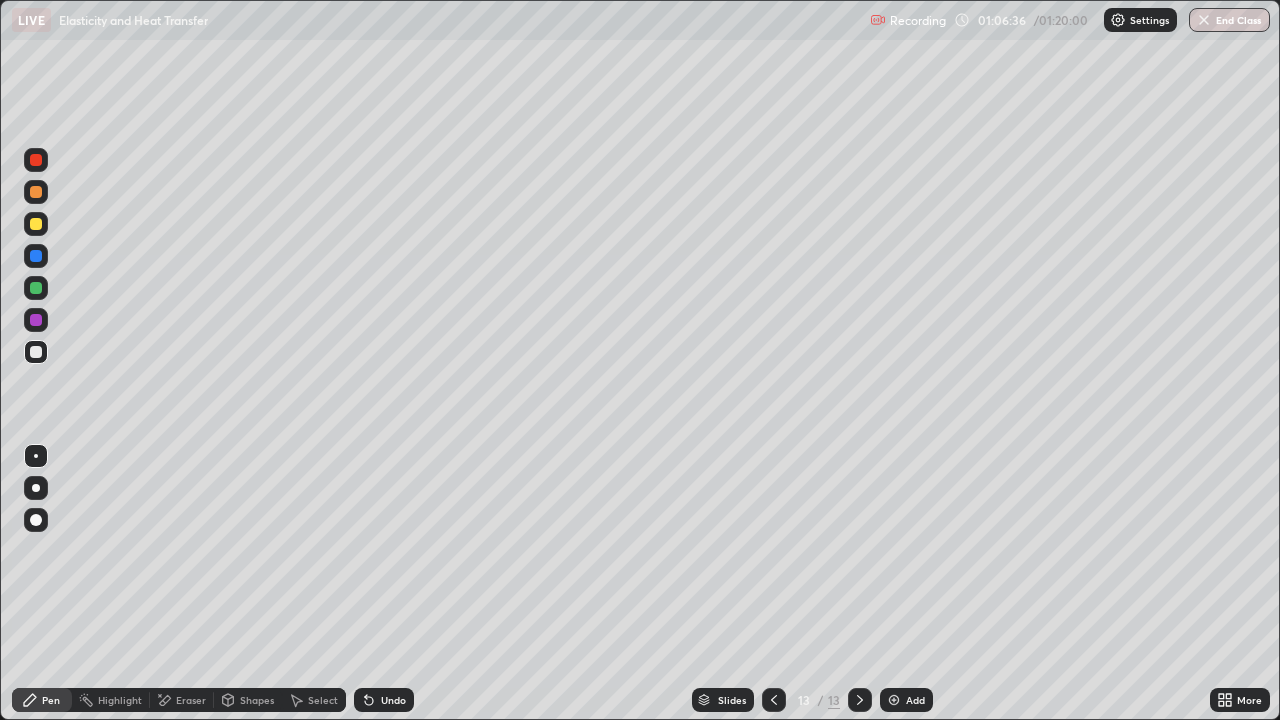 click at bounding box center [36, 224] 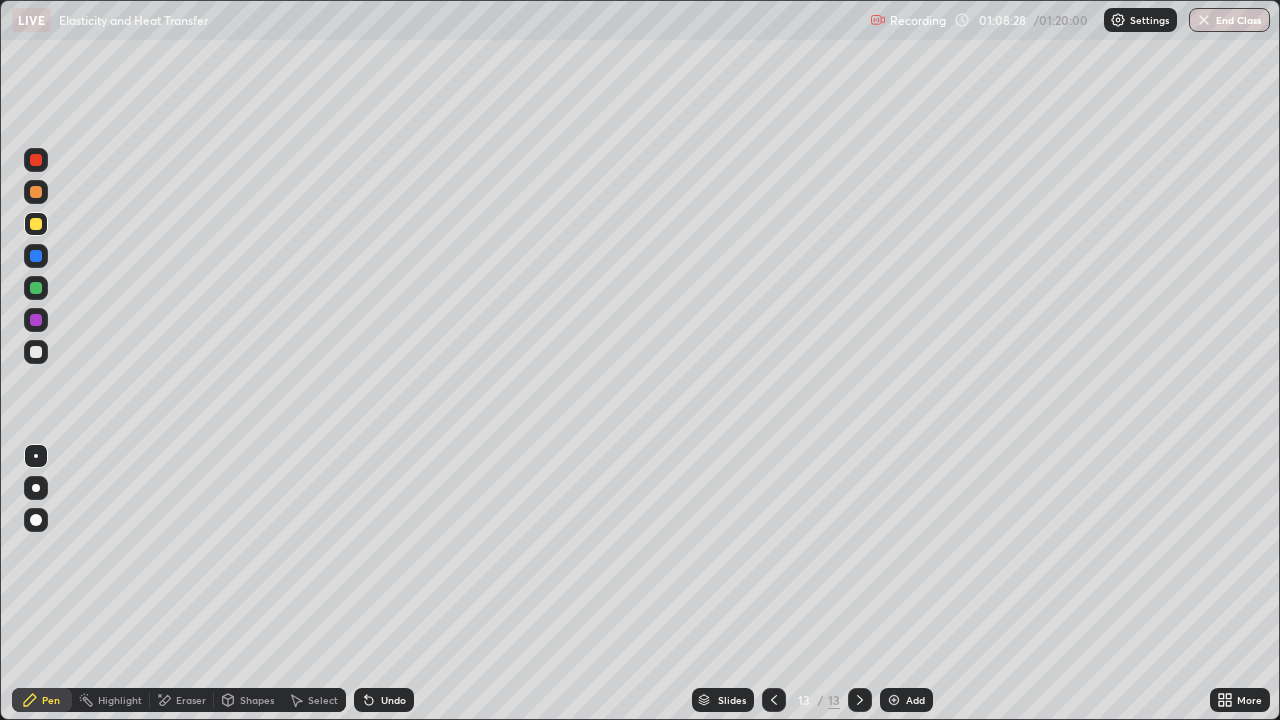 click at bounding box center (36, 352) 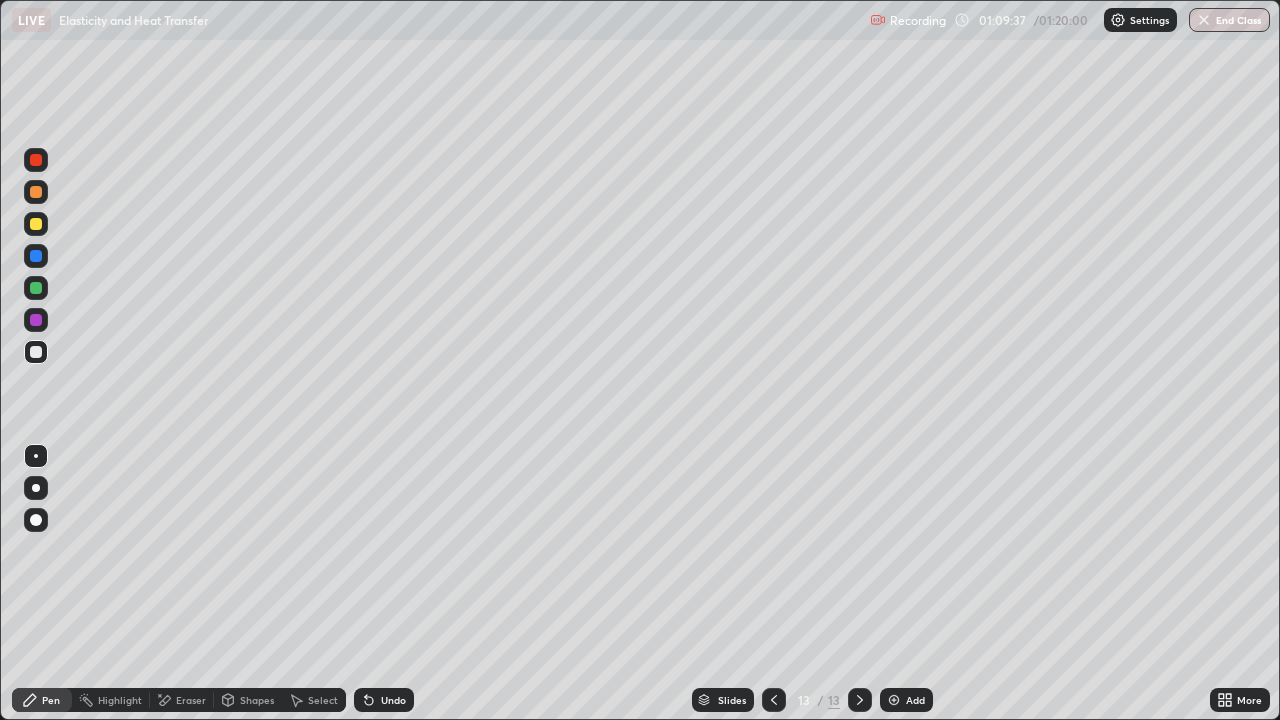 click on "Undo" at bounding box center (393, 700) 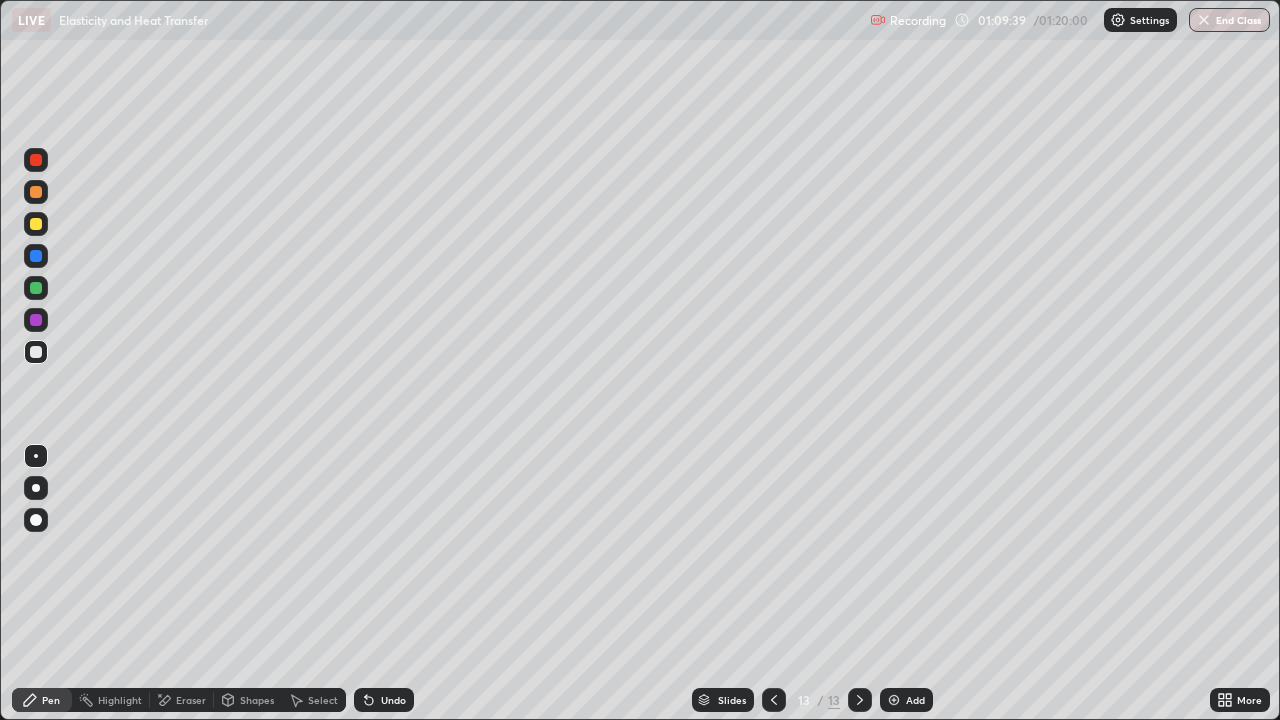 click on "Undo" at bounding box center [393, 700] 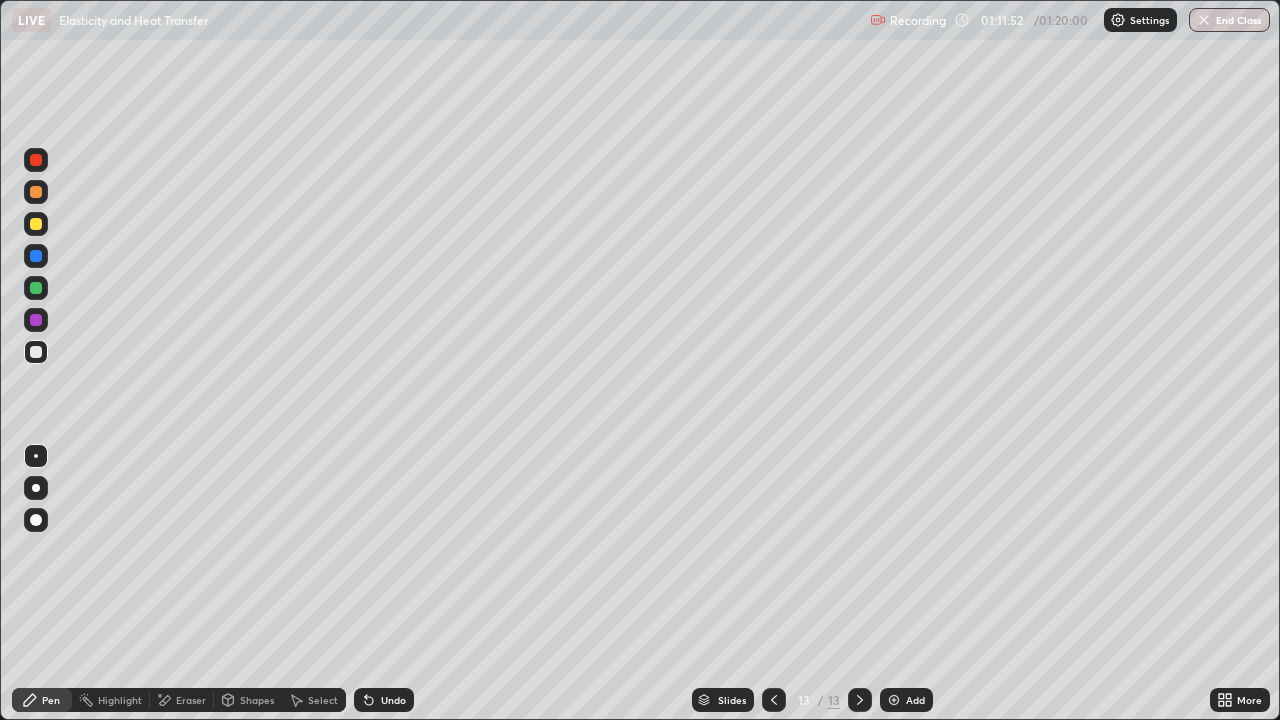 click on "Eraser" at bounding box center [191, 700] 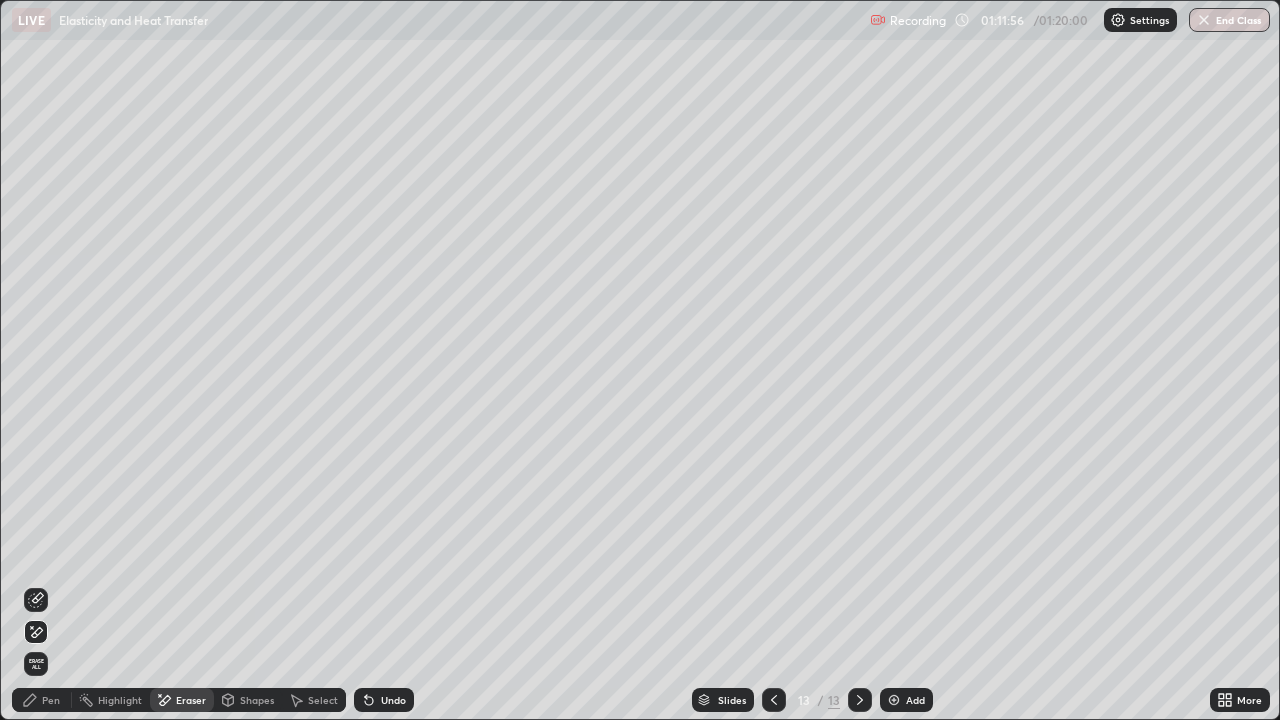 click on "Pen" at bounding box center (42, 700) 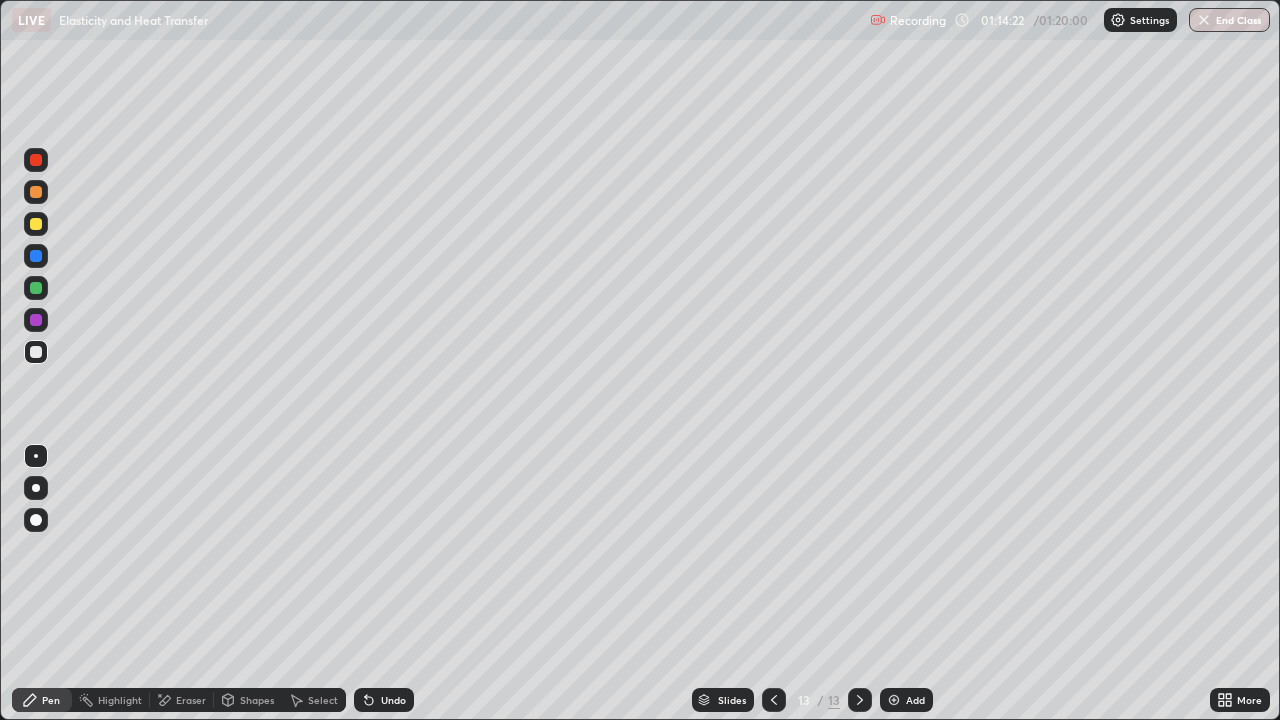 click at bounding box center (36, 192) 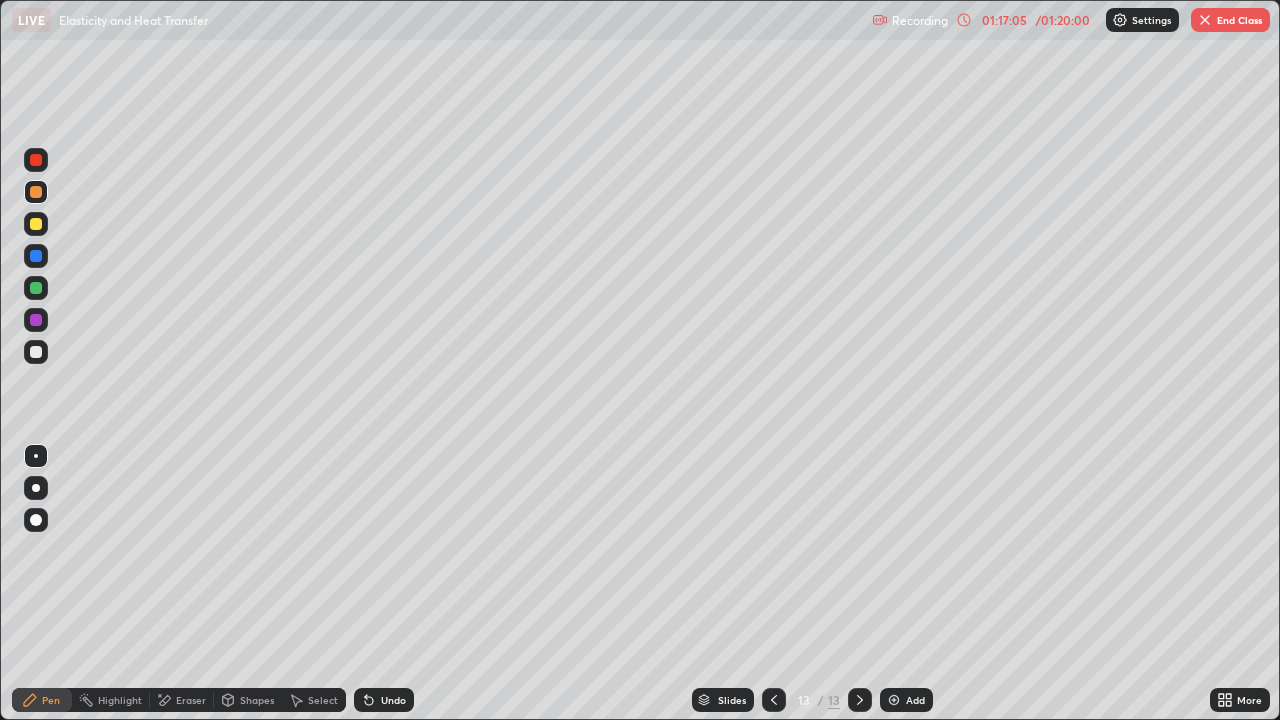 click on "End Class" at bounding box center [1230, 20] 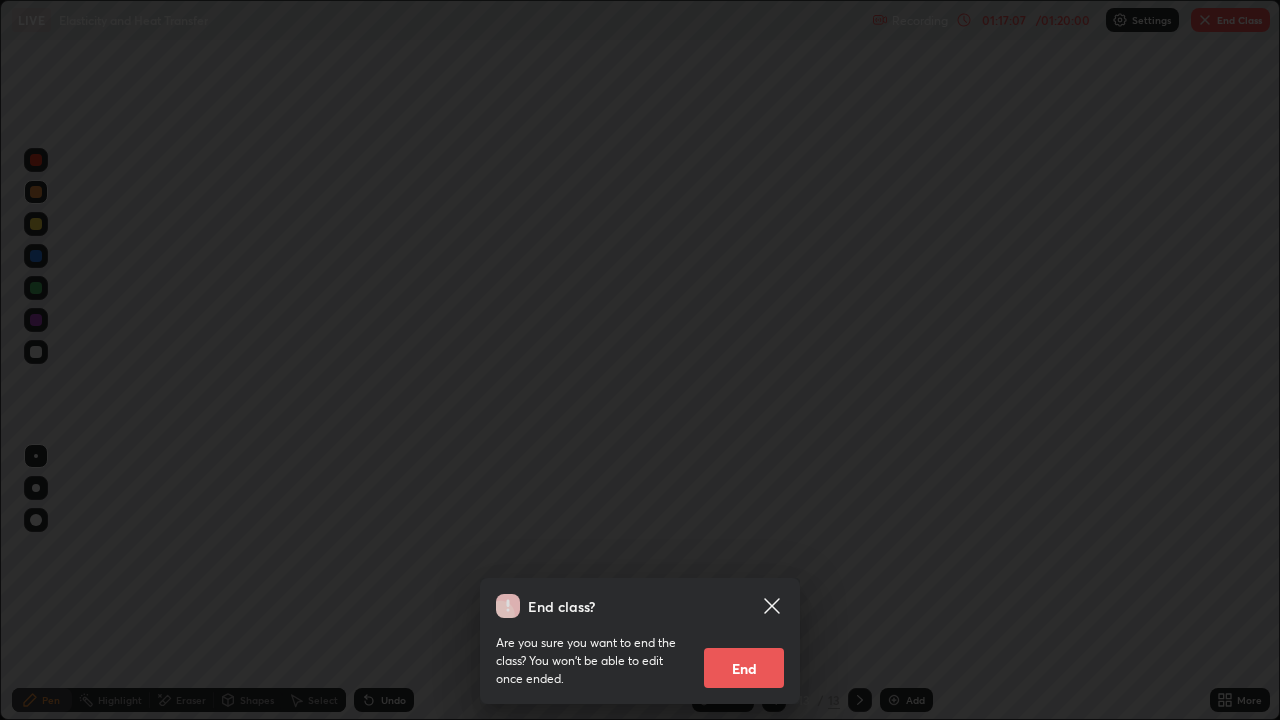 click on "End" at bounding box center (744, 668) 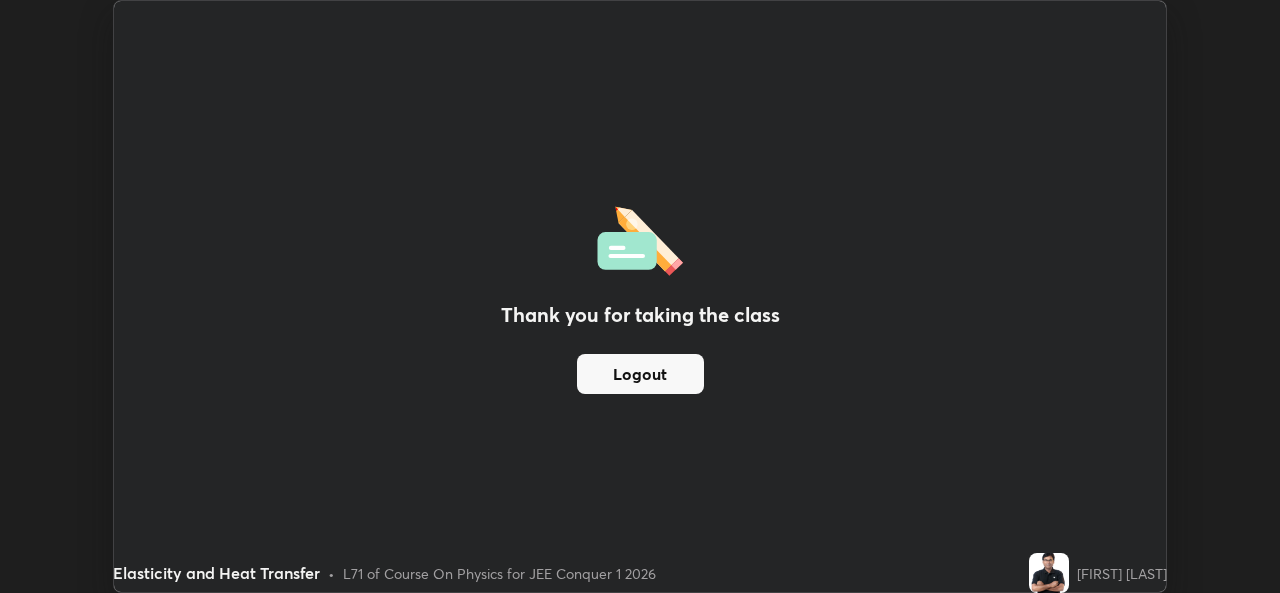 scroll, scrollTop: 593, scrollLeft: 1280, axis: both 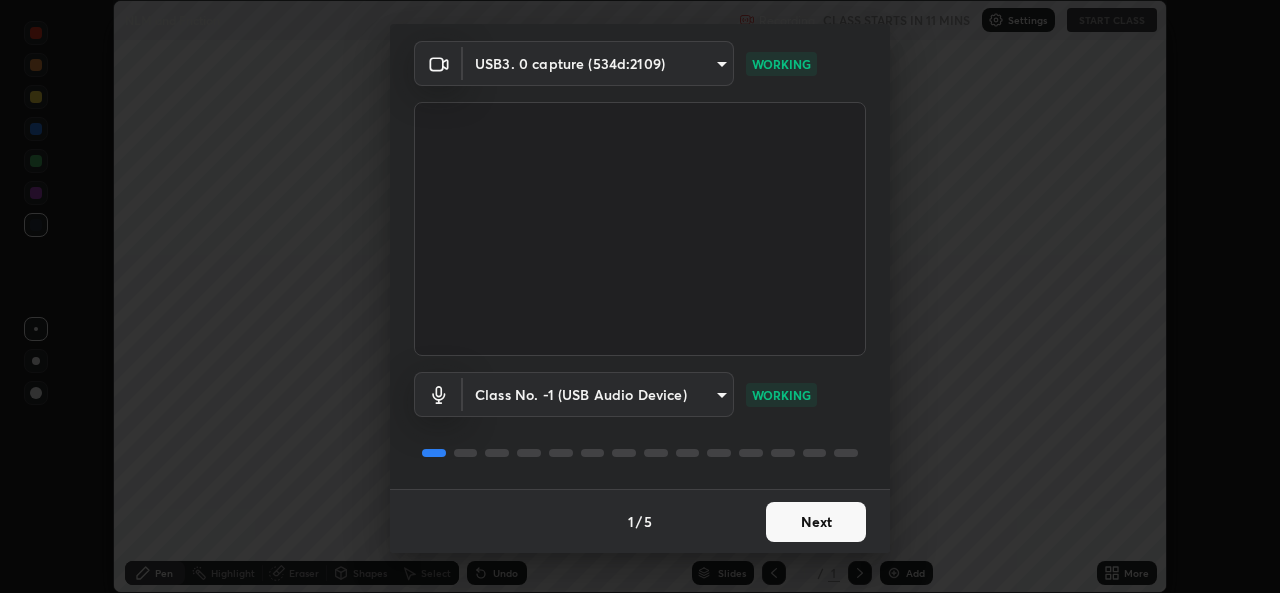 click on "Next" at bounding box center (816, 522) 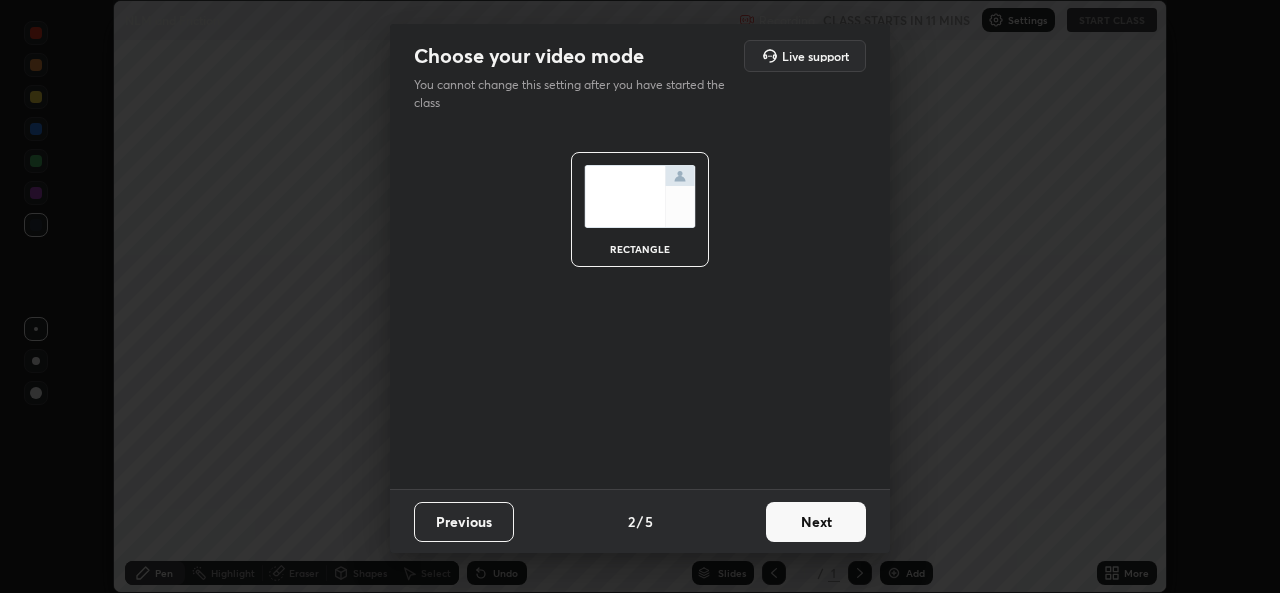 click on "Next" at bounding box center (816, 522) 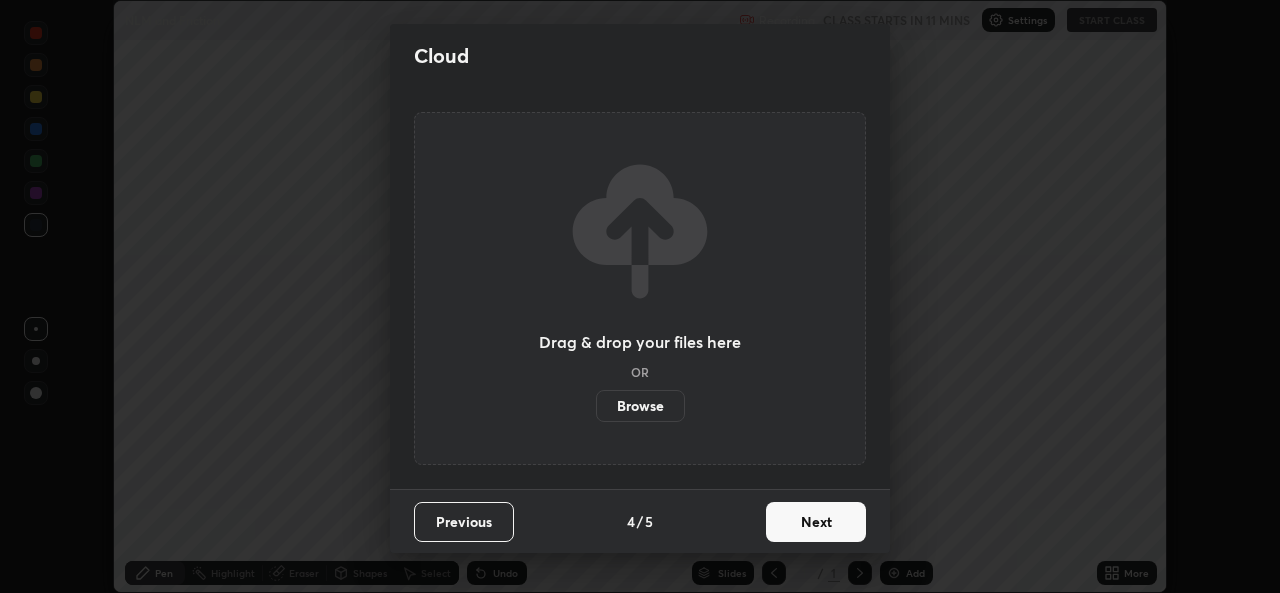 click on "Next" at bounding box center (816, 522) 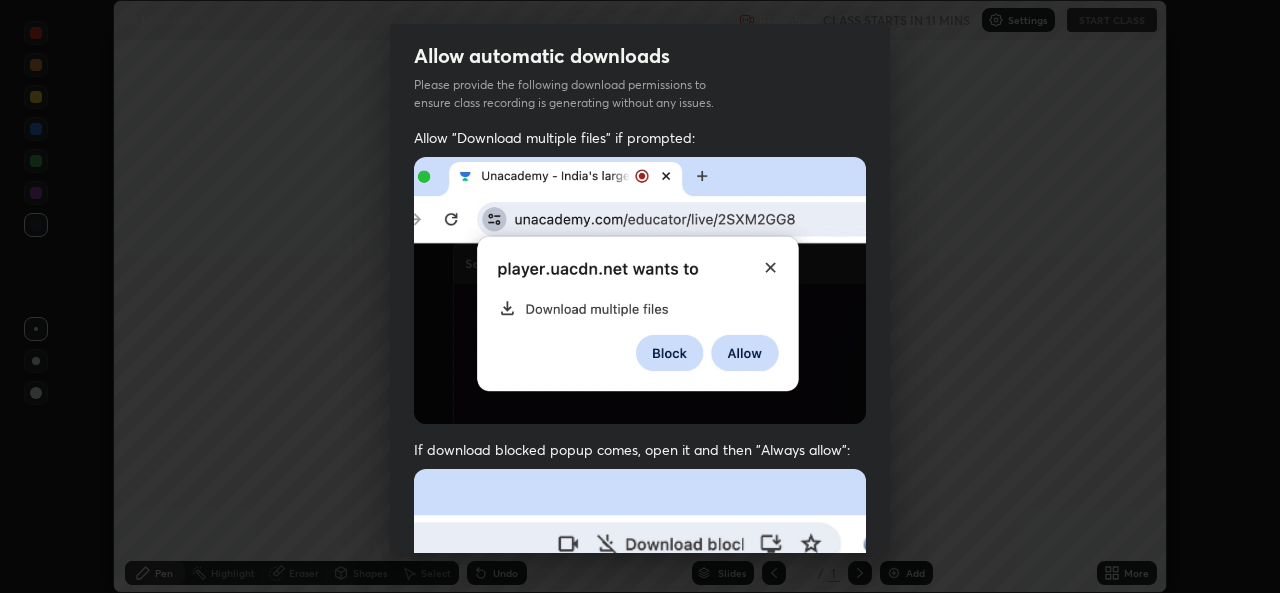 click at bounding box center (640, 687) 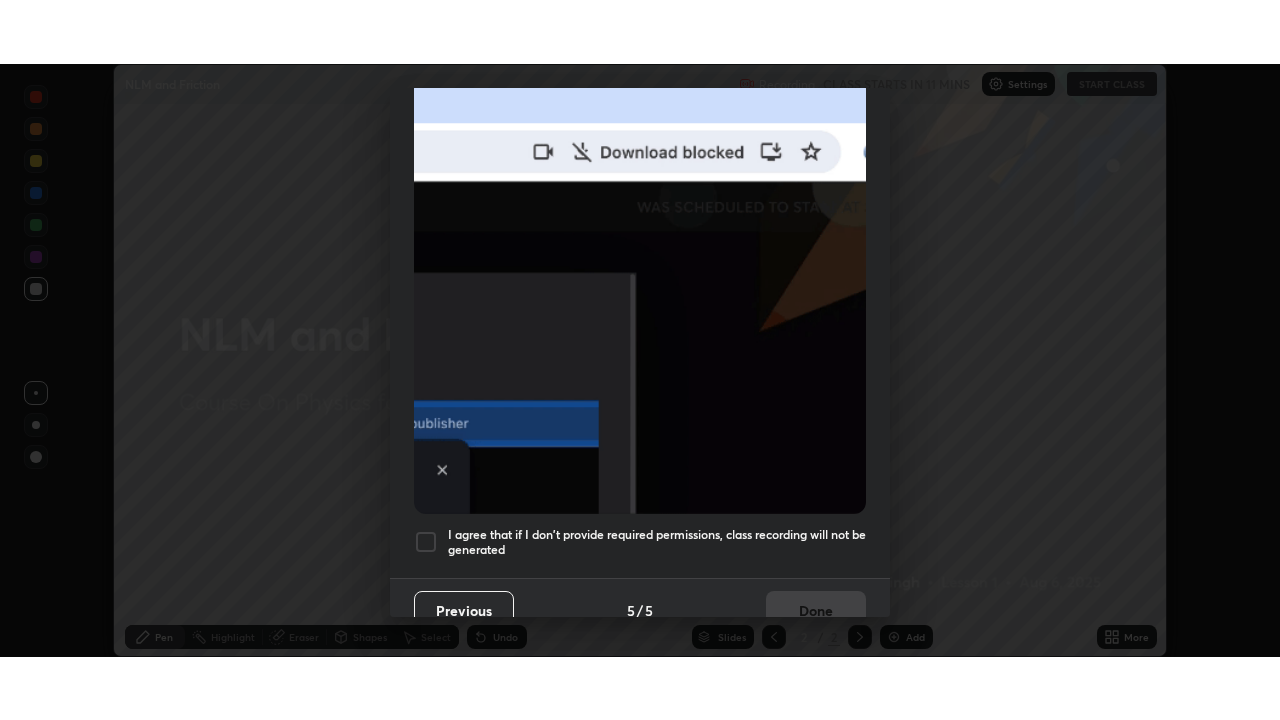 scroll, scrollTop: 460, scrollLeft: 0, axis: vertical 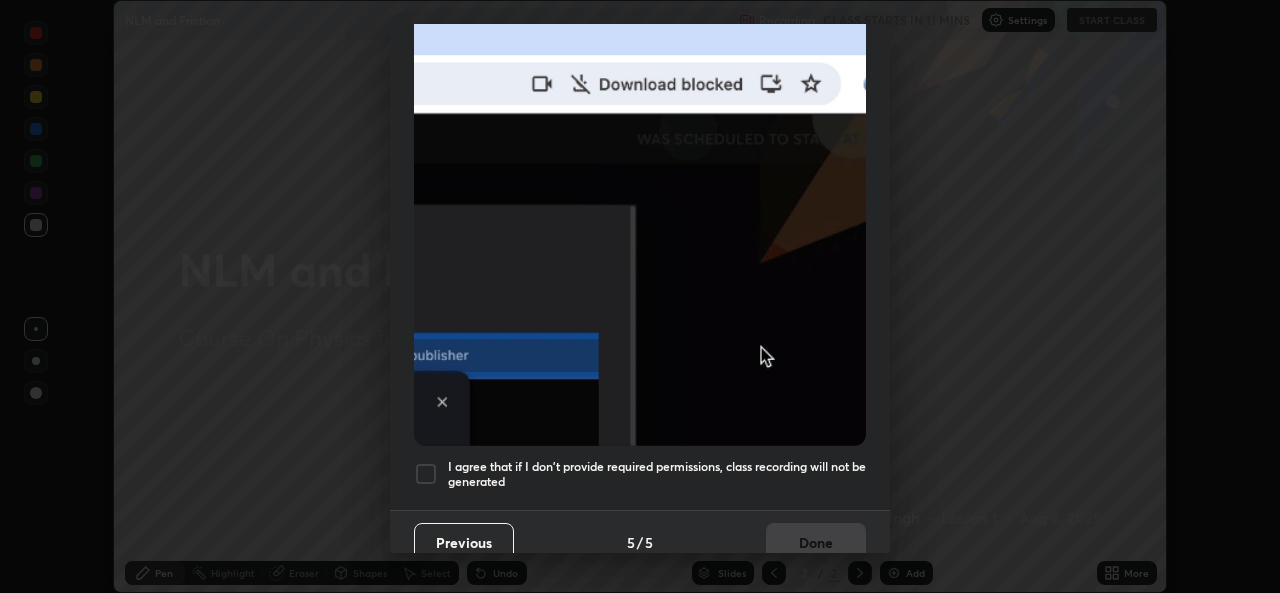 click at bounding box center (426, 474) 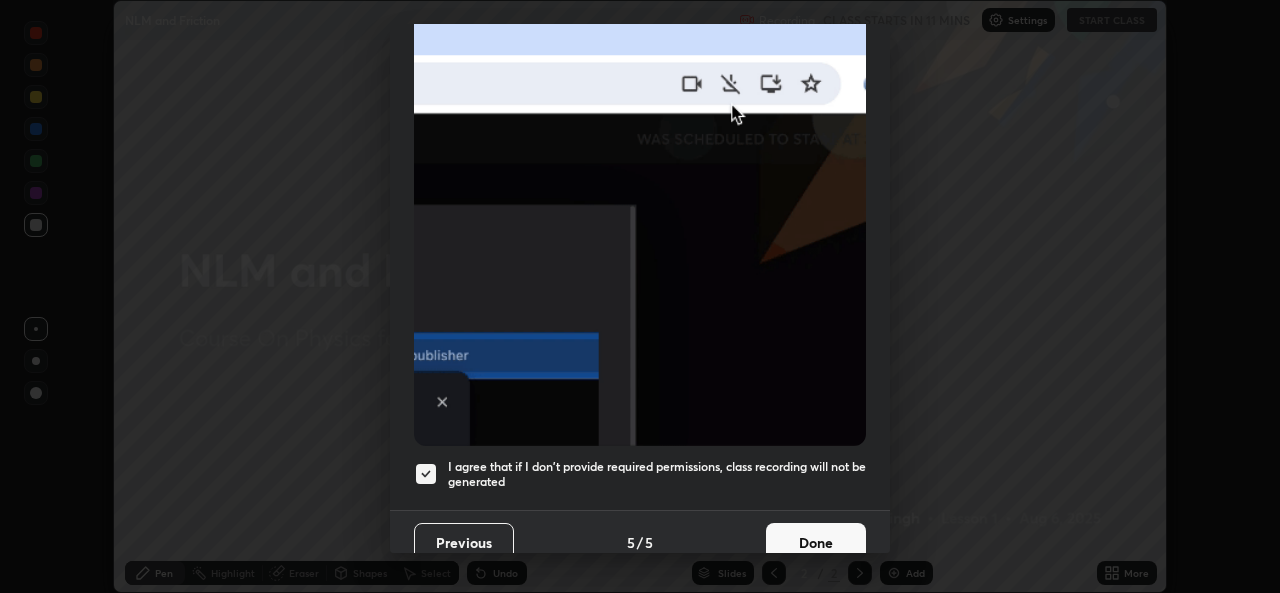 click on "Done" at bounding box center [816, 543] 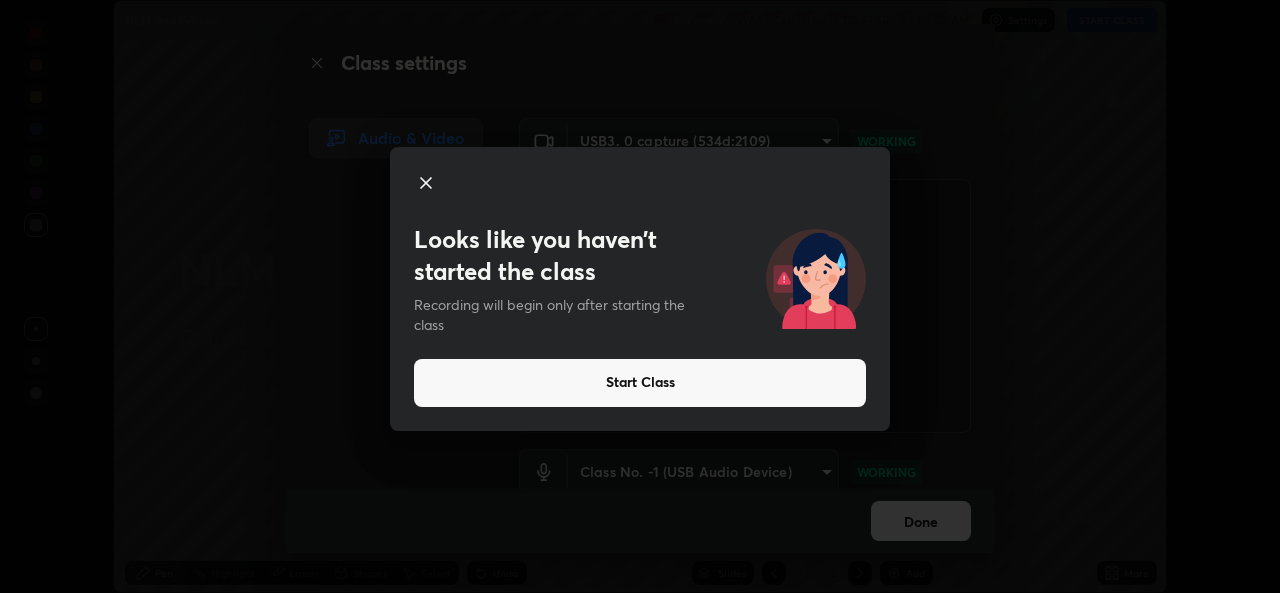 click on "Start Class" at bounding box center (640, 383) 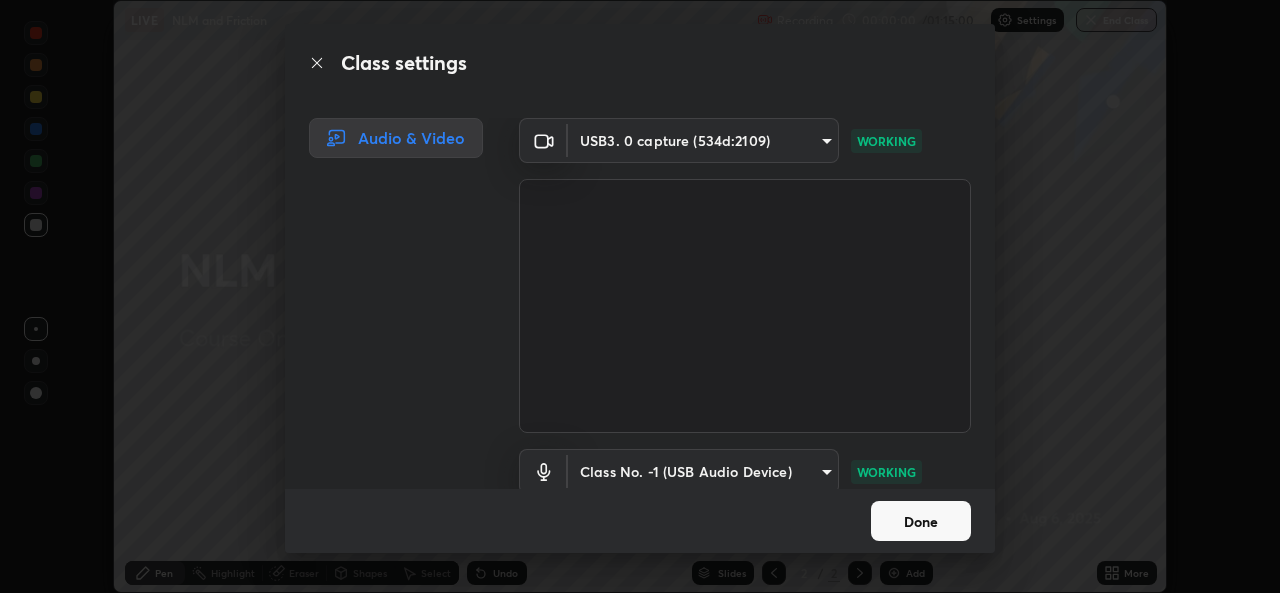 click at bounding box center [745, 306] 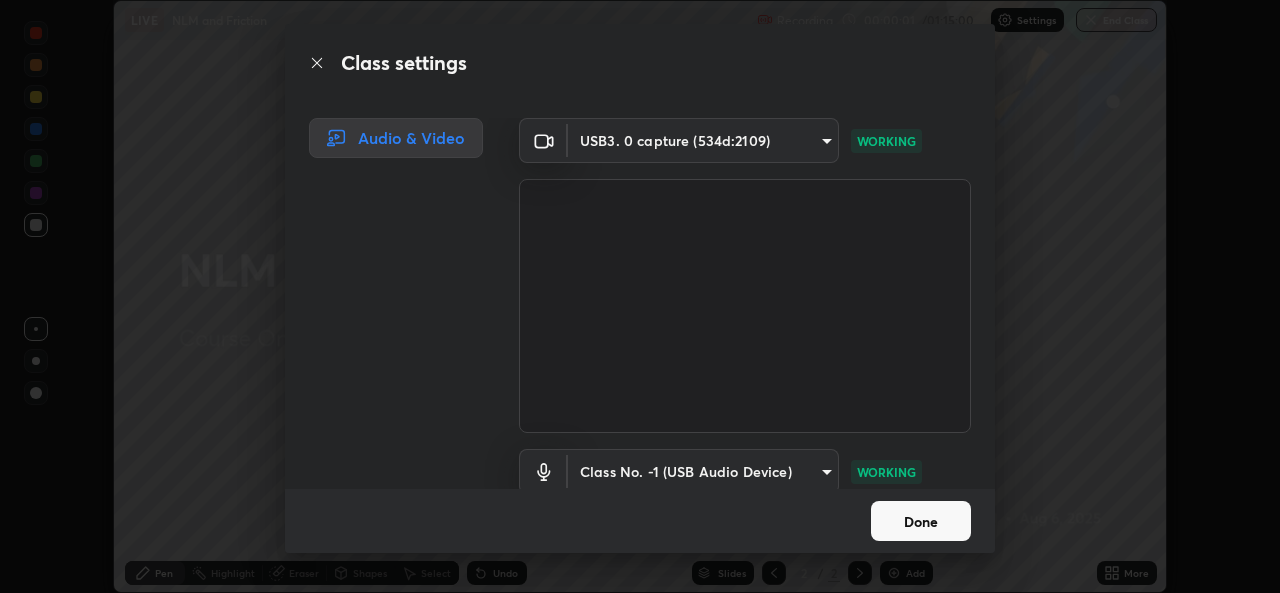 click on "Done" at bounding box center (921, 521) 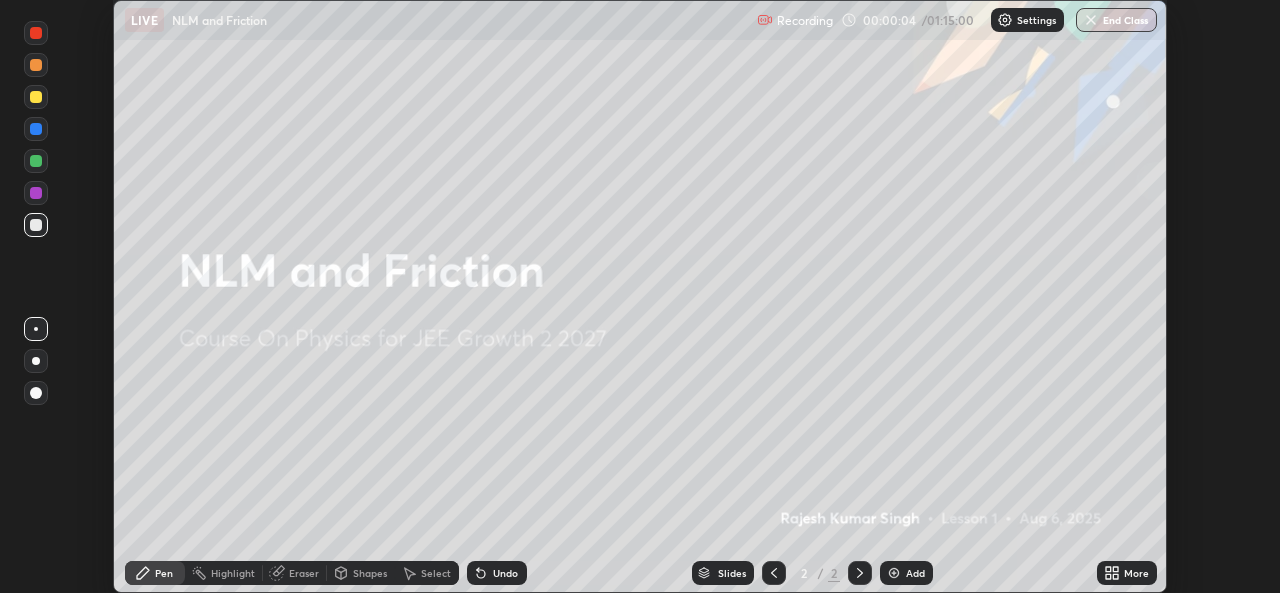 click on "Add" at bounding box center (915, 573) 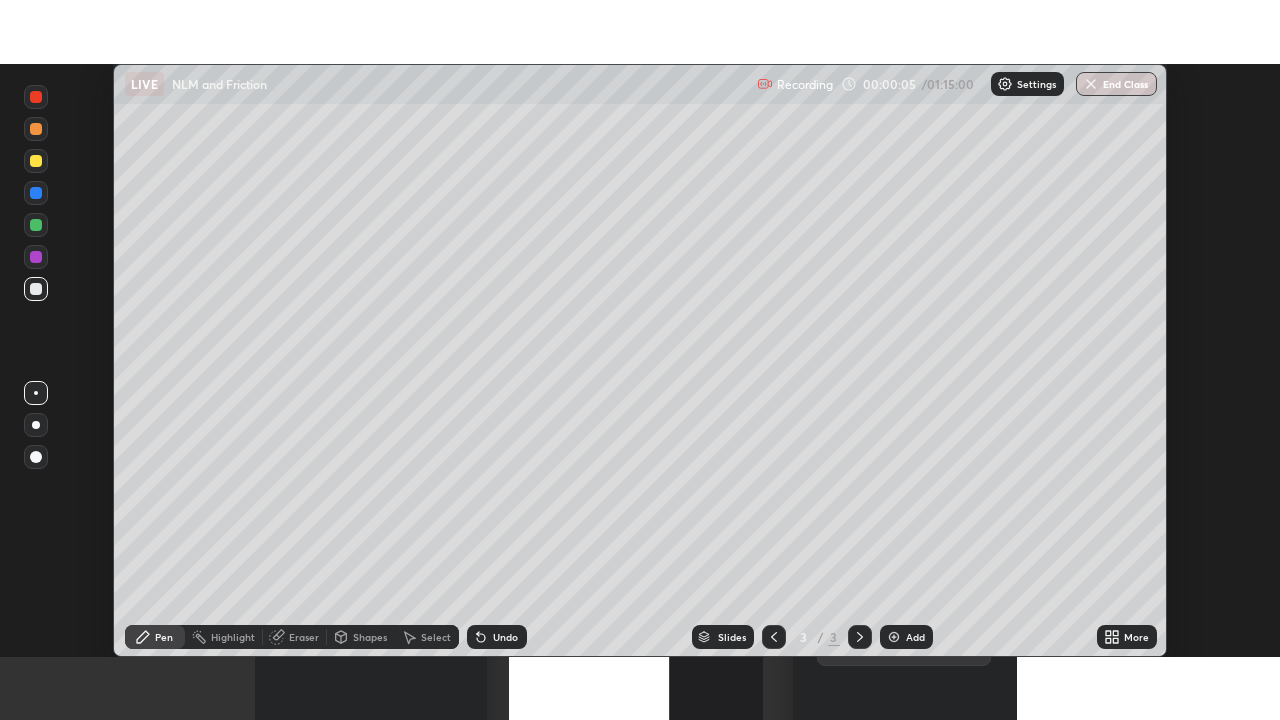 scroll, scrollTop: 99280, scrollLeft: 98720, axis: both 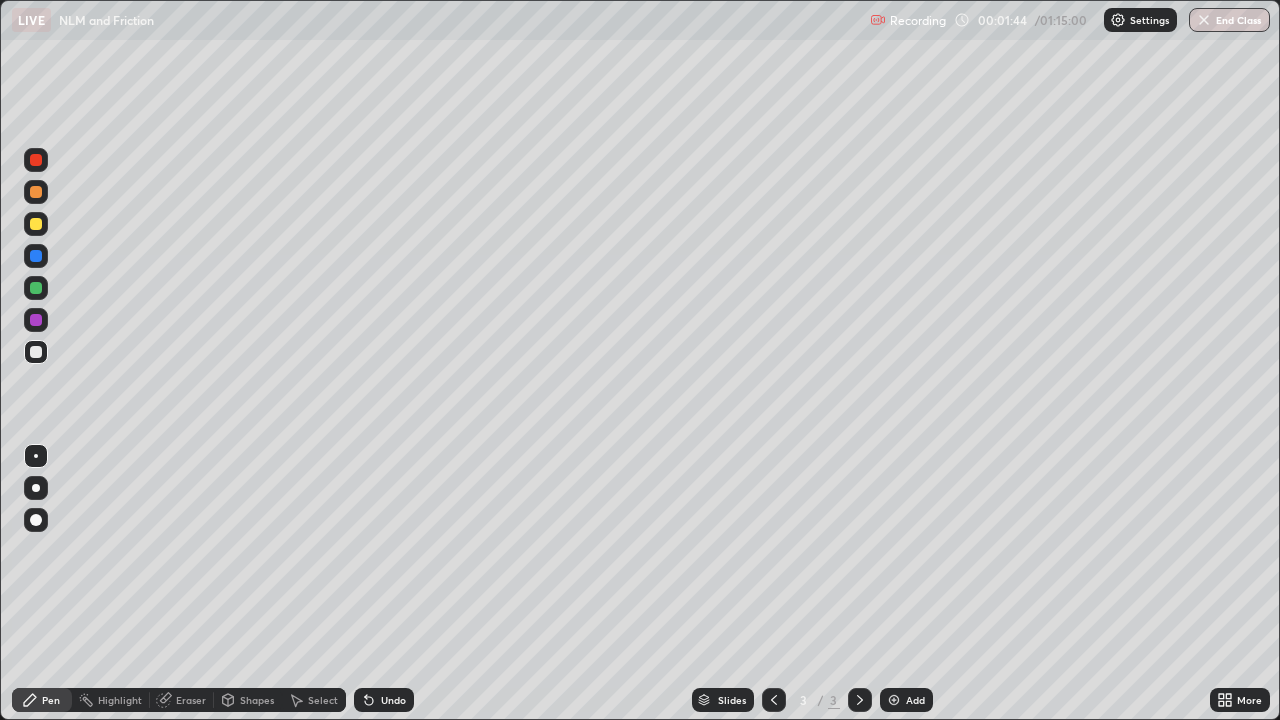 click at bounding box center (36, 224) 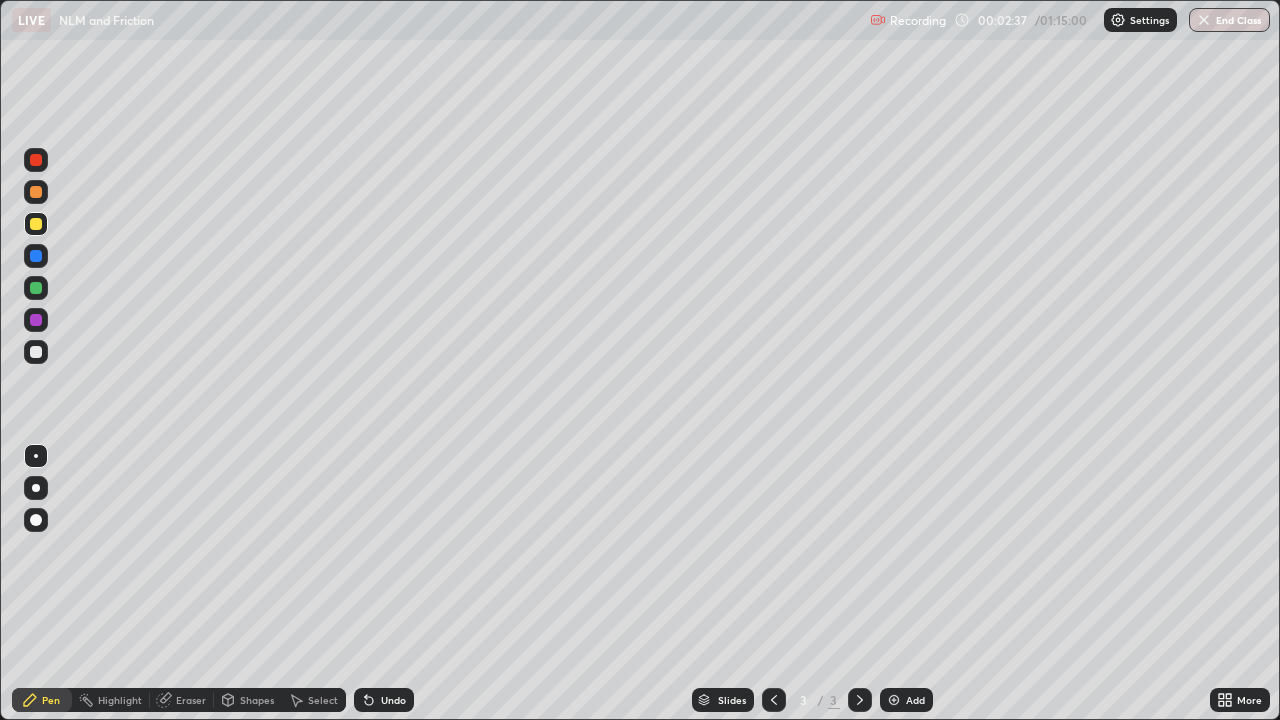 click at bounding box center [36, 352] 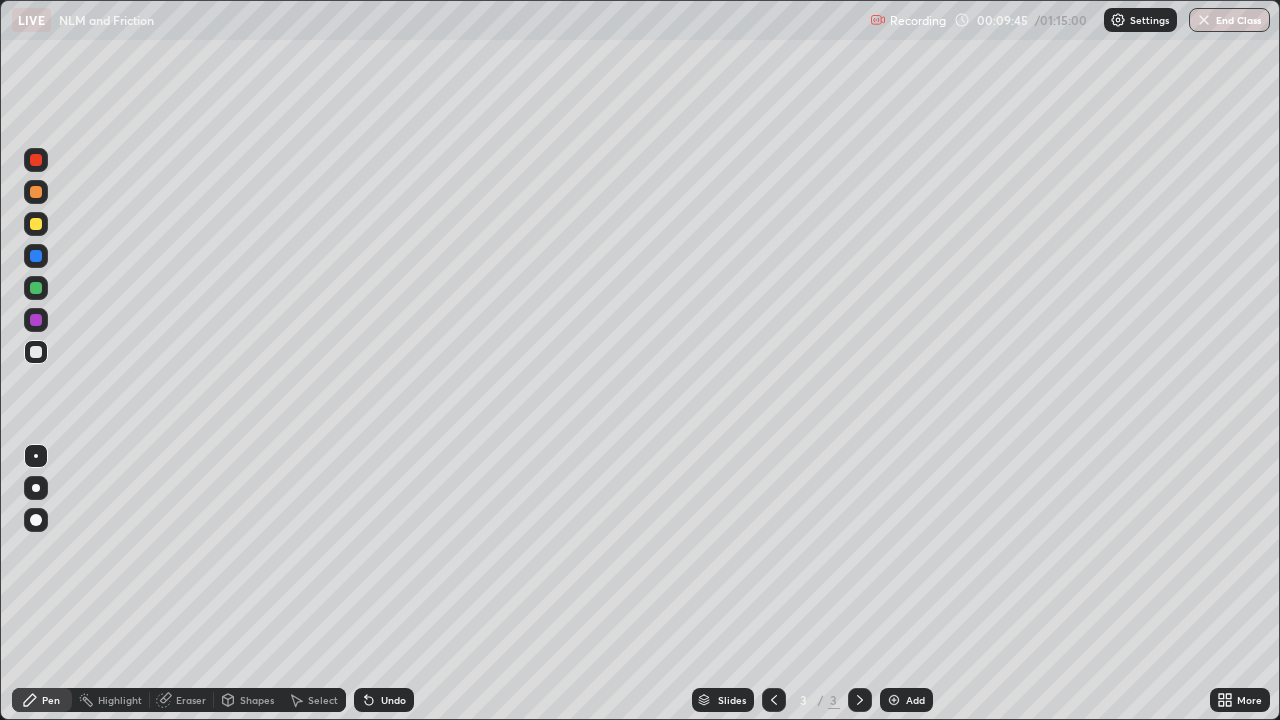 click at bounding box center (36, 288) 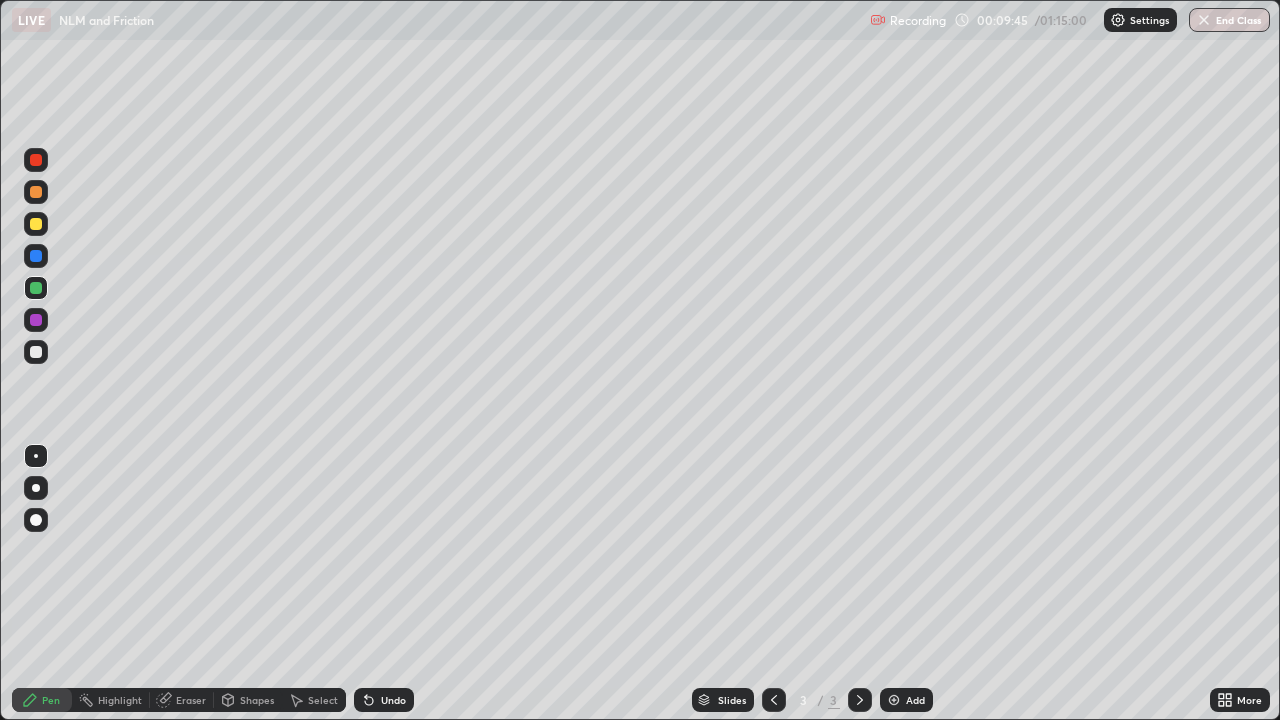 click at bounding box center [36, 224] 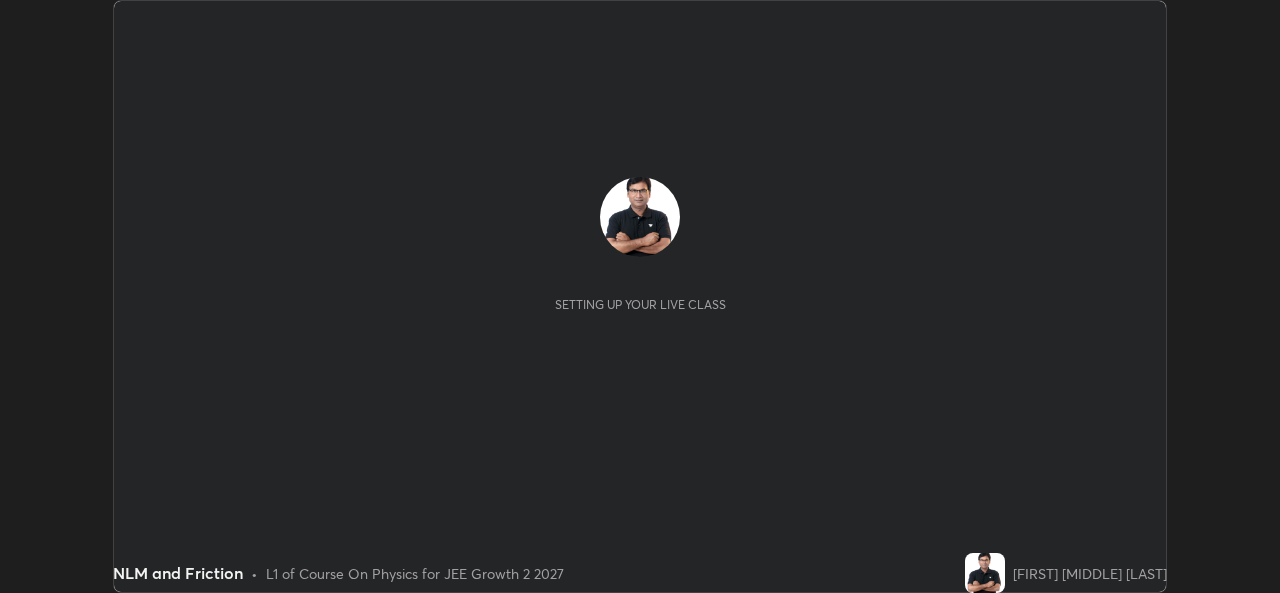 scroll, scrollTop: 0, scrollLeft: 0, axis: both 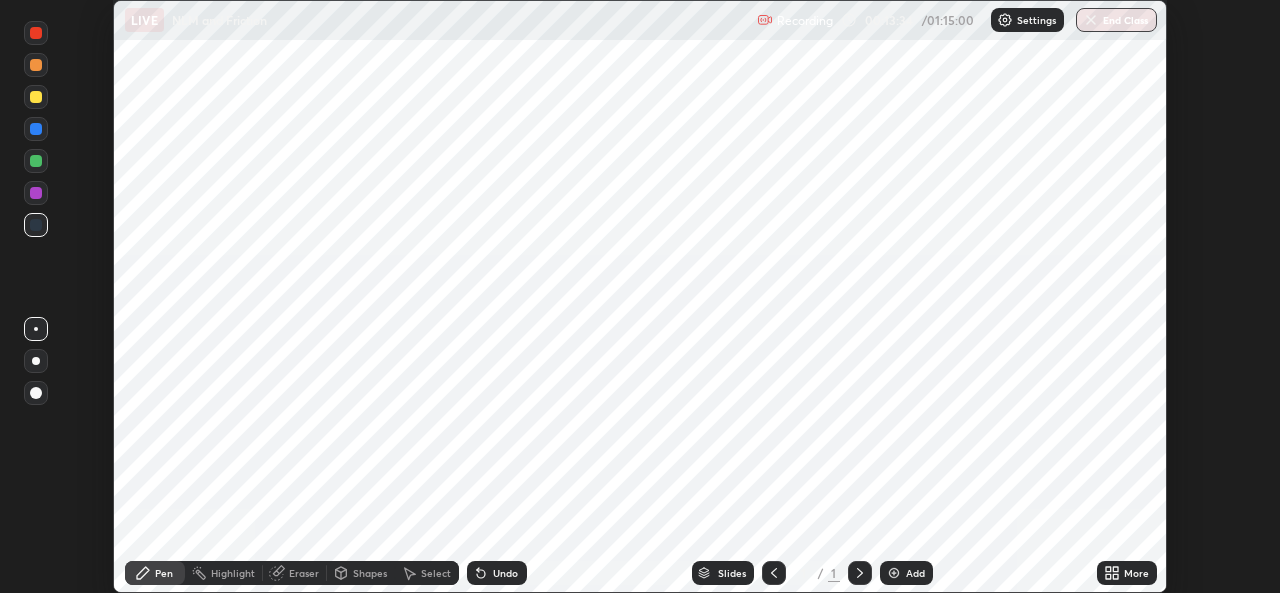 click on "Settings" at bounding box center [1036, 20] 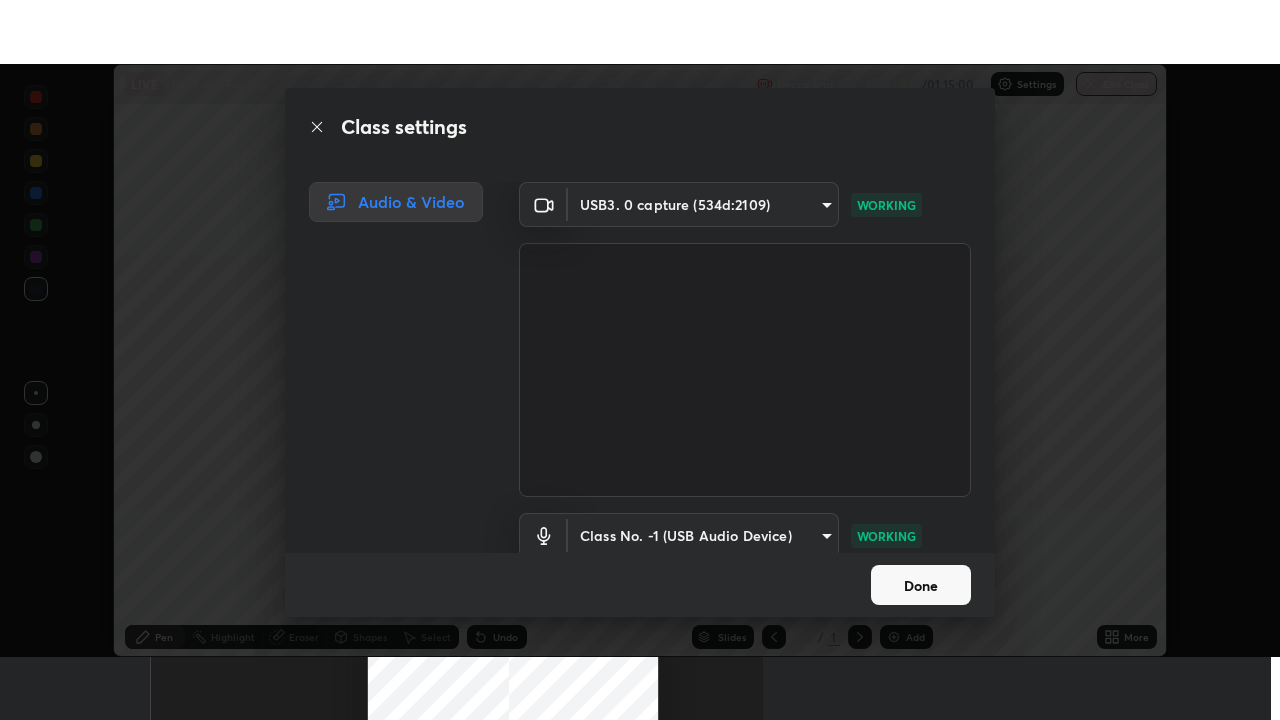 scroll, scrollTop: 83, scrollLeft: 0, axis: vertical 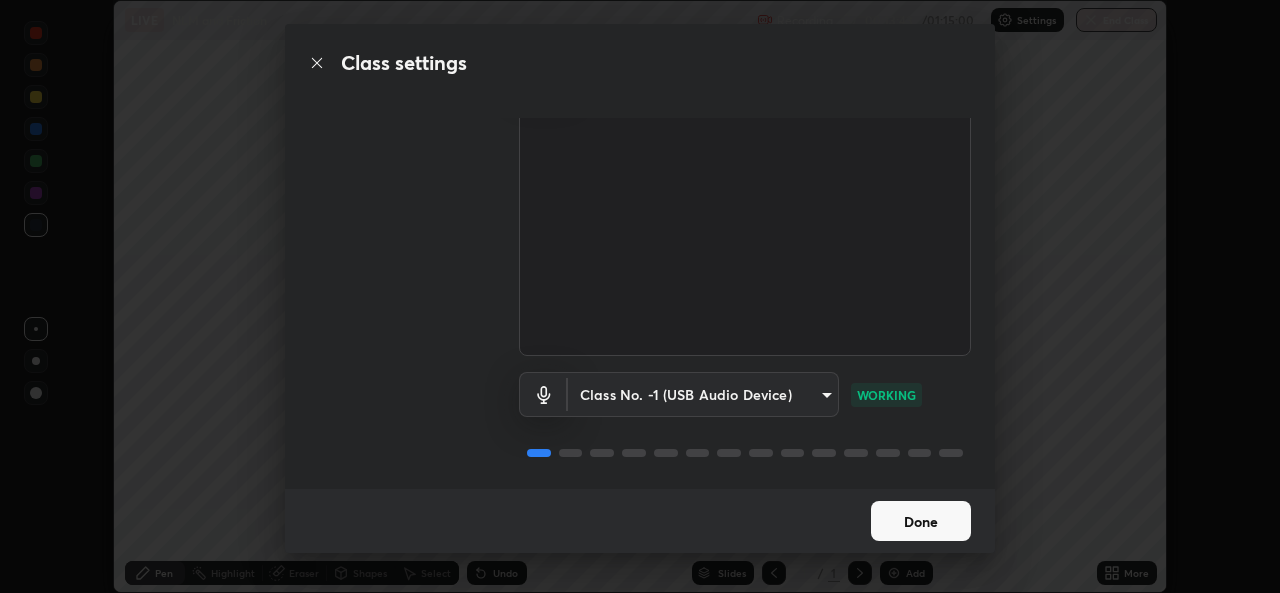 click on "Done" at bounding box center [921, 521] 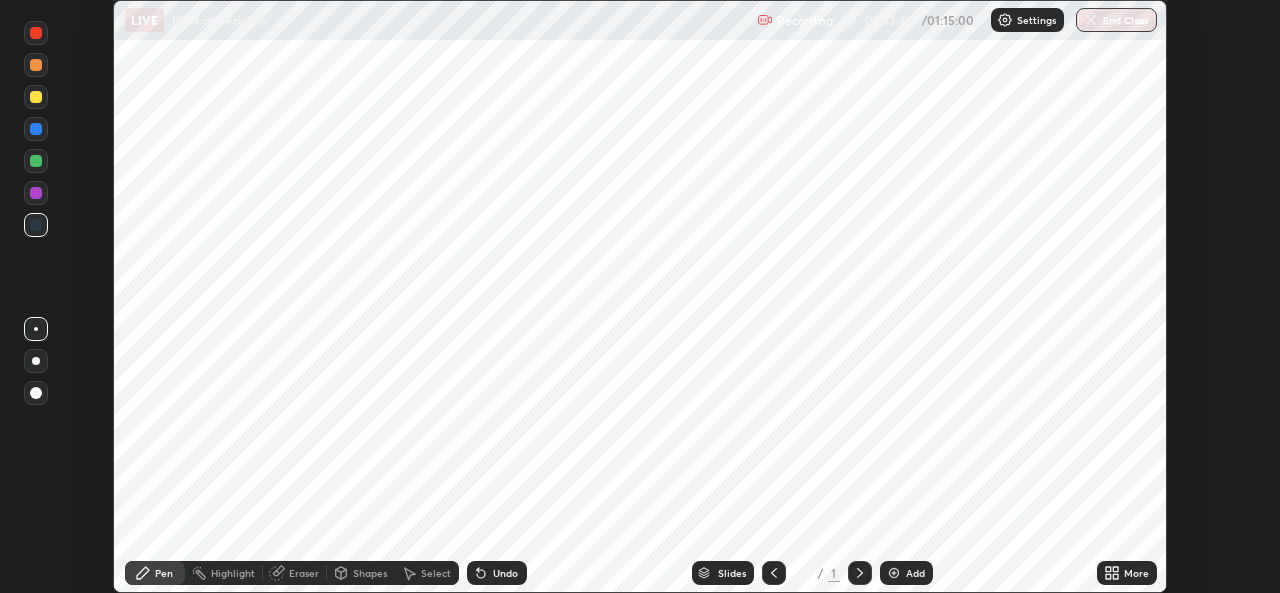 click on "Setting up your live class" at bounding box center (640, 296) 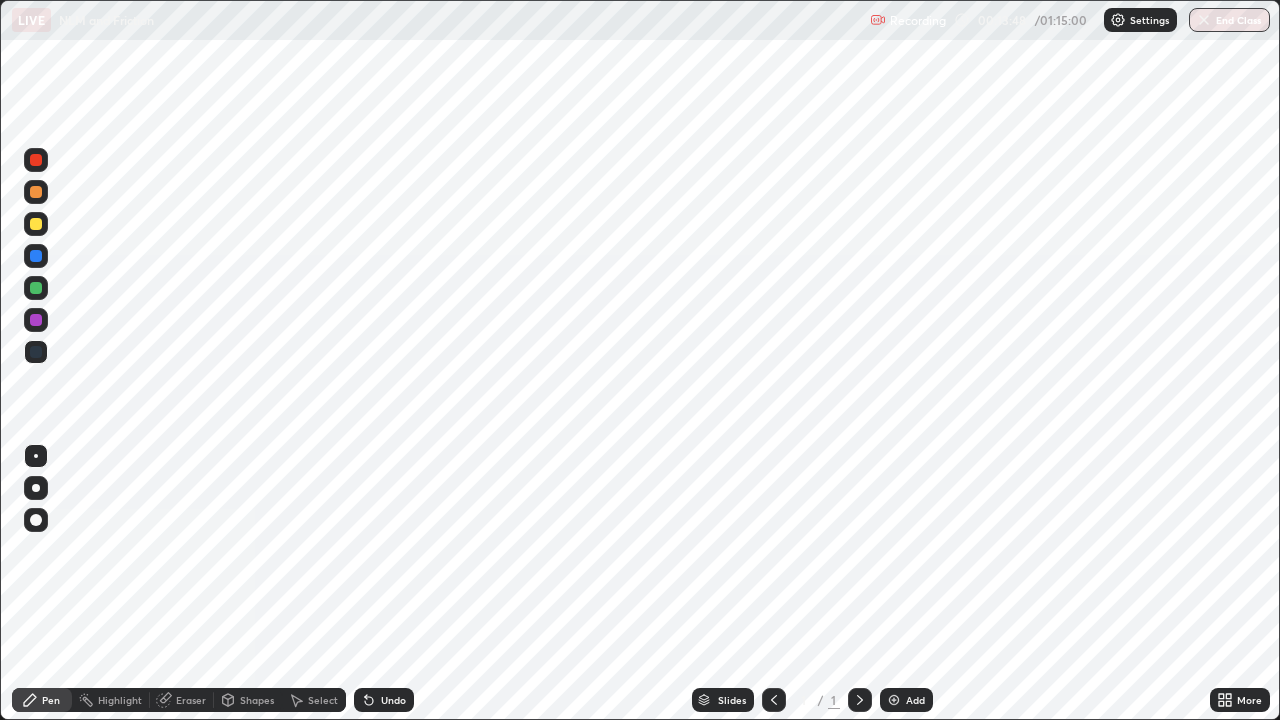 scroll, scrollTop: 99280, scrollLeft: 98720, axis: both 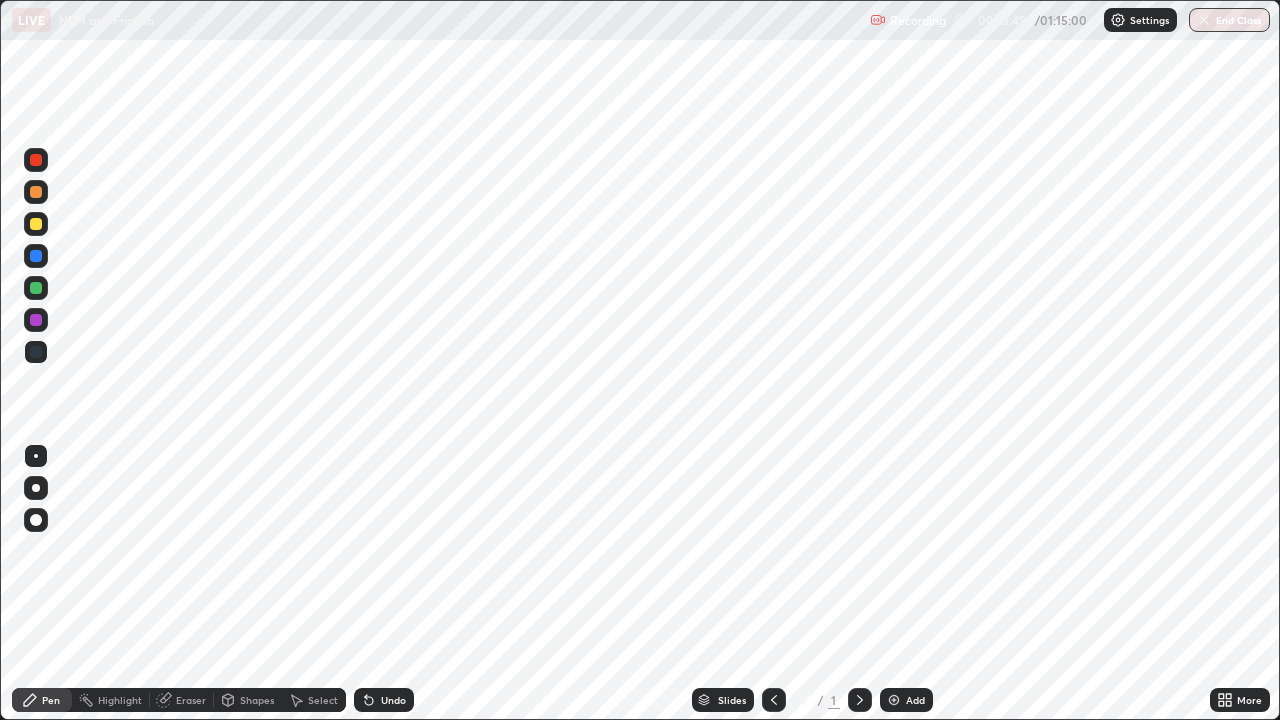 click on "Add" at bounding box center [906, 700] 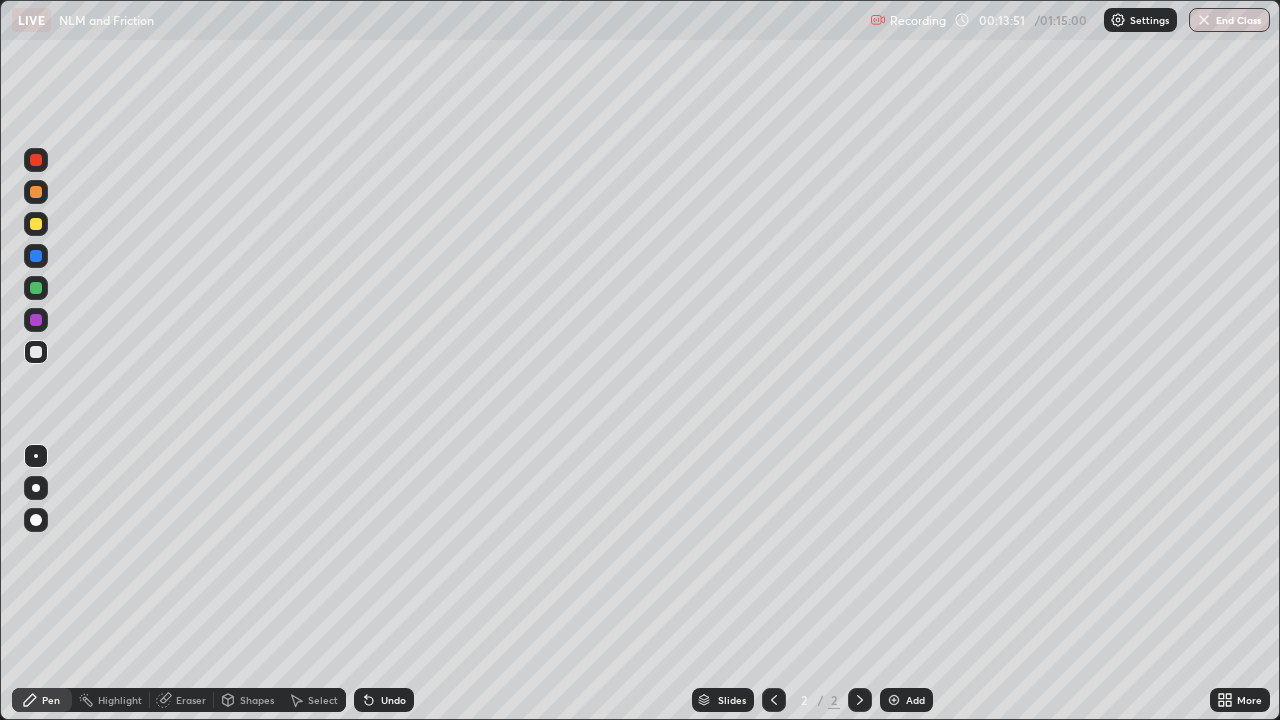 click at bounding box center (894, 700) 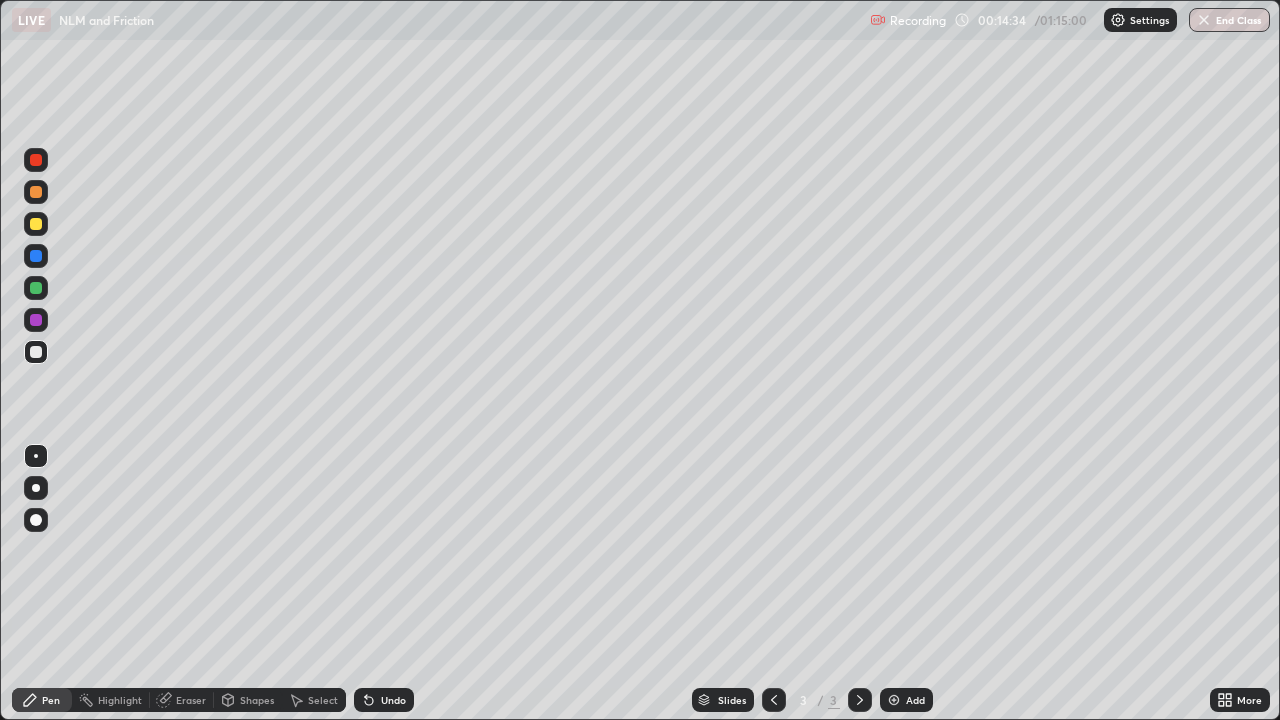 click at bounding box center (36, 224) 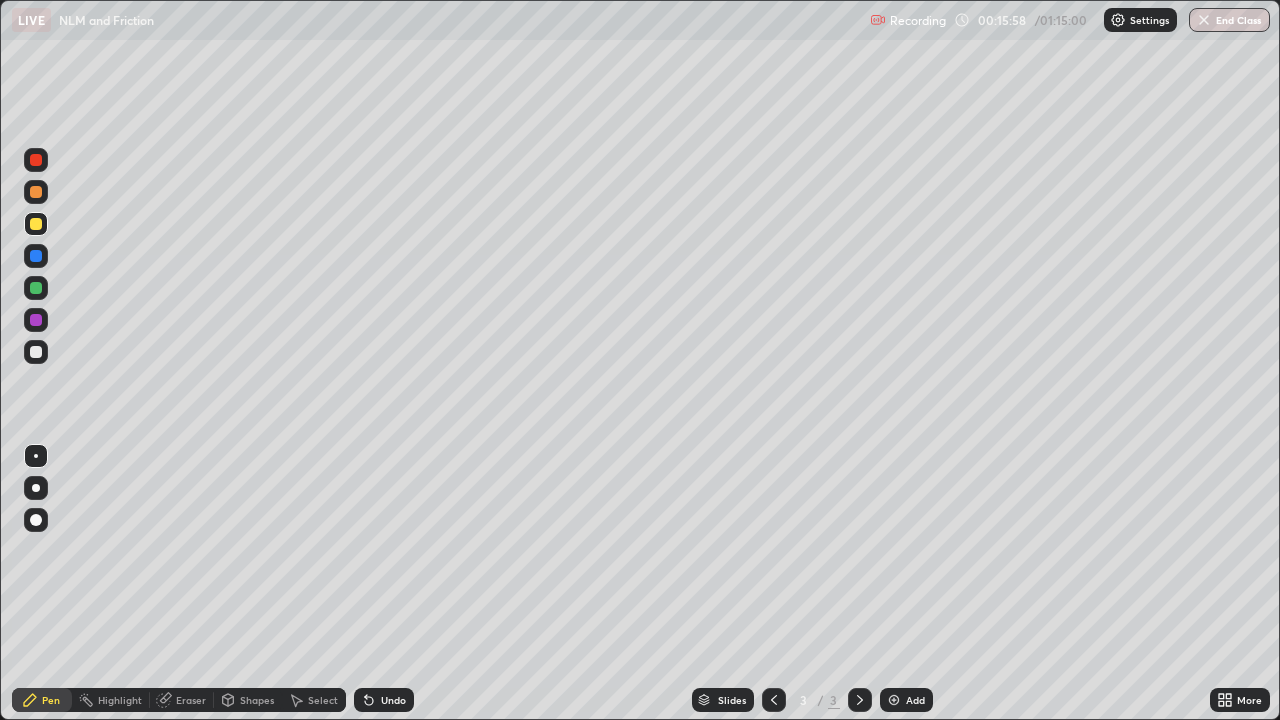 click on "Eraser" at bounding box center (191, 700) 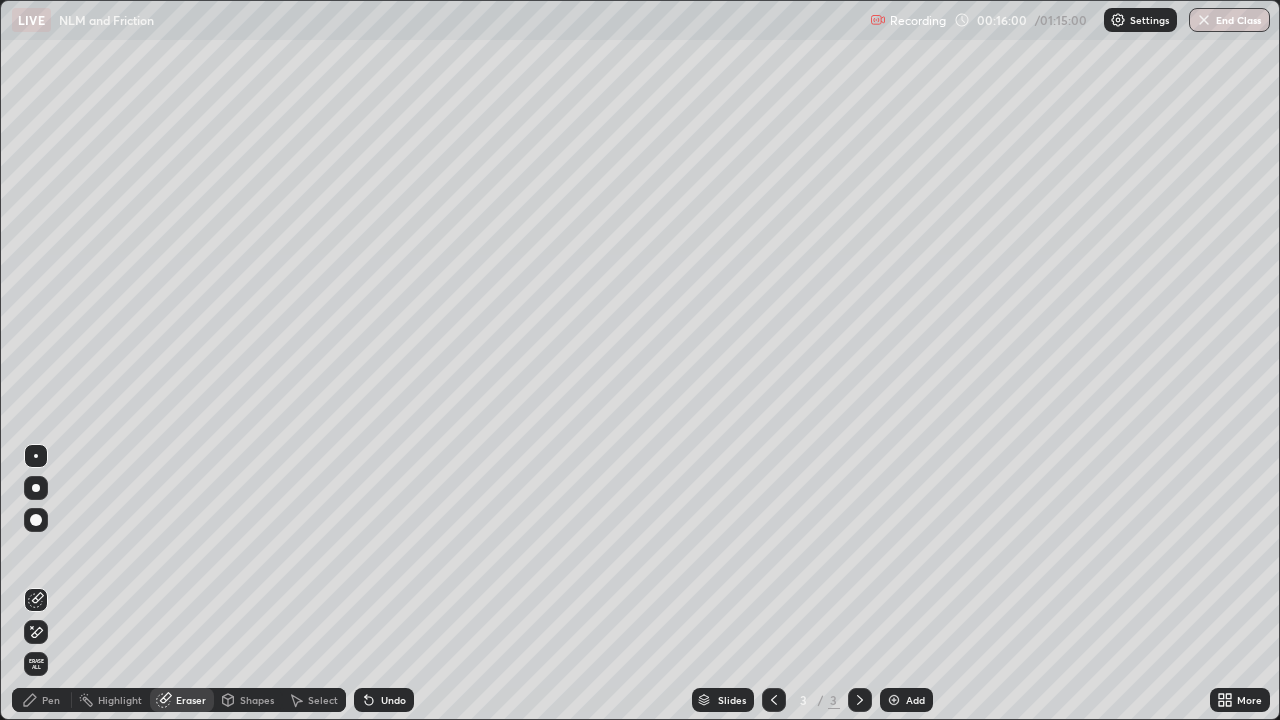 click on "Pen" at bounding box center (51, 700) 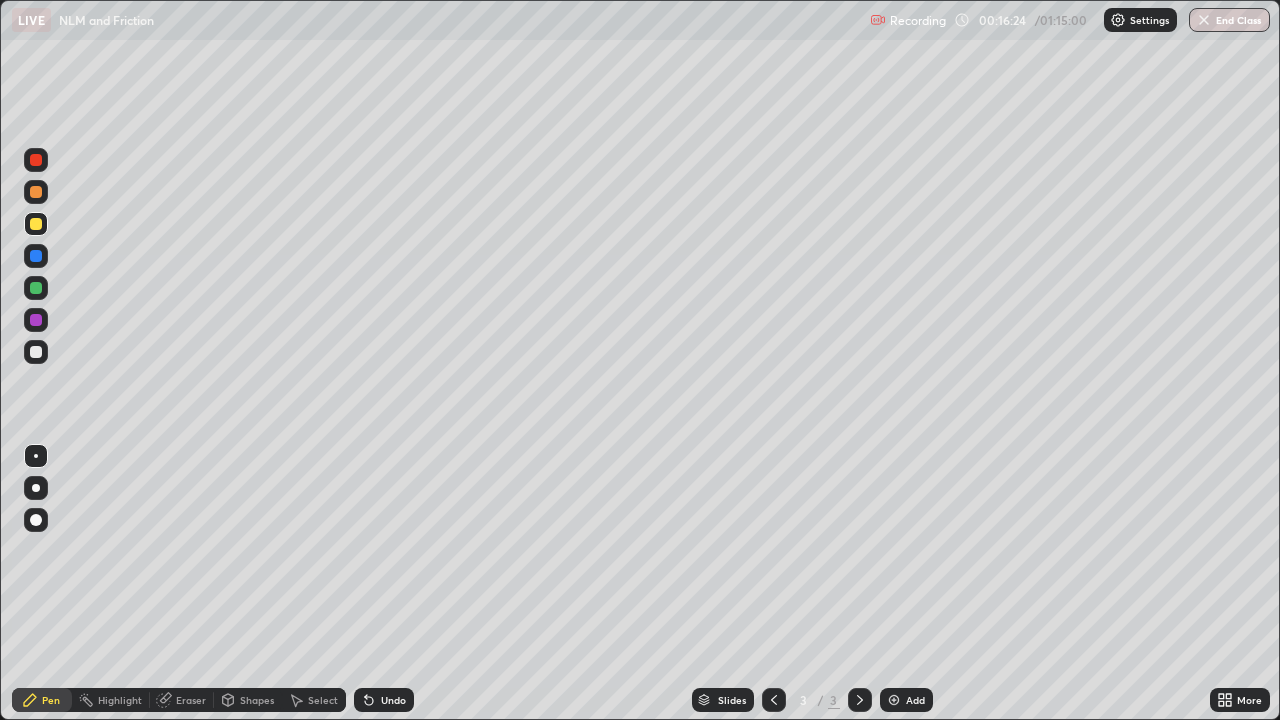 click on "Undo" at bounding box center (393, 700) 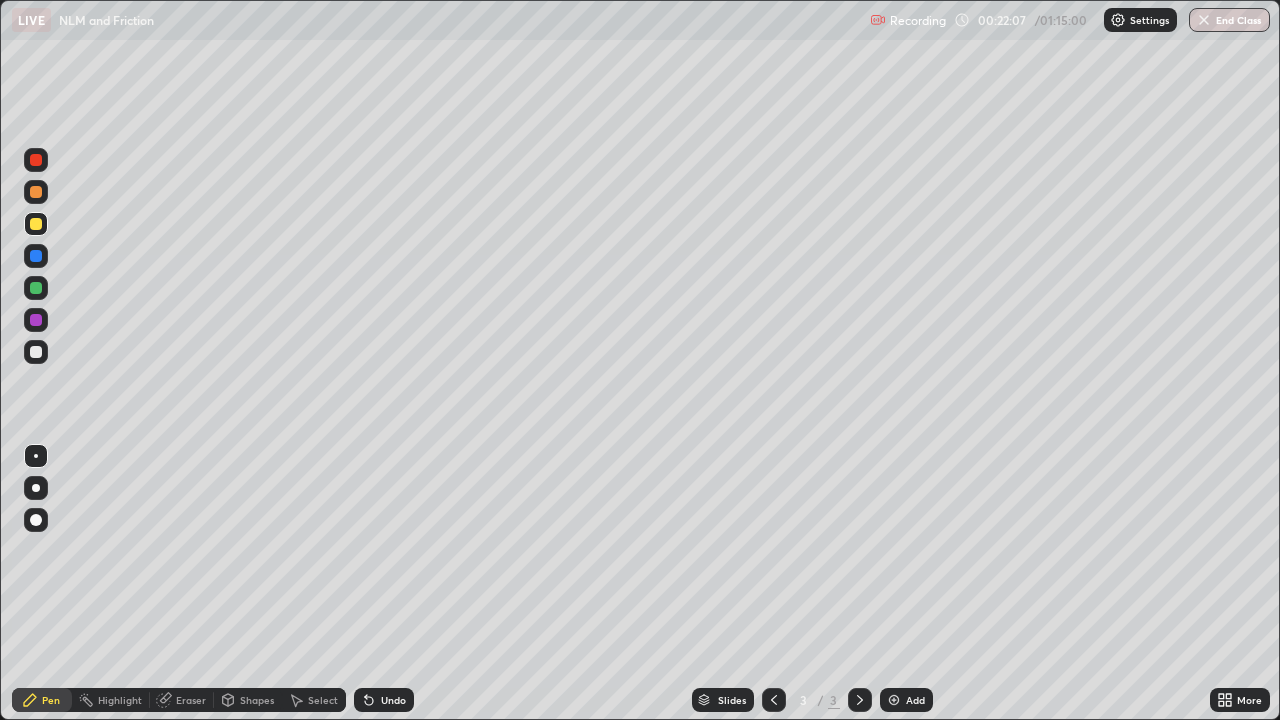 click at bounding box center [894, 700] 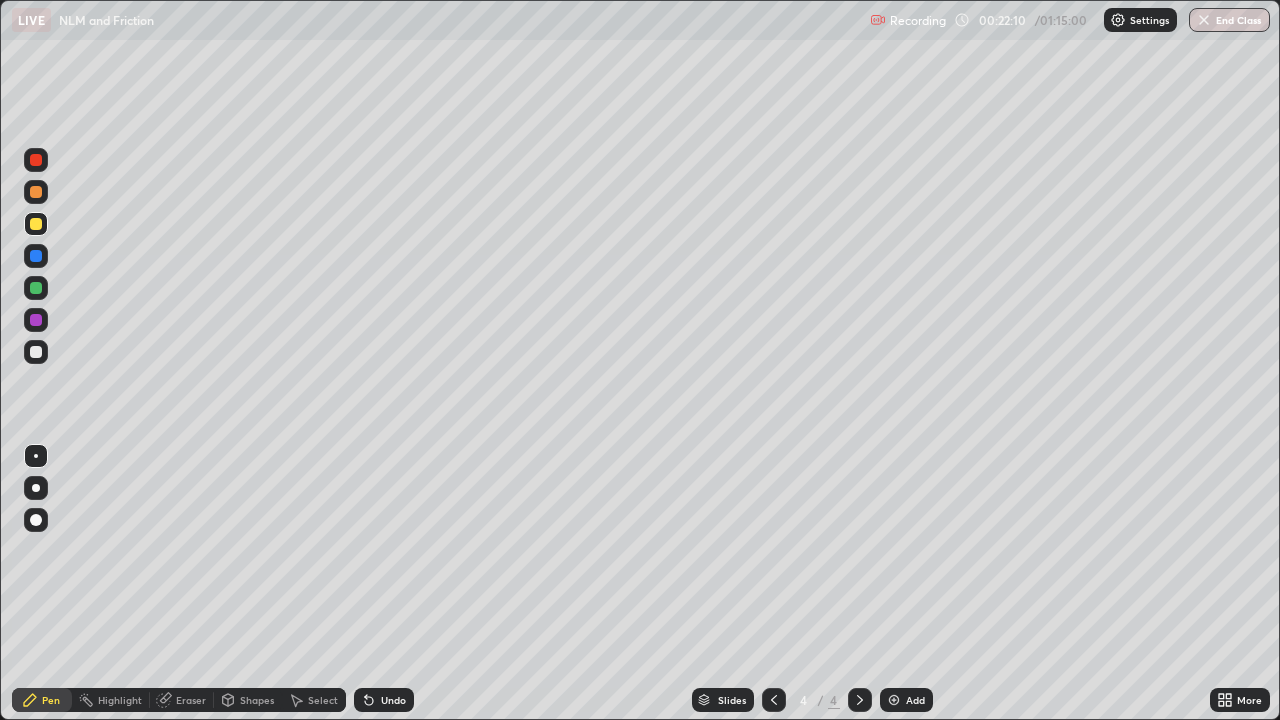 click at bounding box center [36, 224] 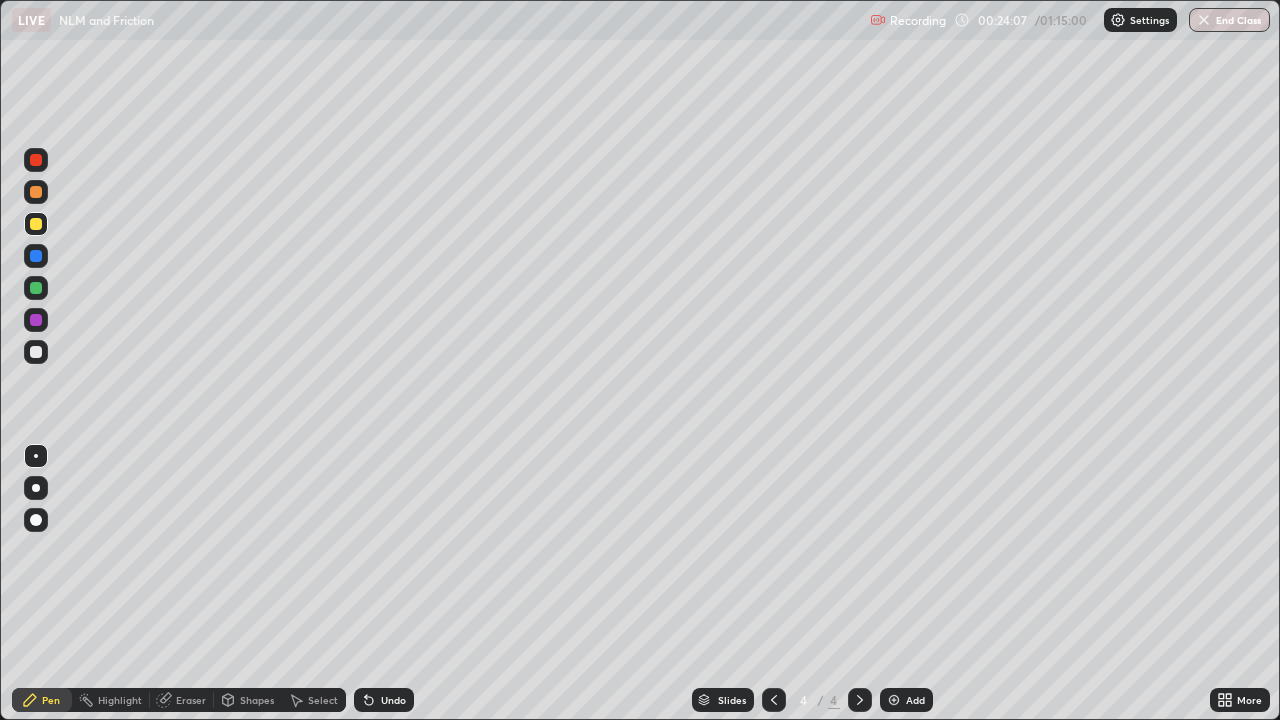 click at bounding box center (36, 288) 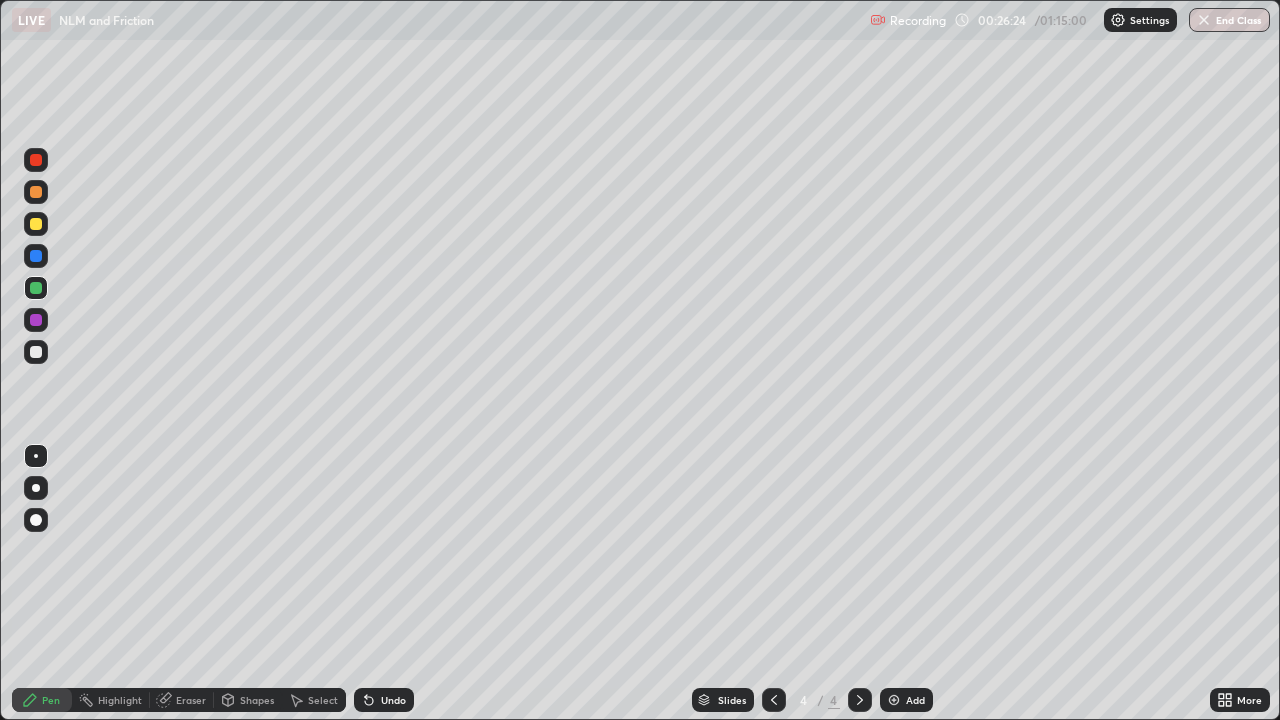 click on "Eraser" at bounding box center [191, 700] 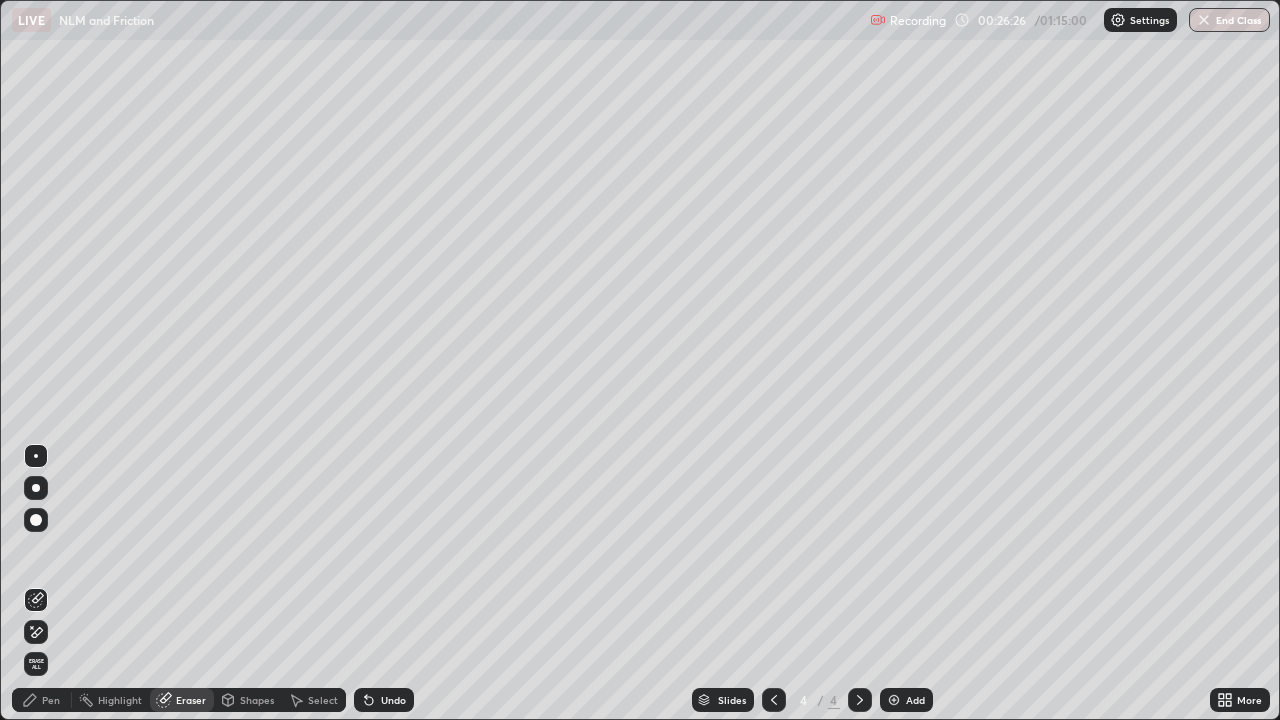 click on "Pen" at bounding box center [42, 700] 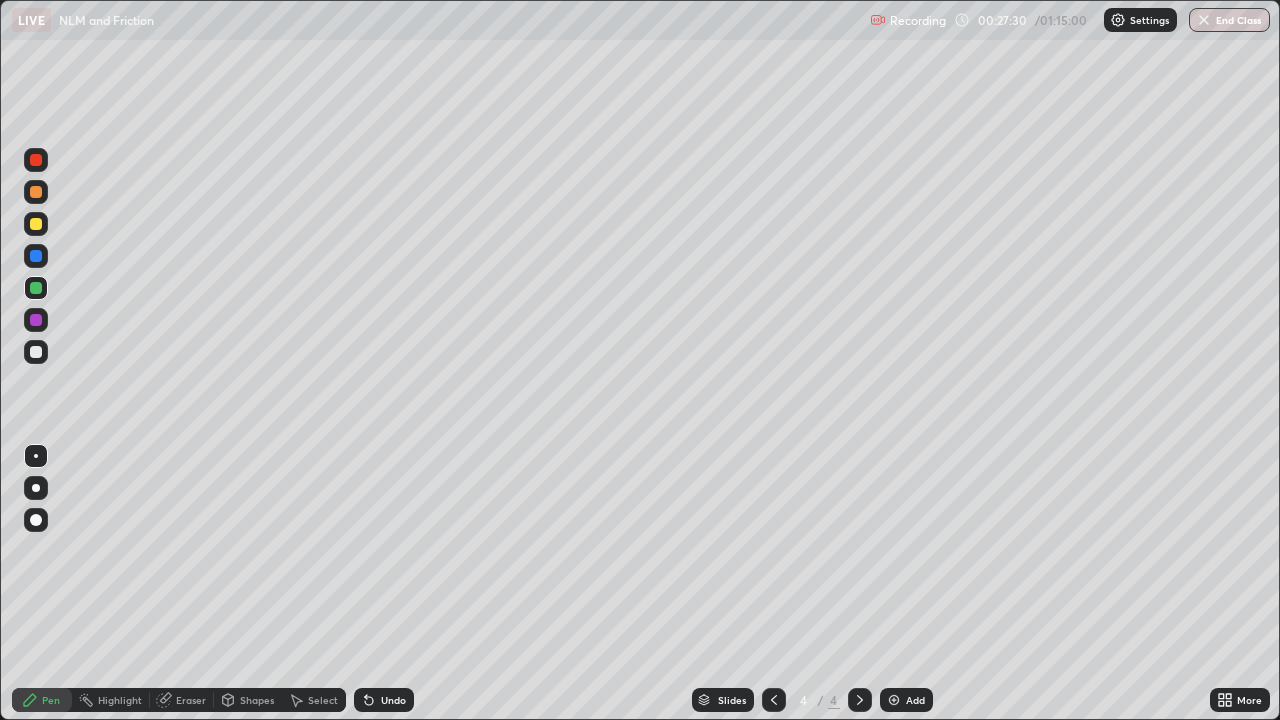 click at bounding box center [36, 352] 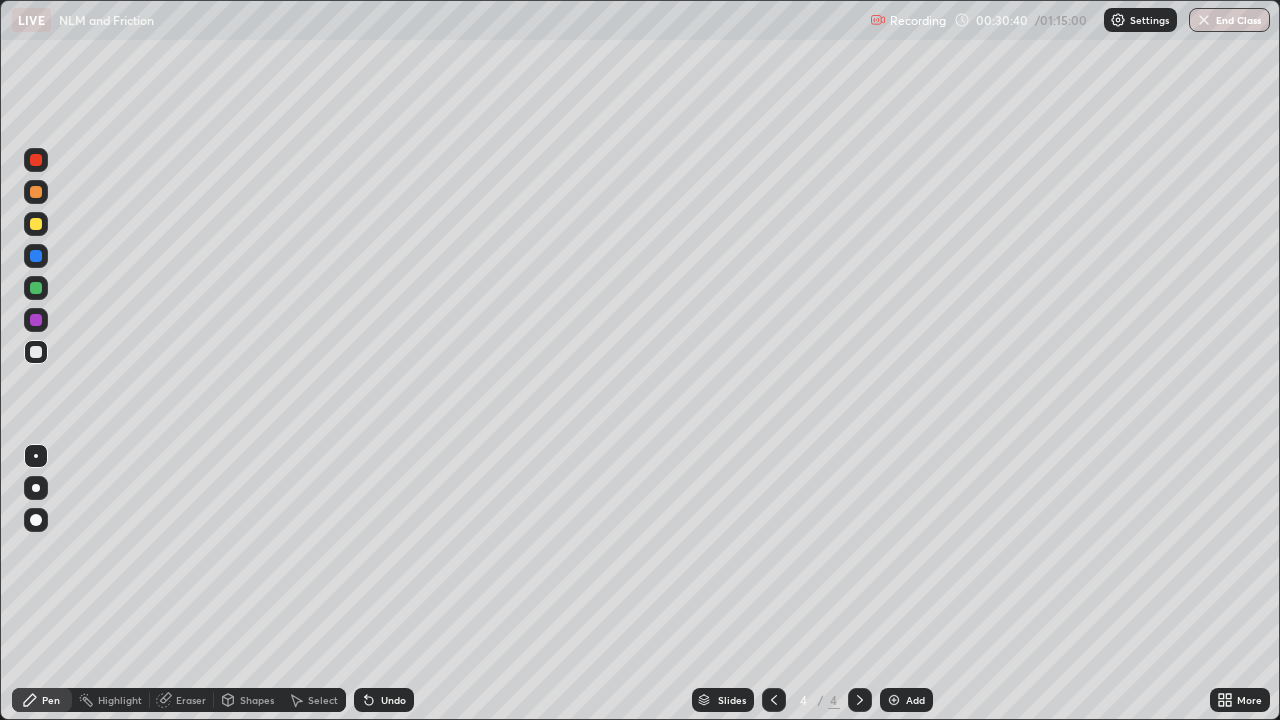 click at bounding box center (894, 700) 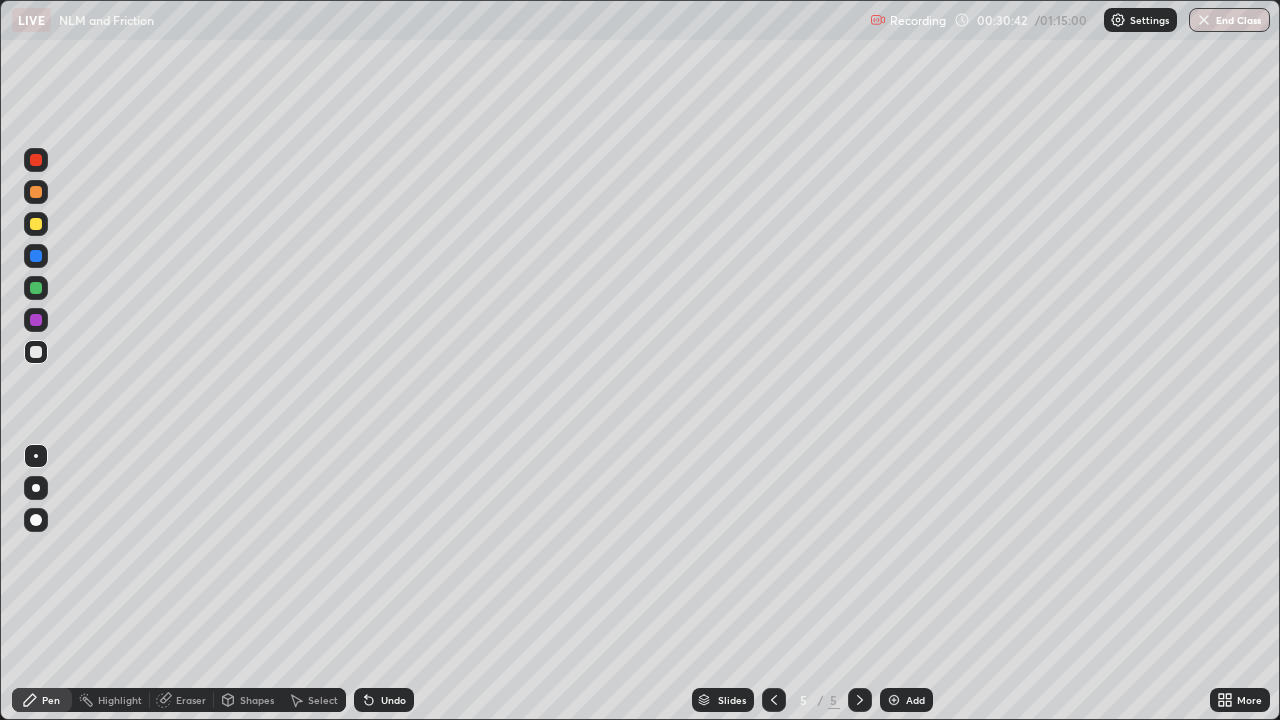 click at bounding box center (36, 224) 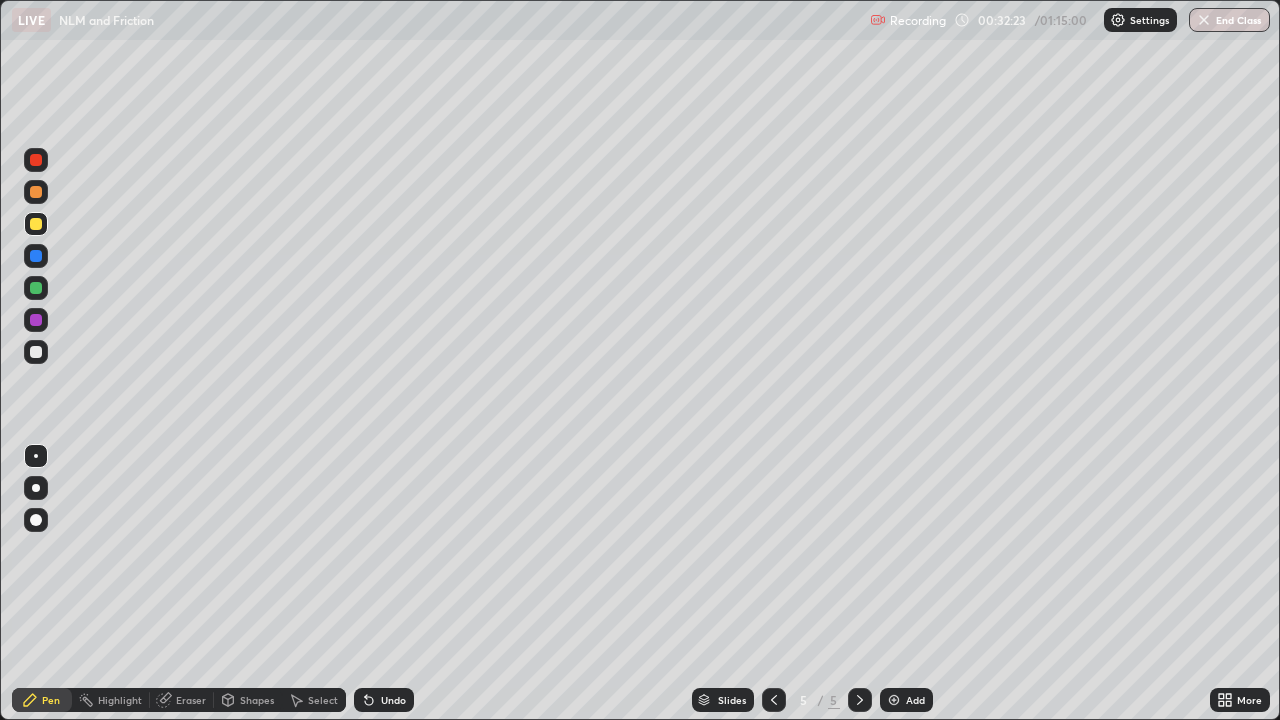 click at bounding box center [36, 352] 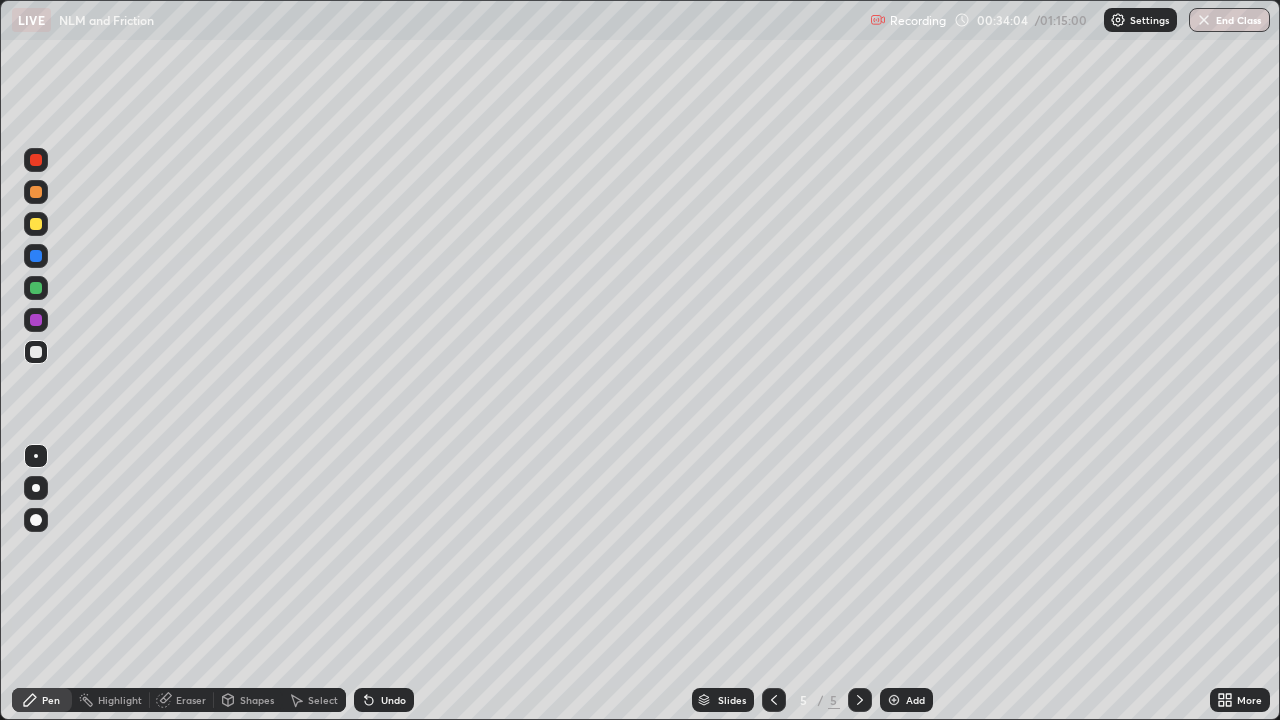 click at bounding box center (36, 224) 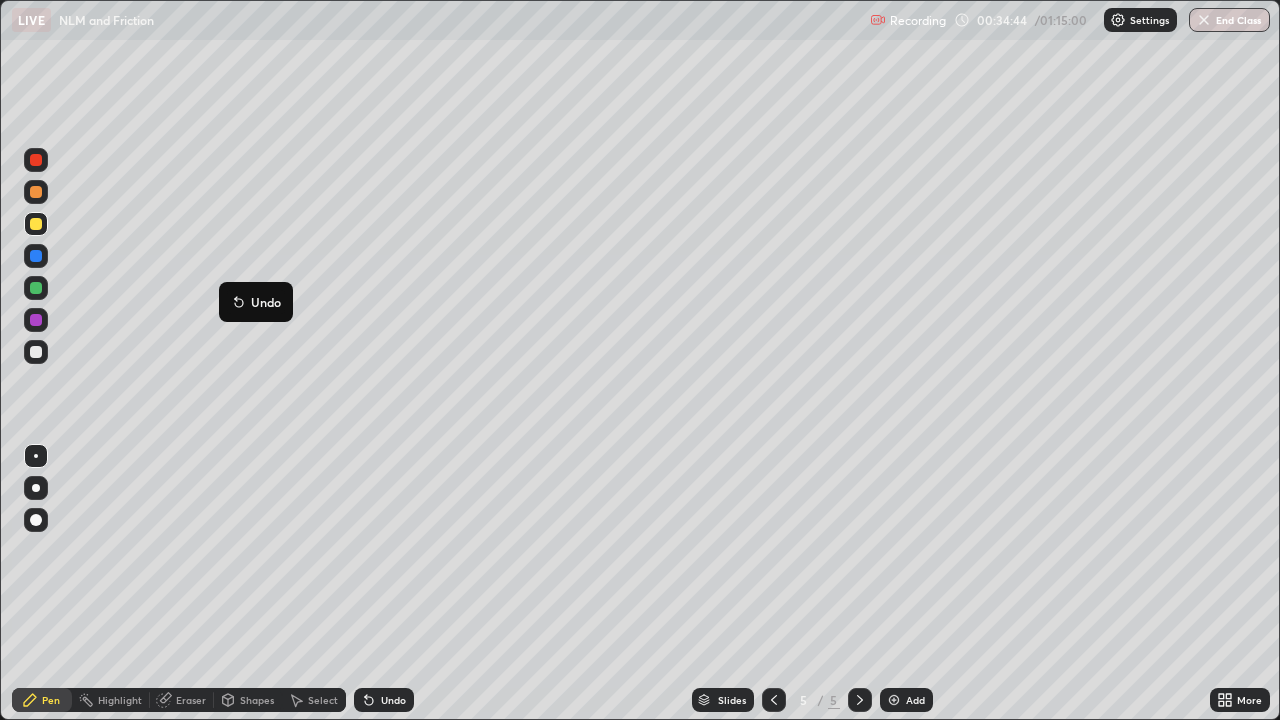 click at bounding box center [36, 224] 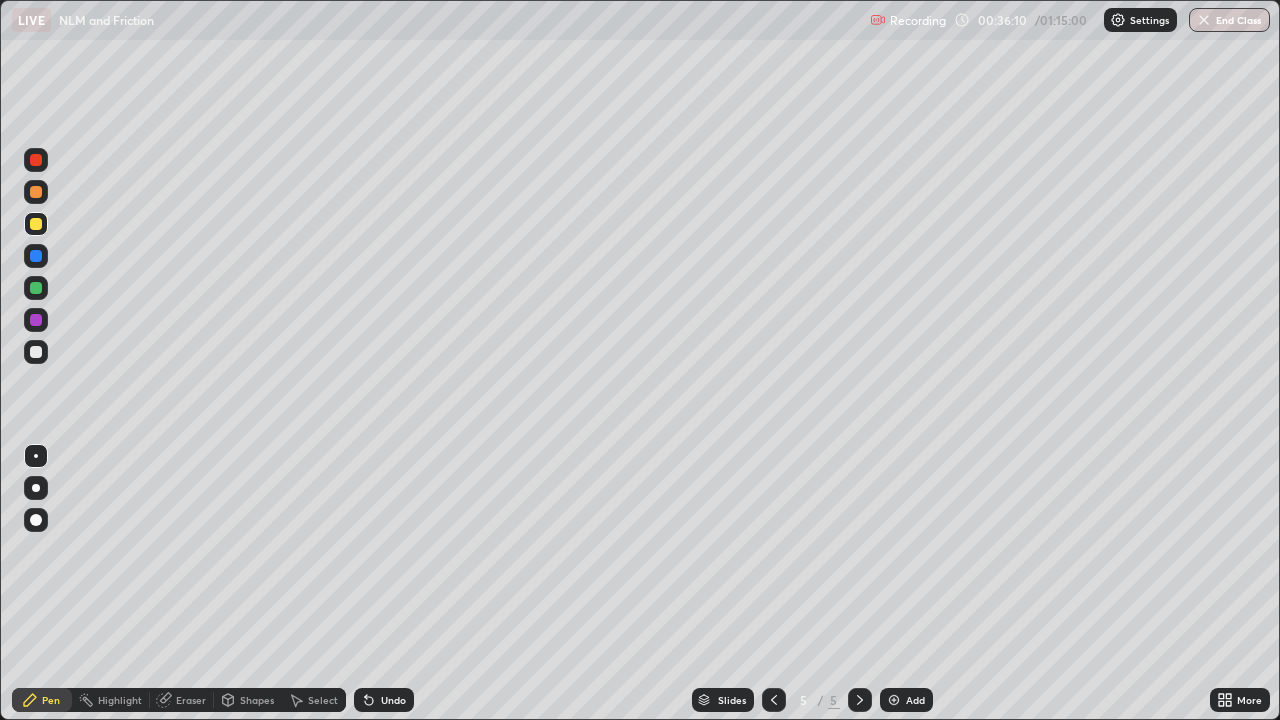 click at bounding box center (894, 700) 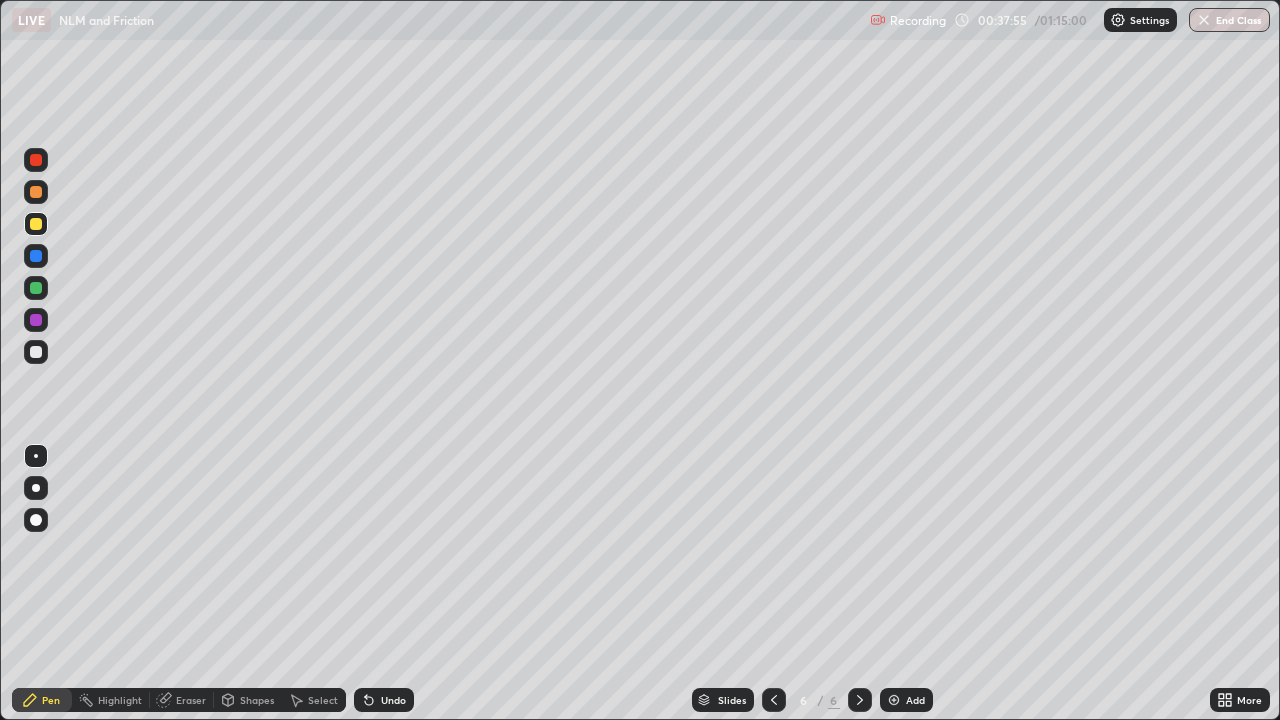 click at bounding box center (36, 352) 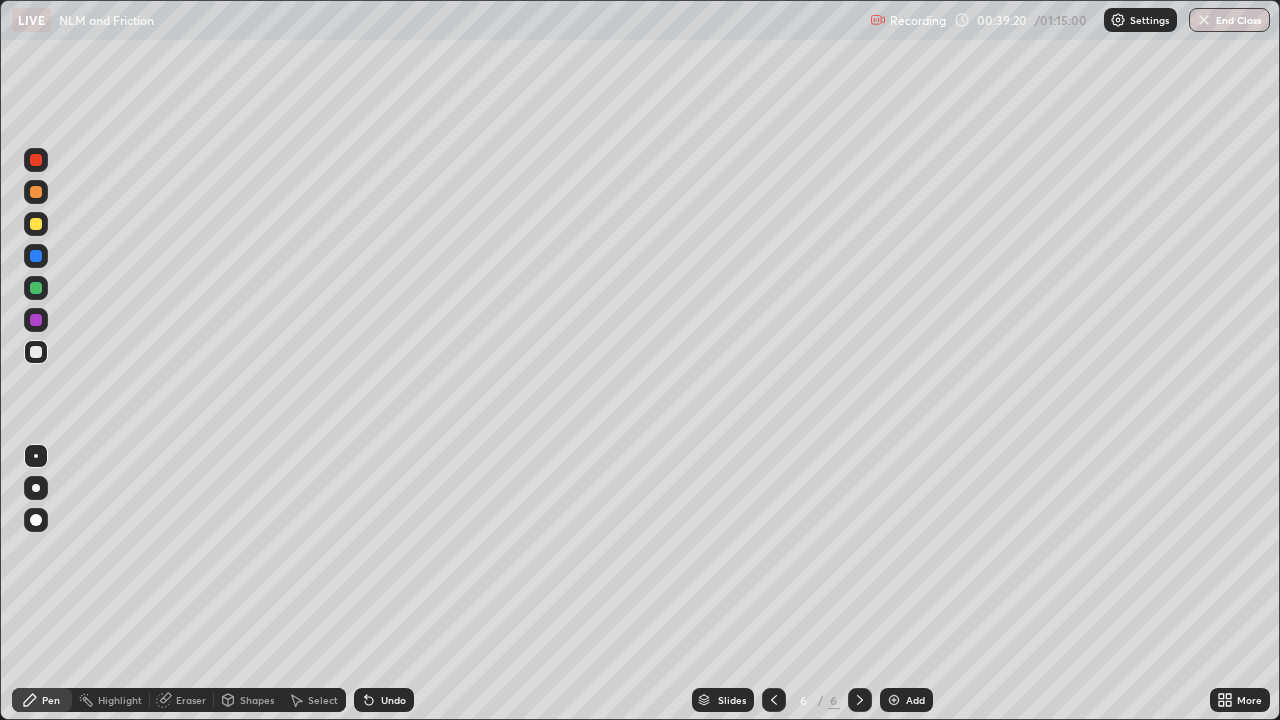 click on "Undo" at bounding box center [393, 700] 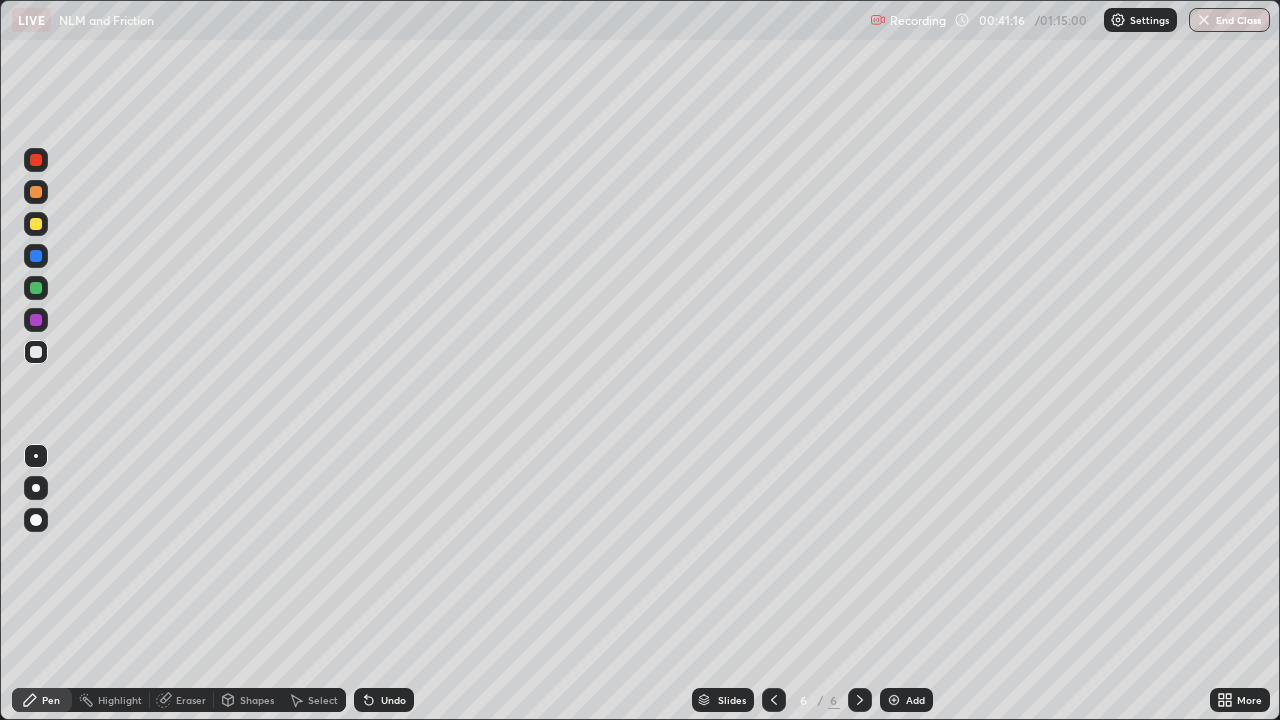 click at bounding box center [894, 700] 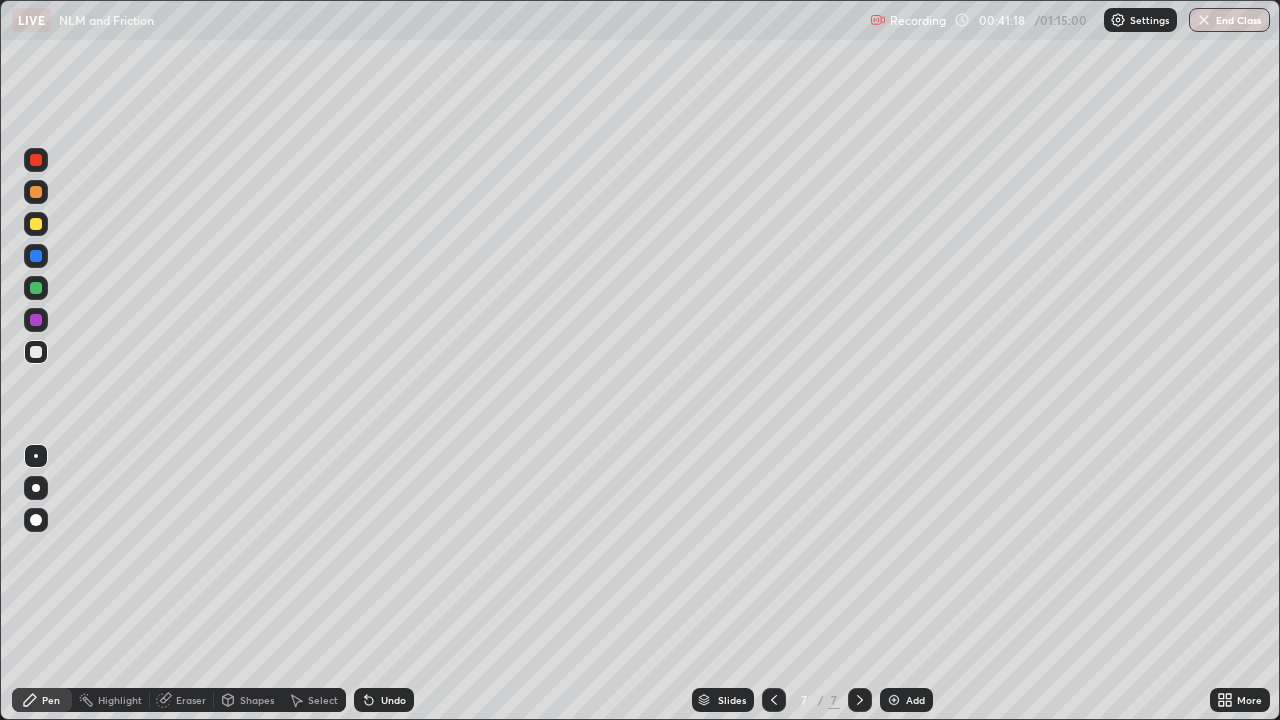 click at bounding box center [36, 224] 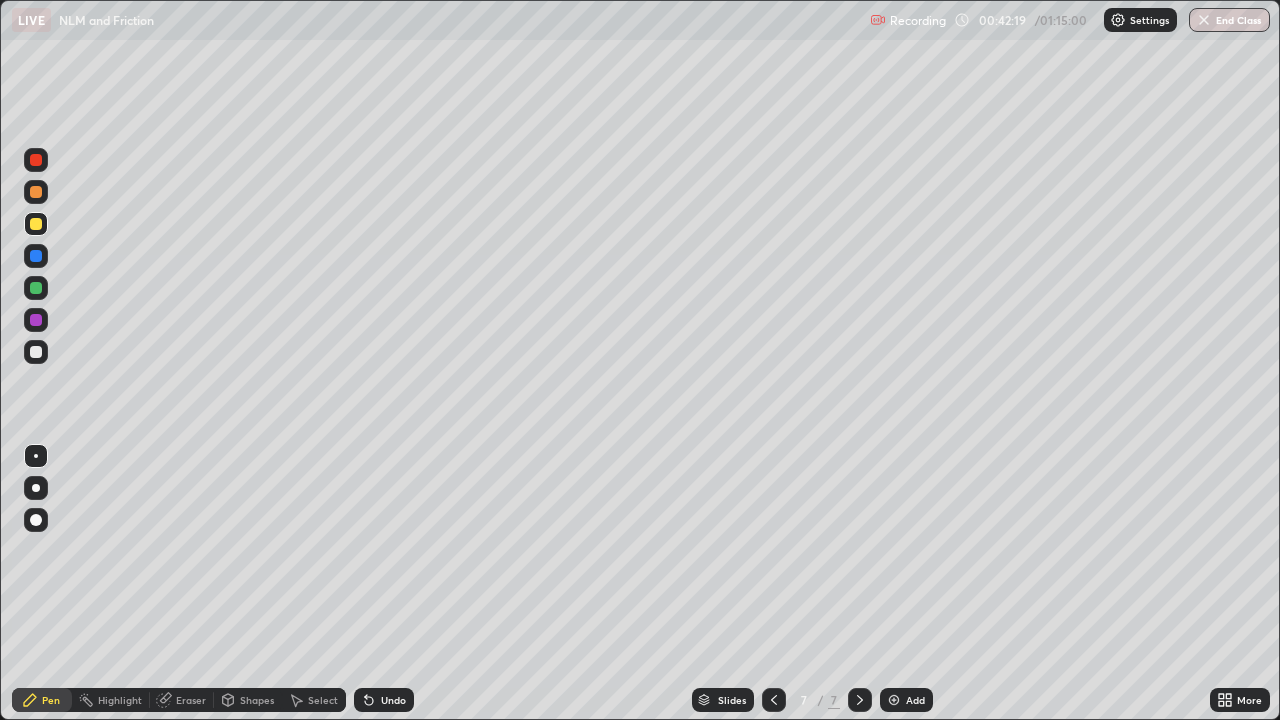 click 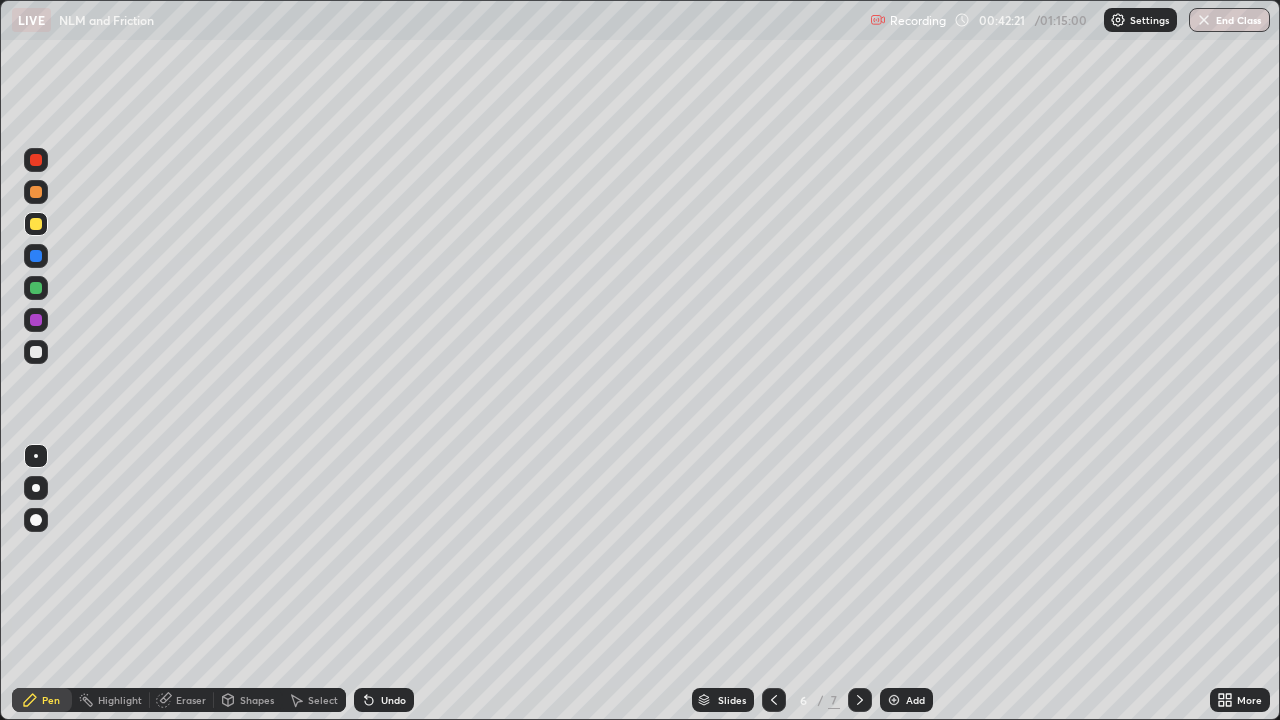 click 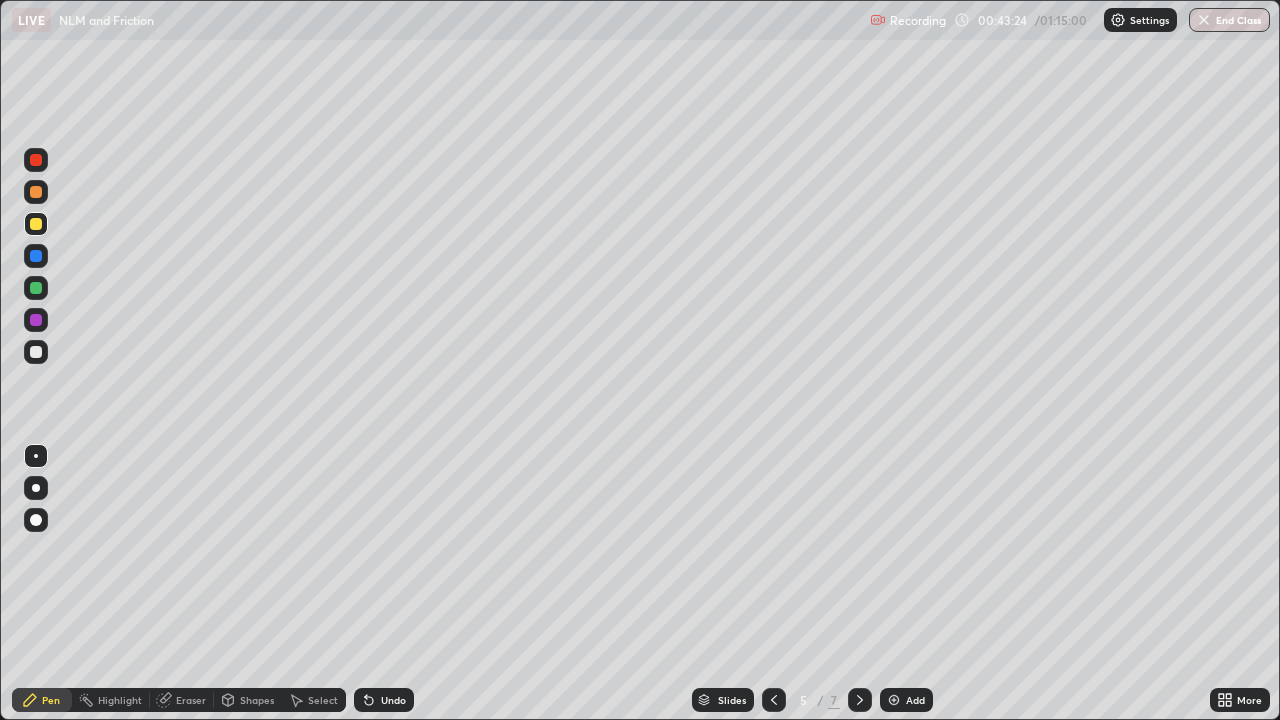click 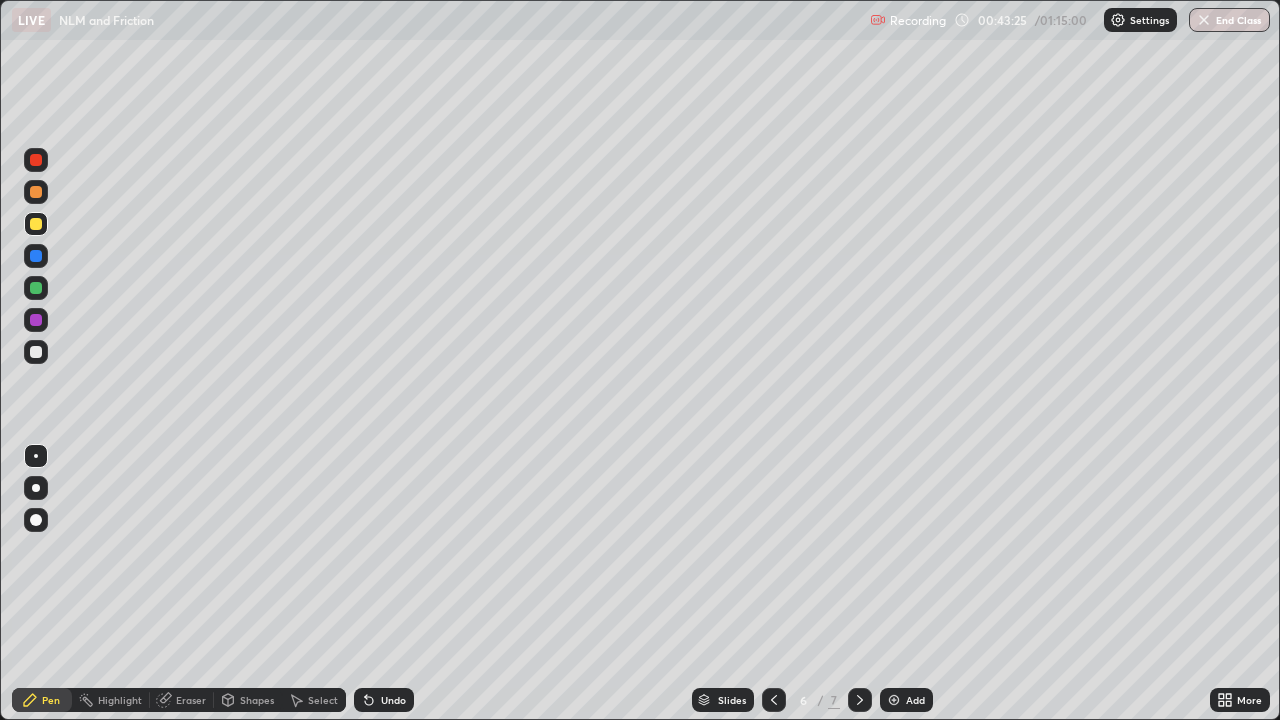 click 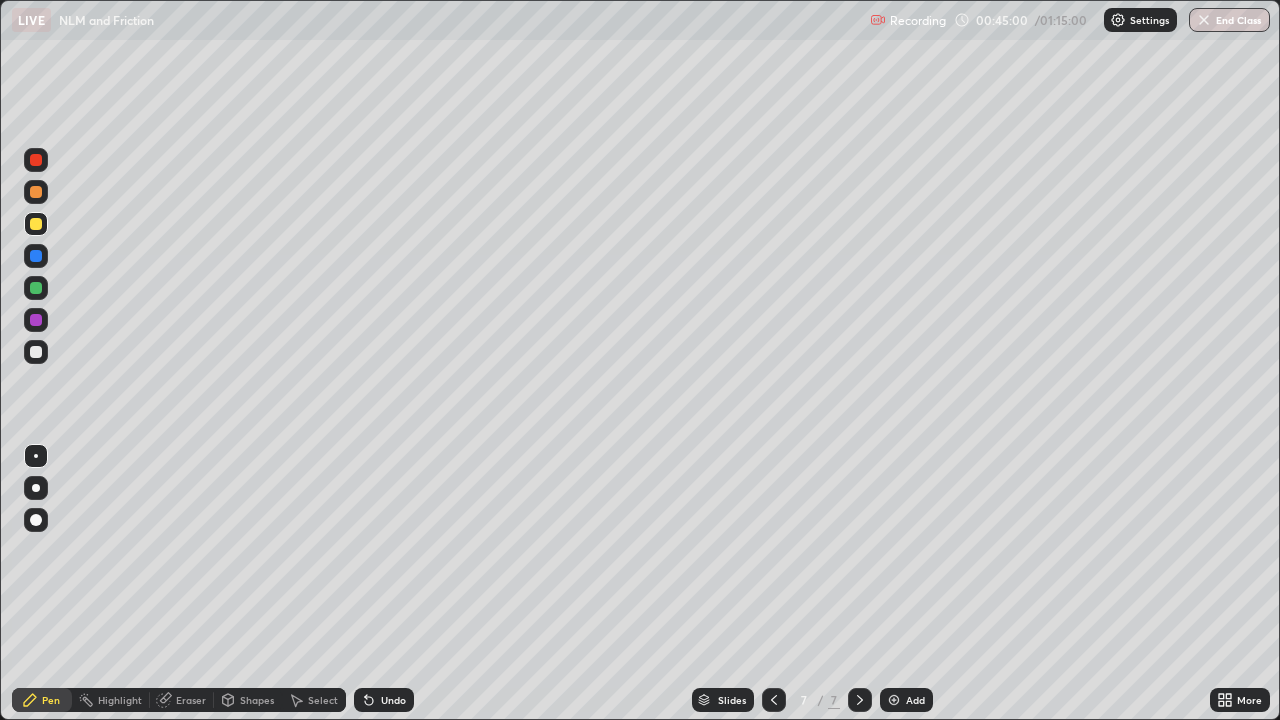 click at bounding box center [36, 352] 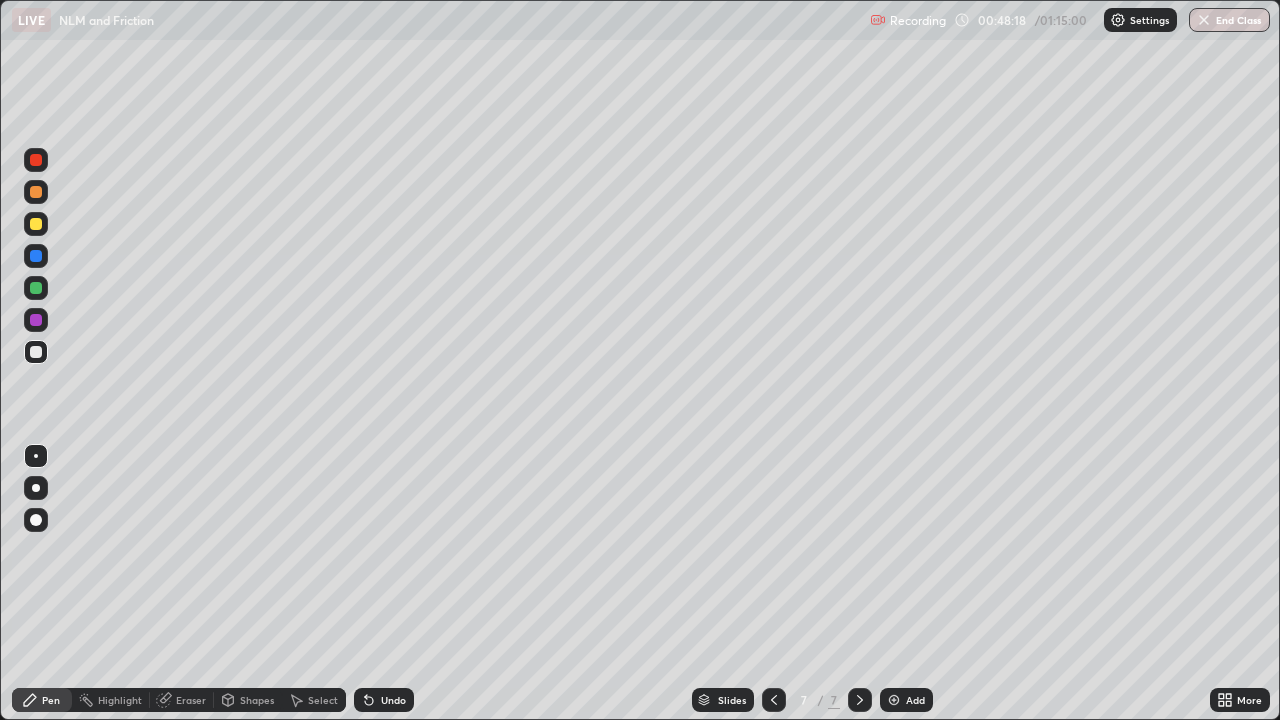 click on "Add" at bounding box center (915, 700) 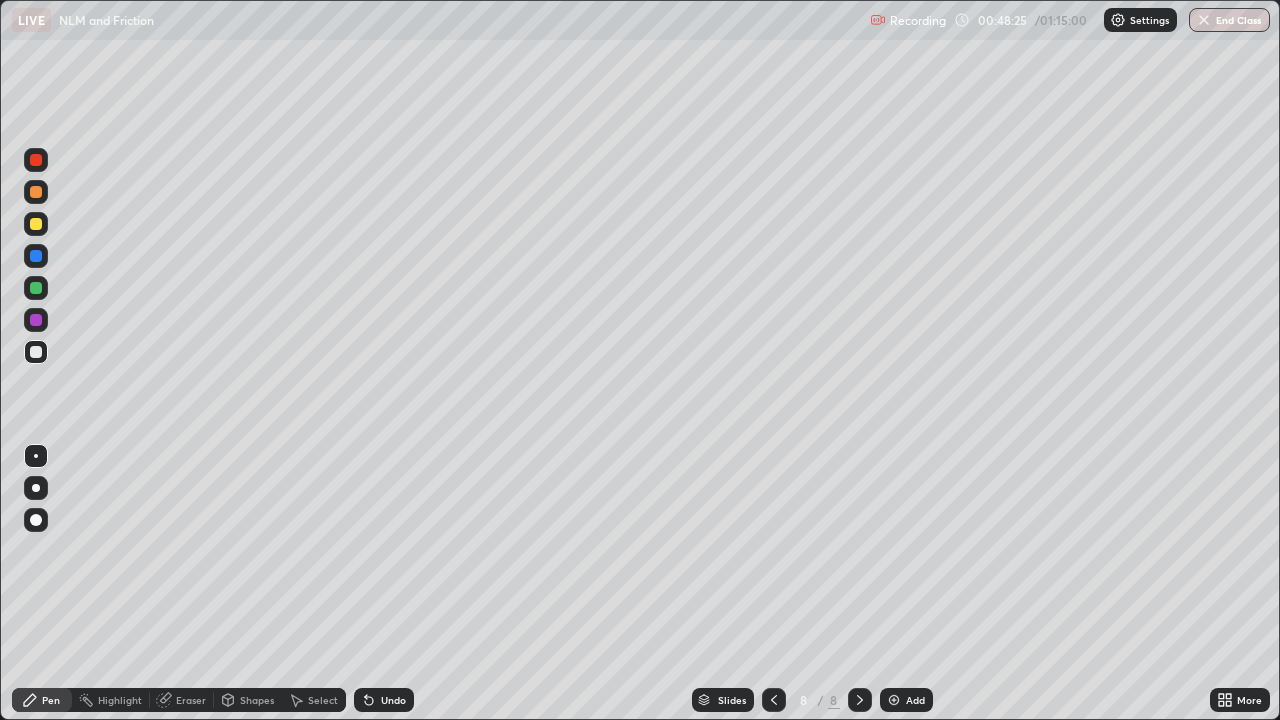 click at bounding box center (36, 224) 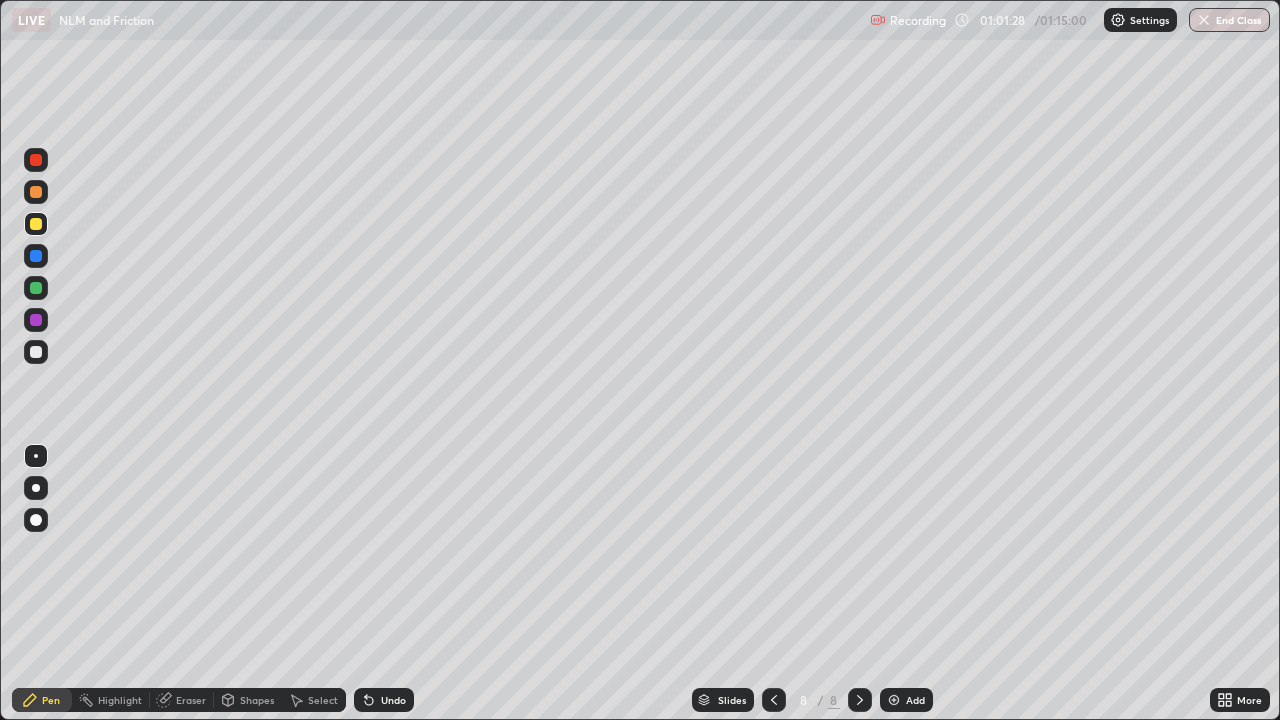 click on "End Class" at bounding box center [1229, 20] 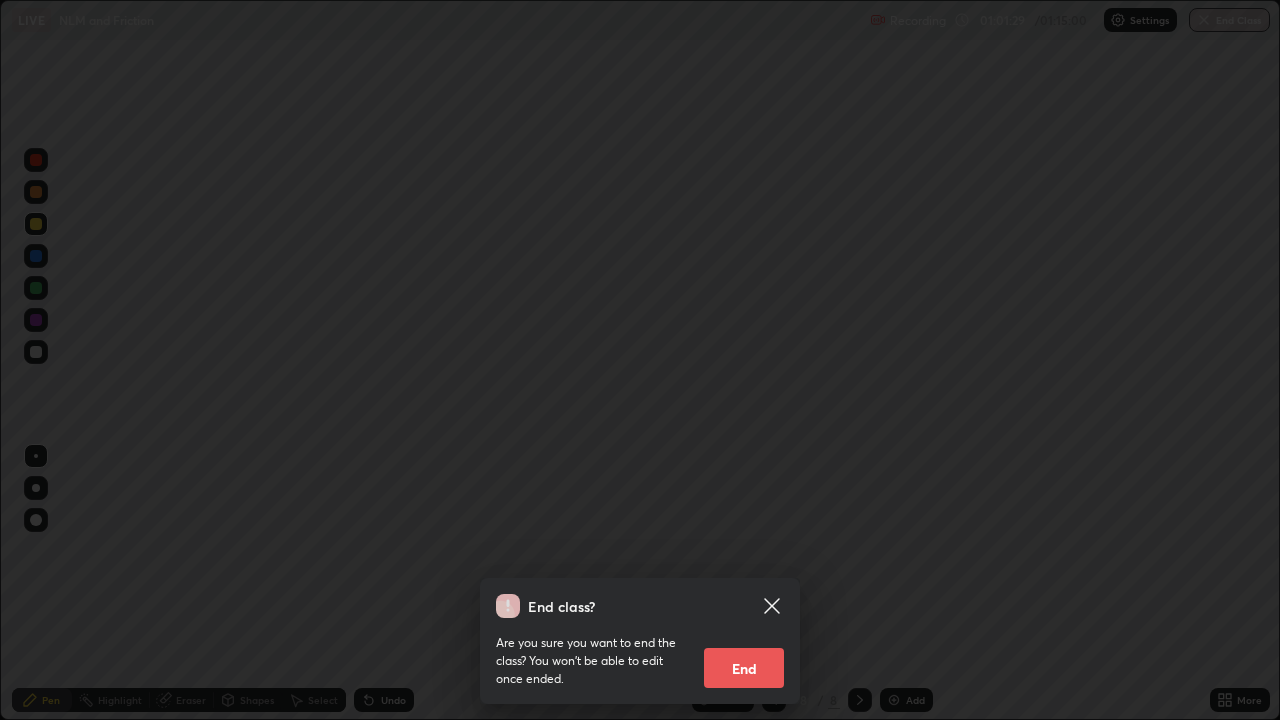 click on "End" at bounding box center (744, 668) 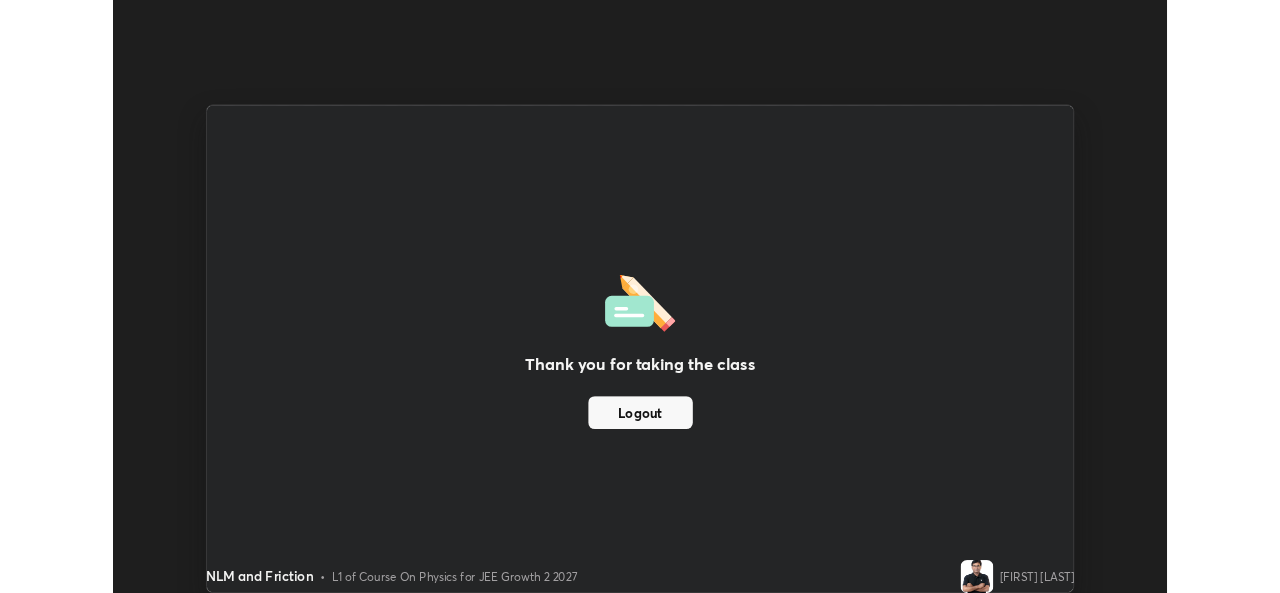 scroll, scrollTop: 593, scrollLeft: 1280, axis: both 